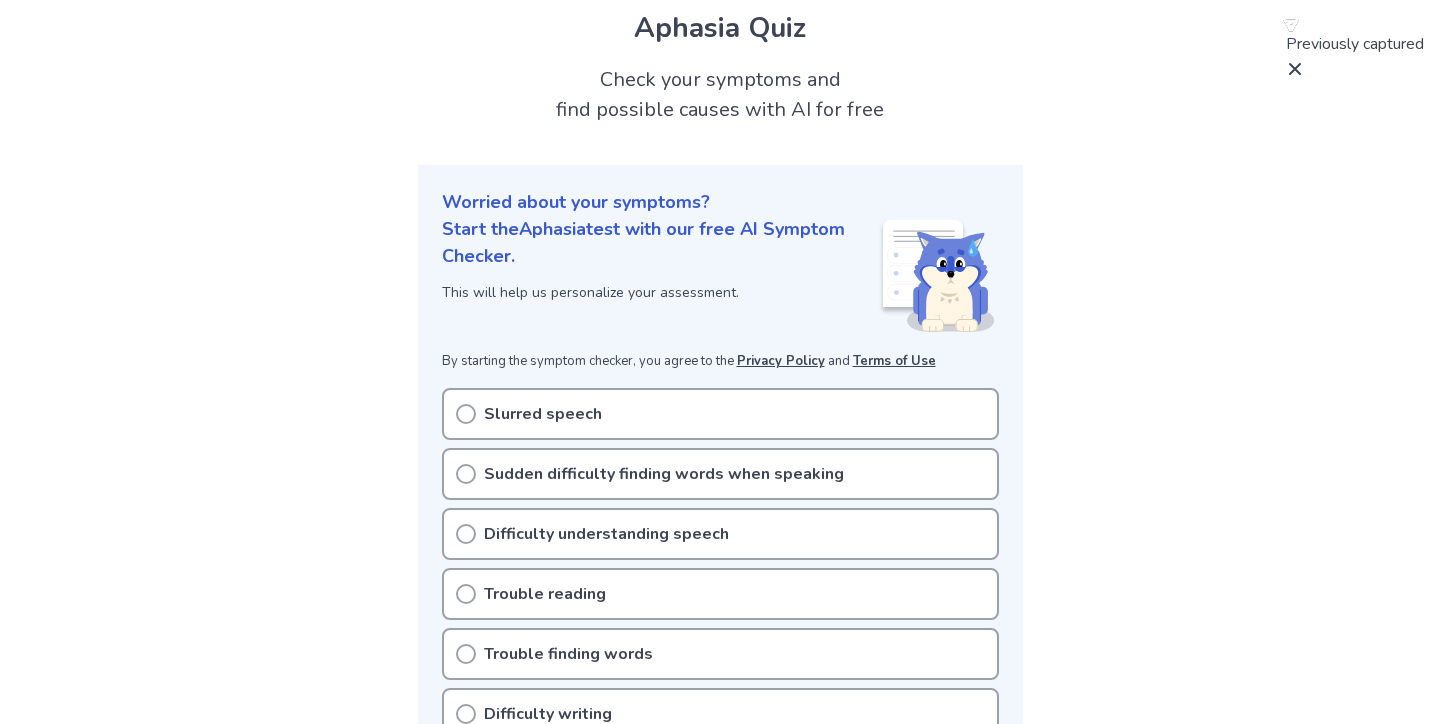 scroll, scrollTop: 101, scrollLeft: 0, axis: vertical 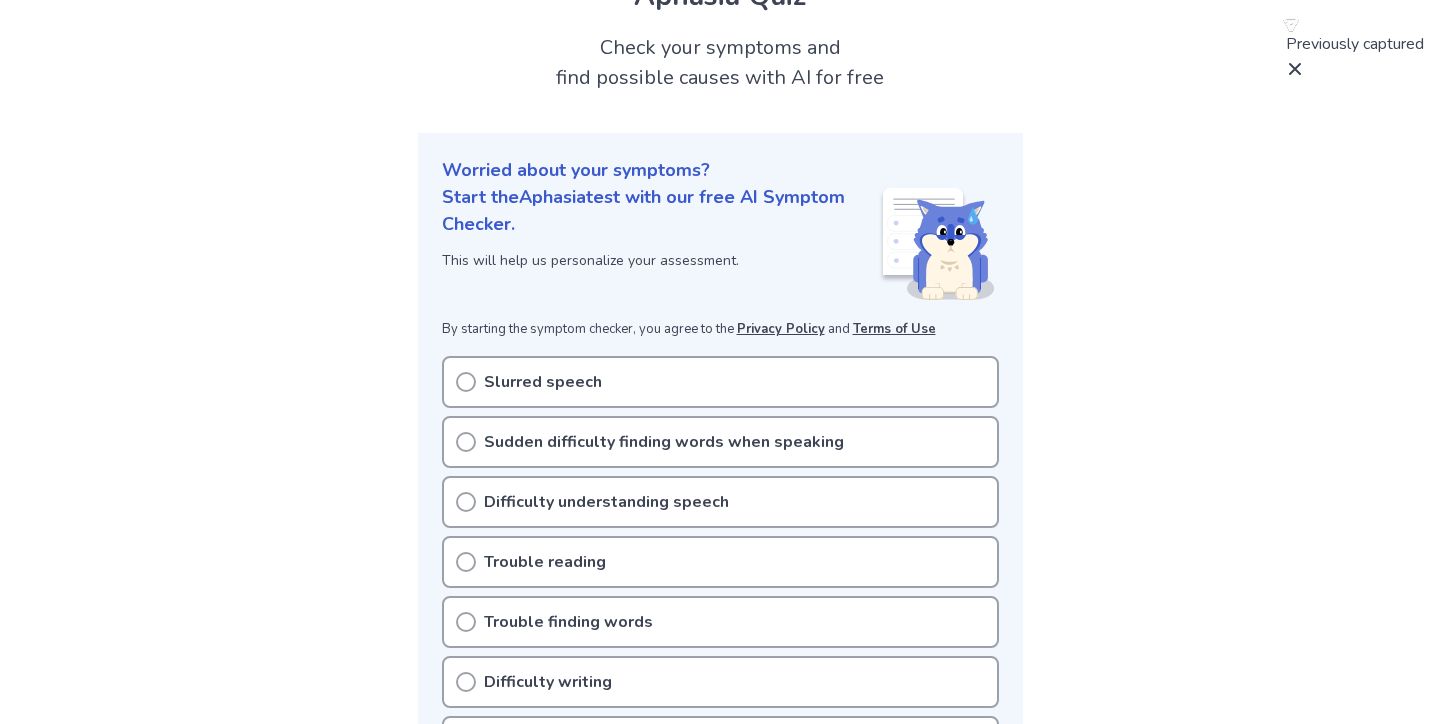 click on "Sudden difficulty finding words when speaking" at bounding box center (664, 442) 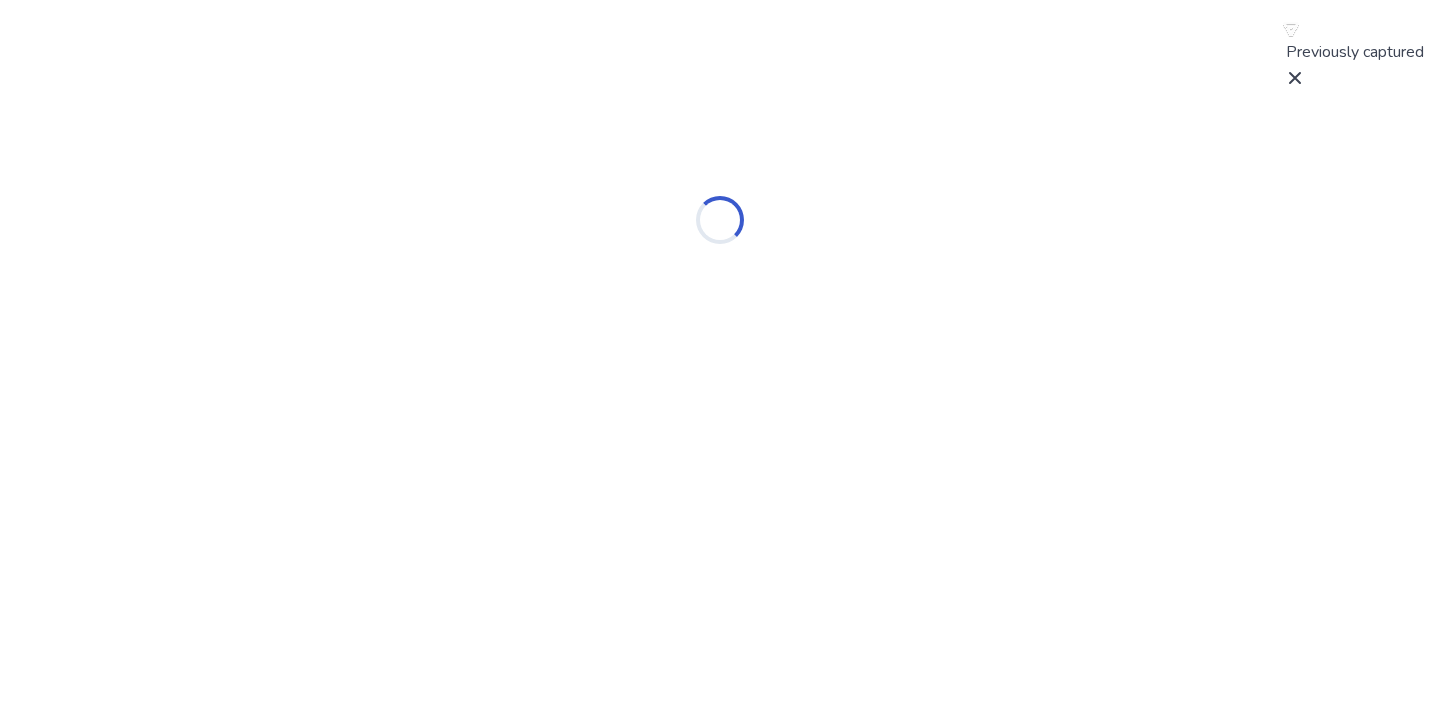 scroll, scrollTop: 0, scrollLeft: 0, axis: both 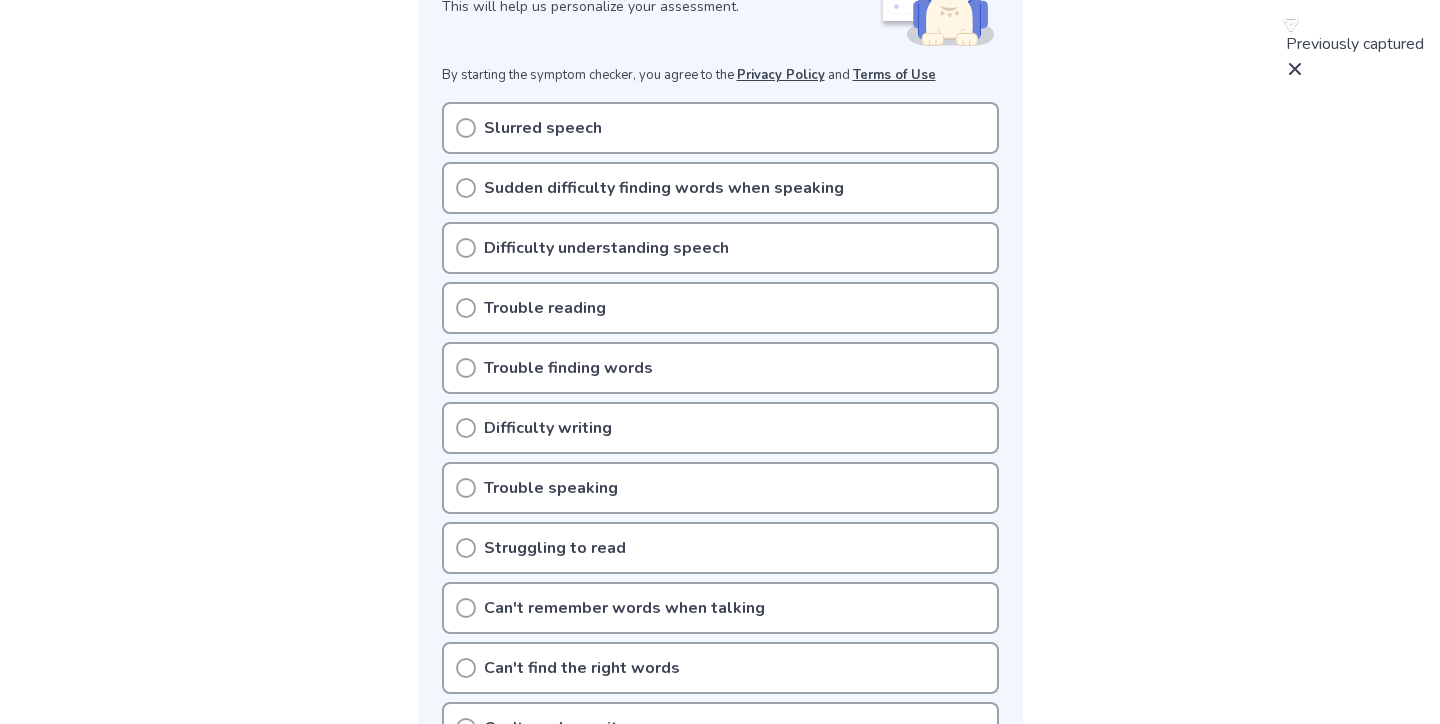 click on "Sudden difficulty finding words when speaking" at bounding box center [720, 188] 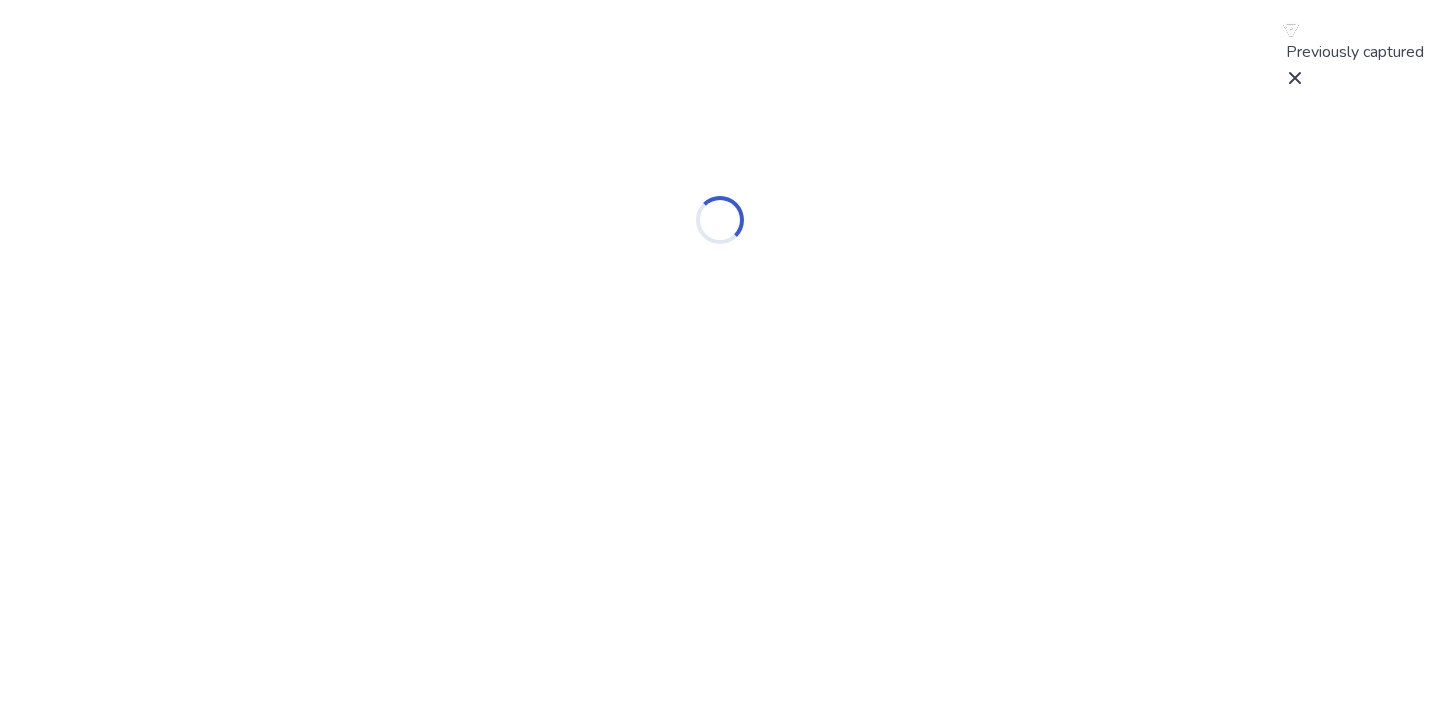 scroll, scrollTop: 0, scrollLeft: 0, axis: both 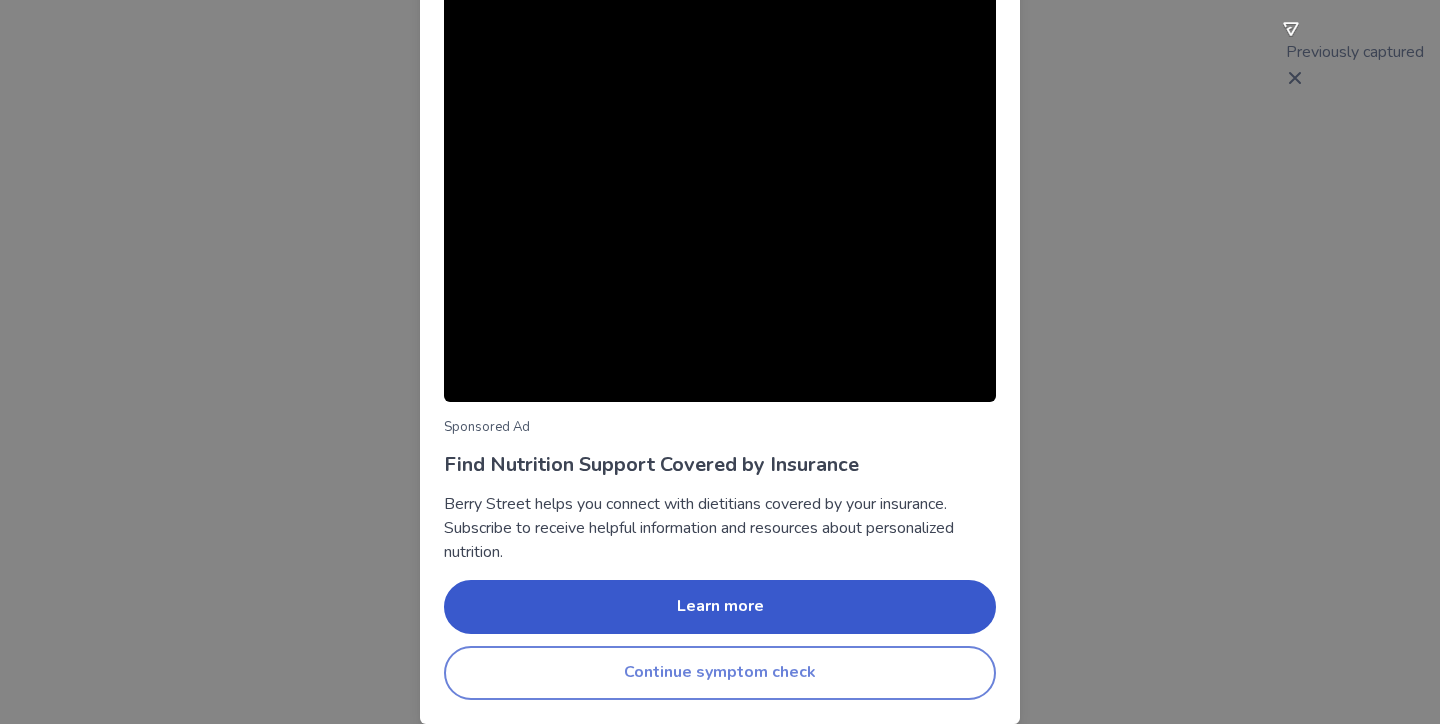 click on "Continue symptom check" at bounding box center (720, 673) 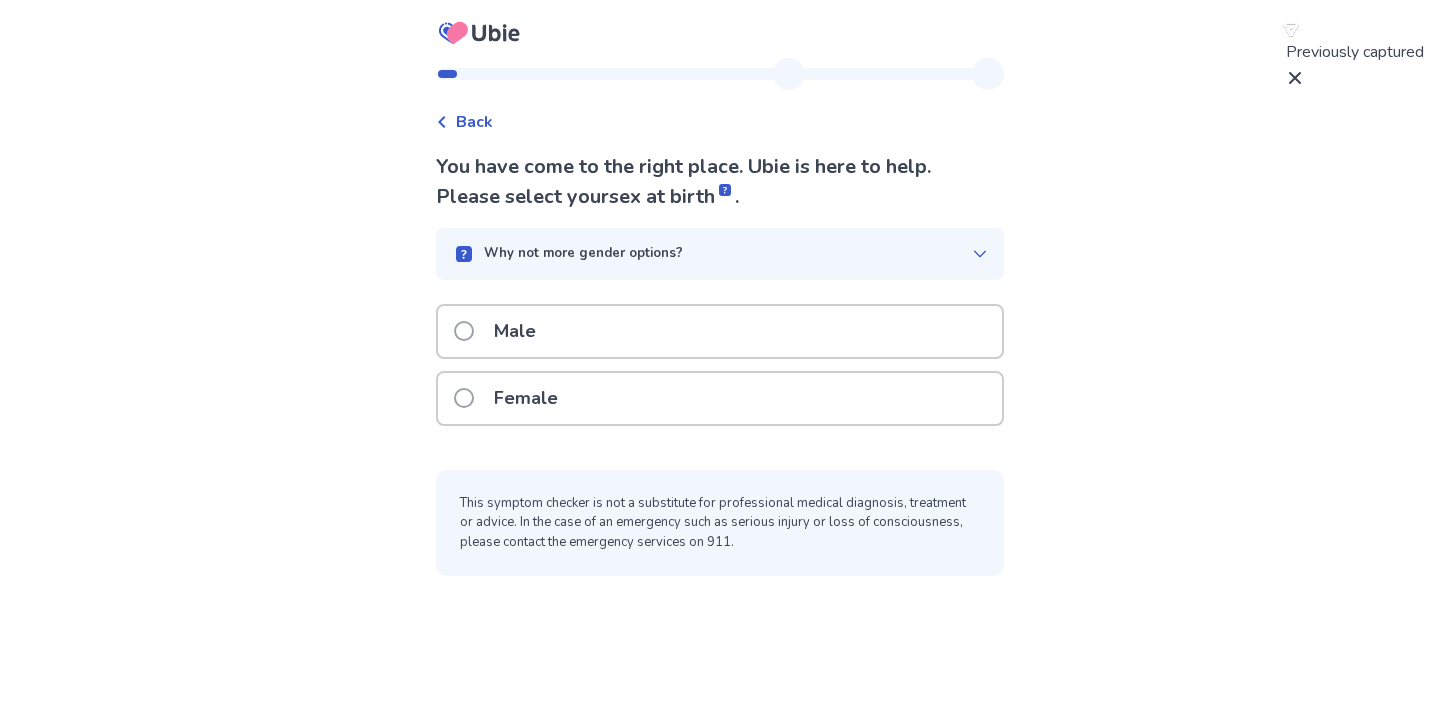 click on "Female" at bounding box center [720, 398] 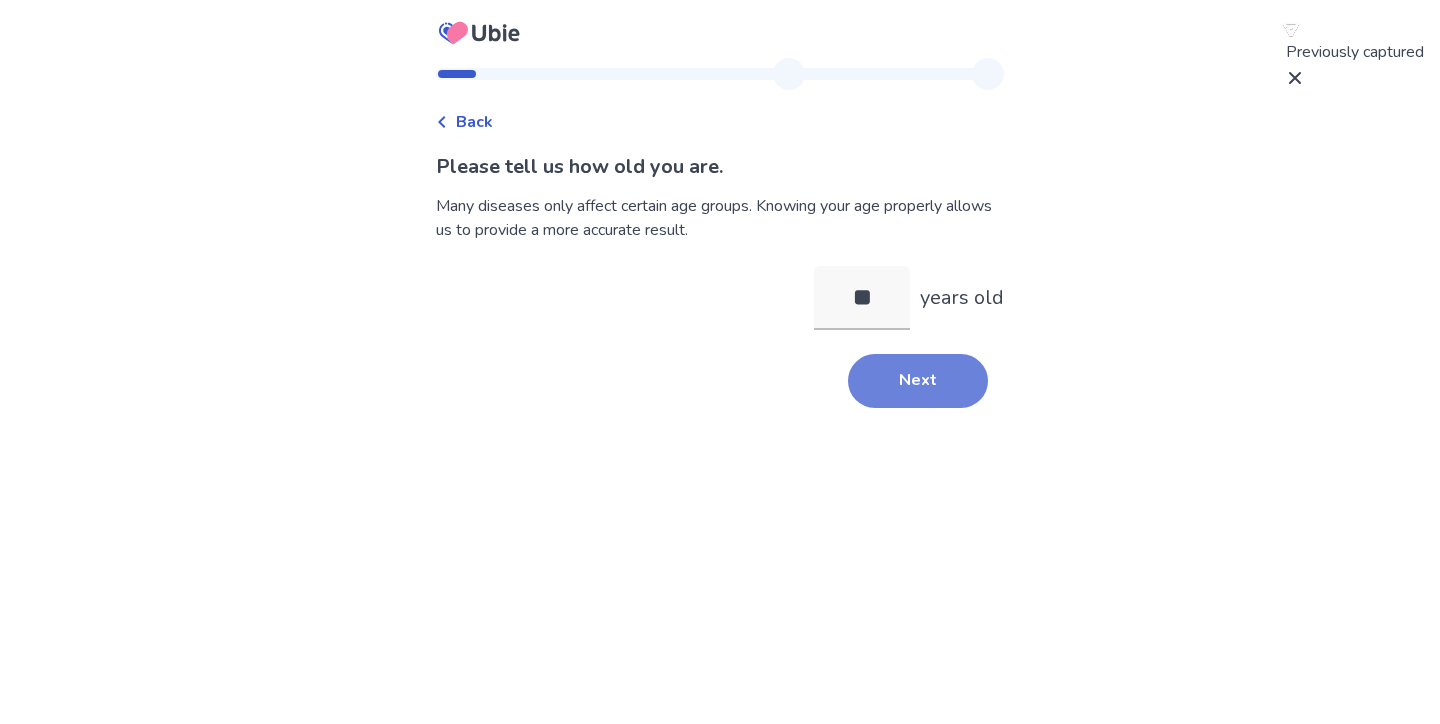 type on "**" 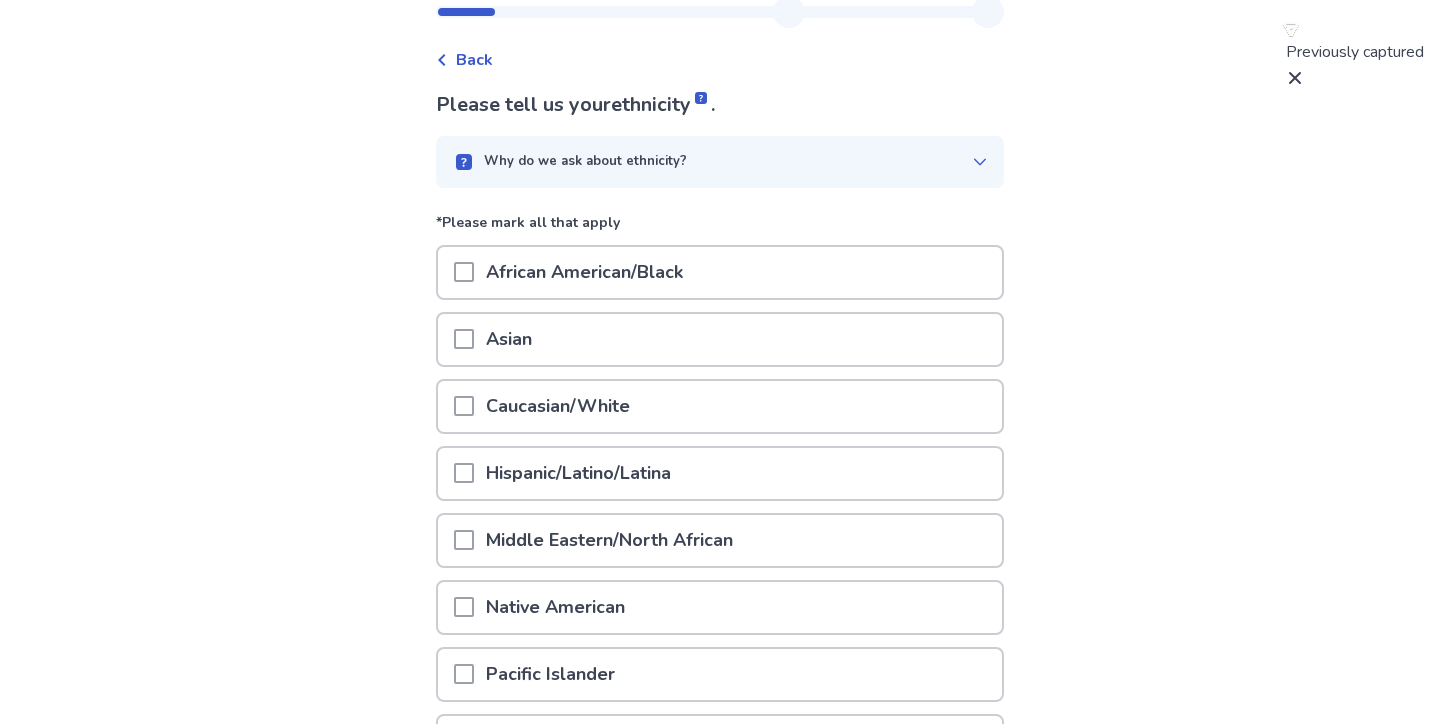 scroll, scrollTop: 83, scrollLeft: 0, axis: vertical 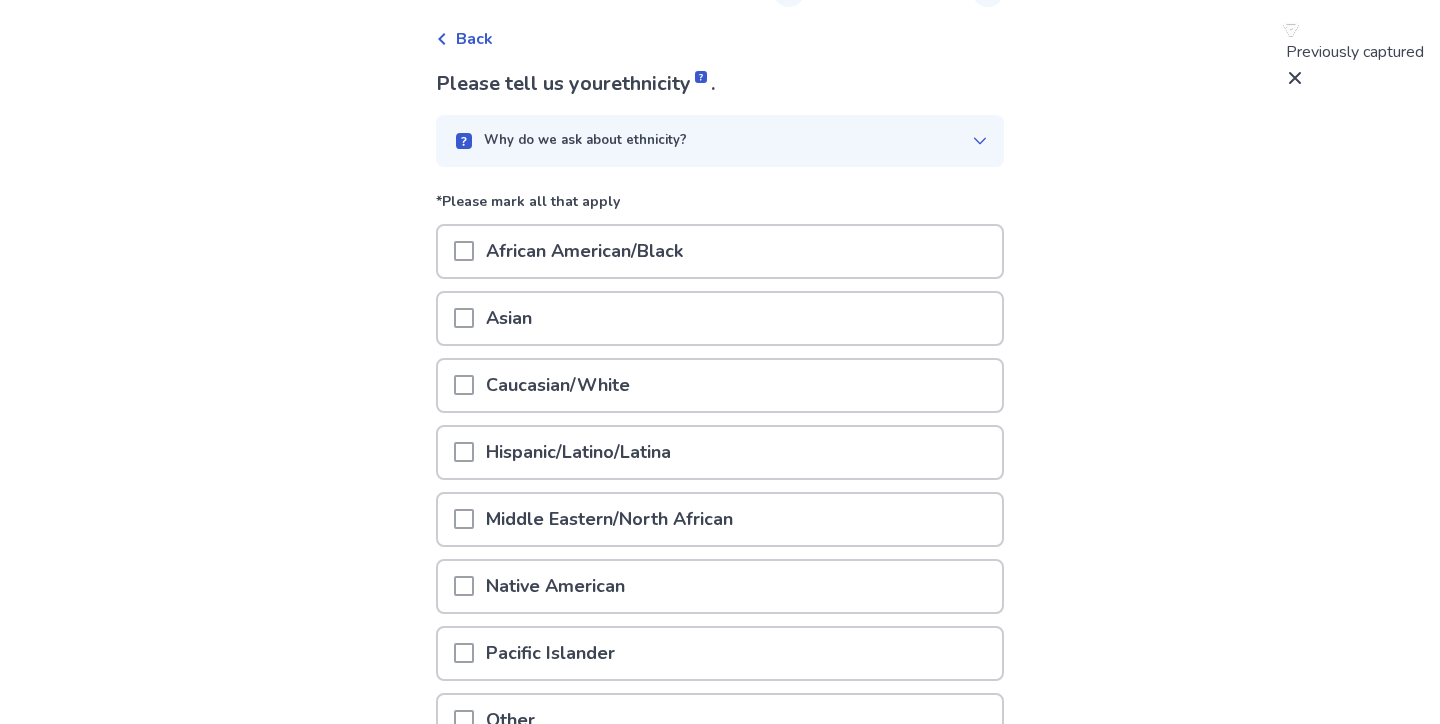 click on "Caucasian/White" at bounding box center [720, 385] 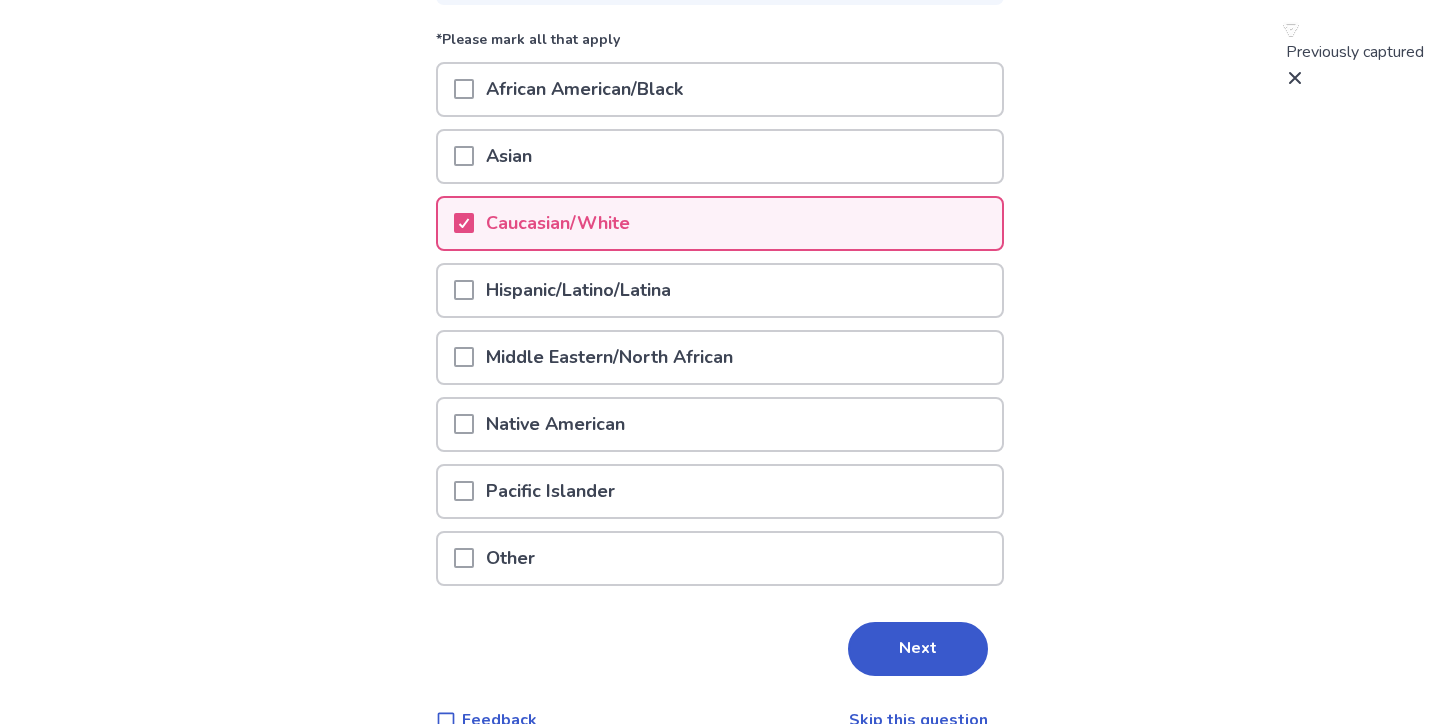 scroll, scrollTop: 285, scrollLeft: 0, axis: vertical 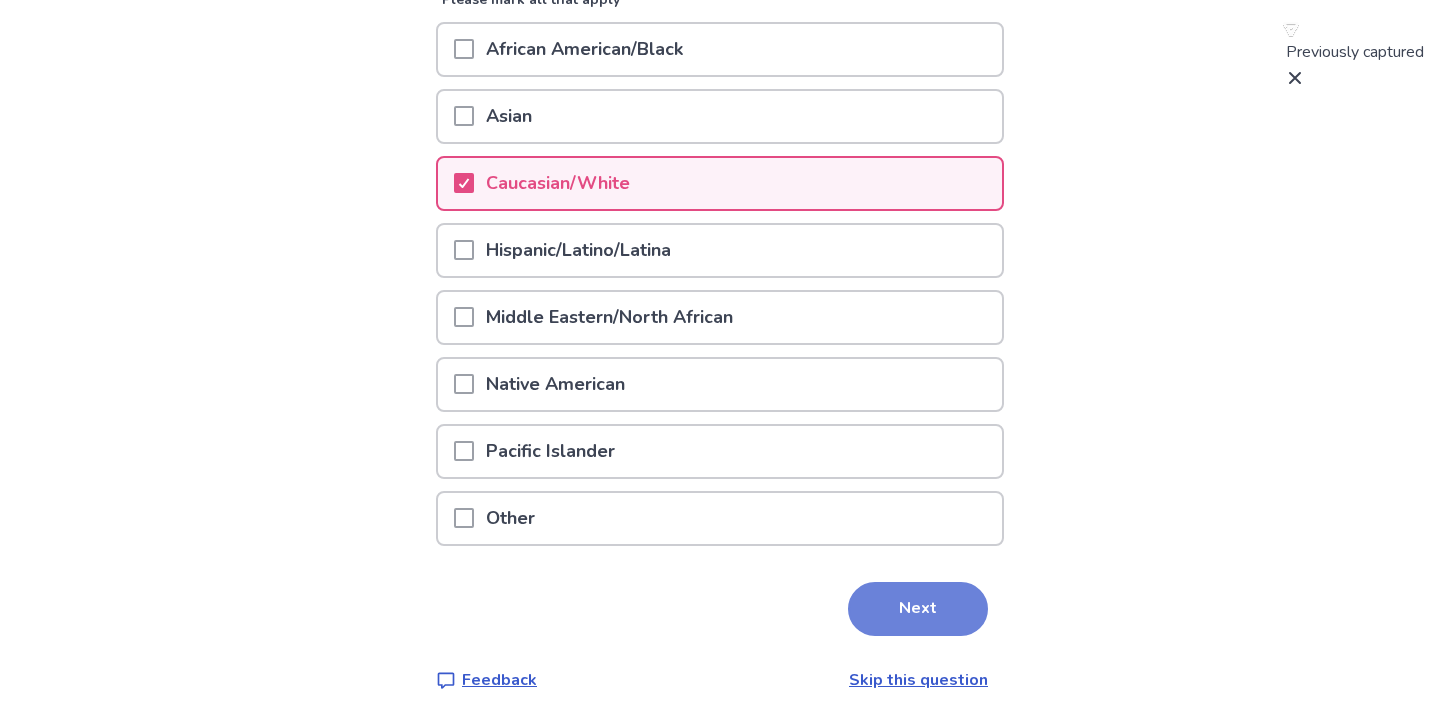 click on "Next" at bounding box center [918, 609] 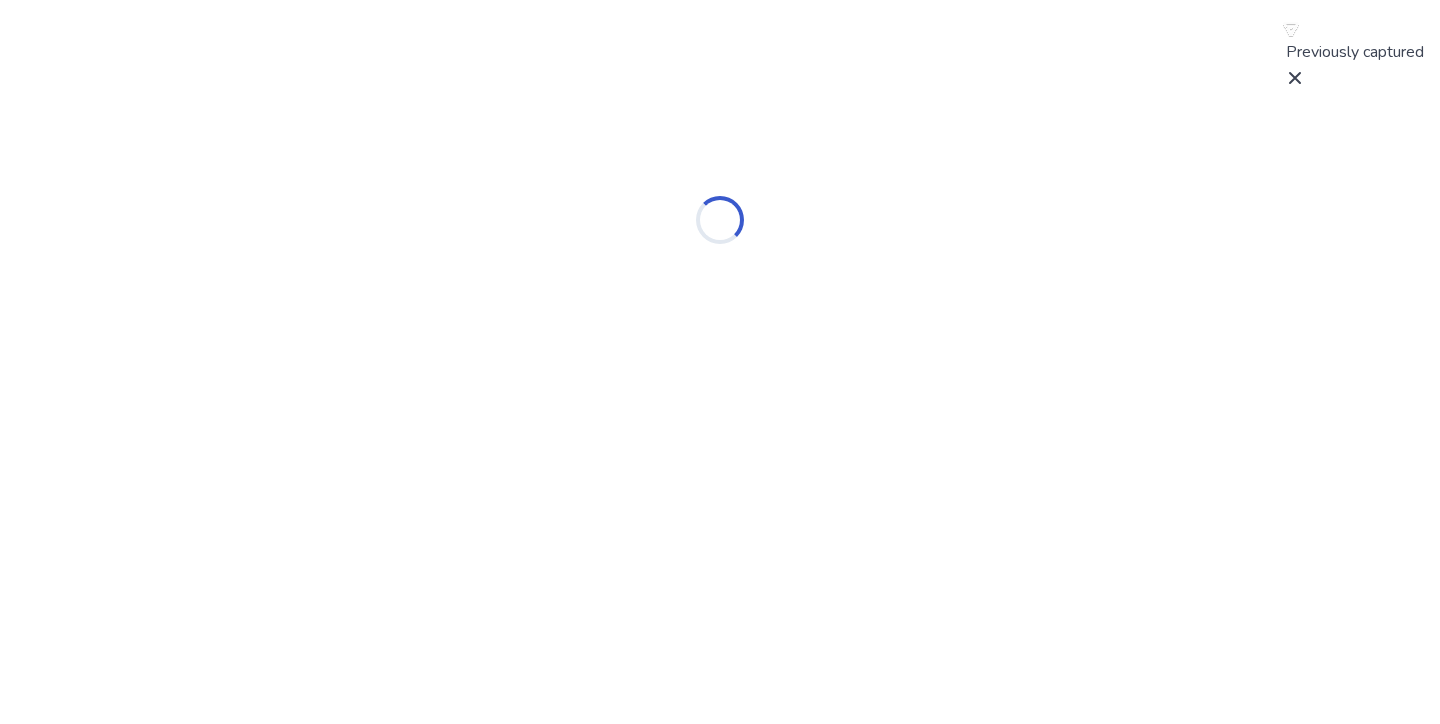 scroll, scrollTop: 0, scrollLeft: 0, axis: both 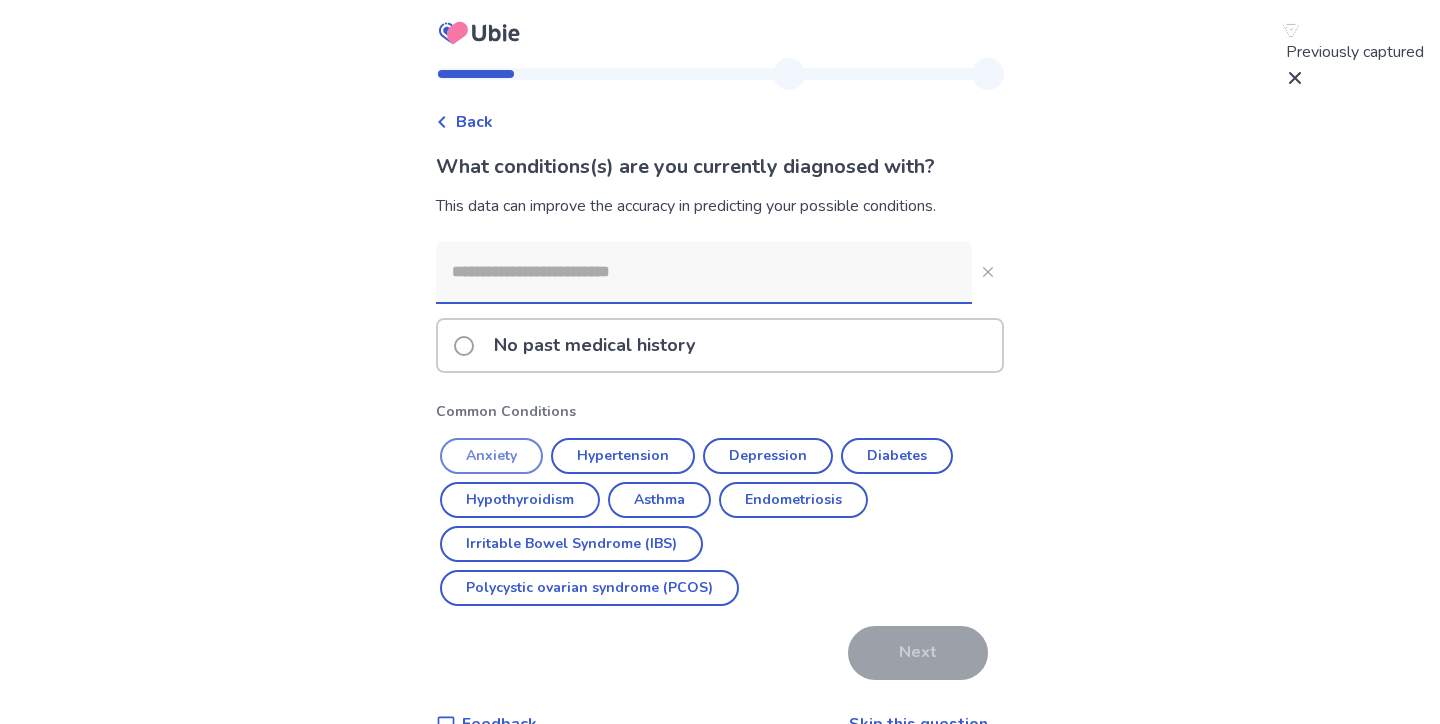 click on "Anxiety" at bounding box center [491, 456] 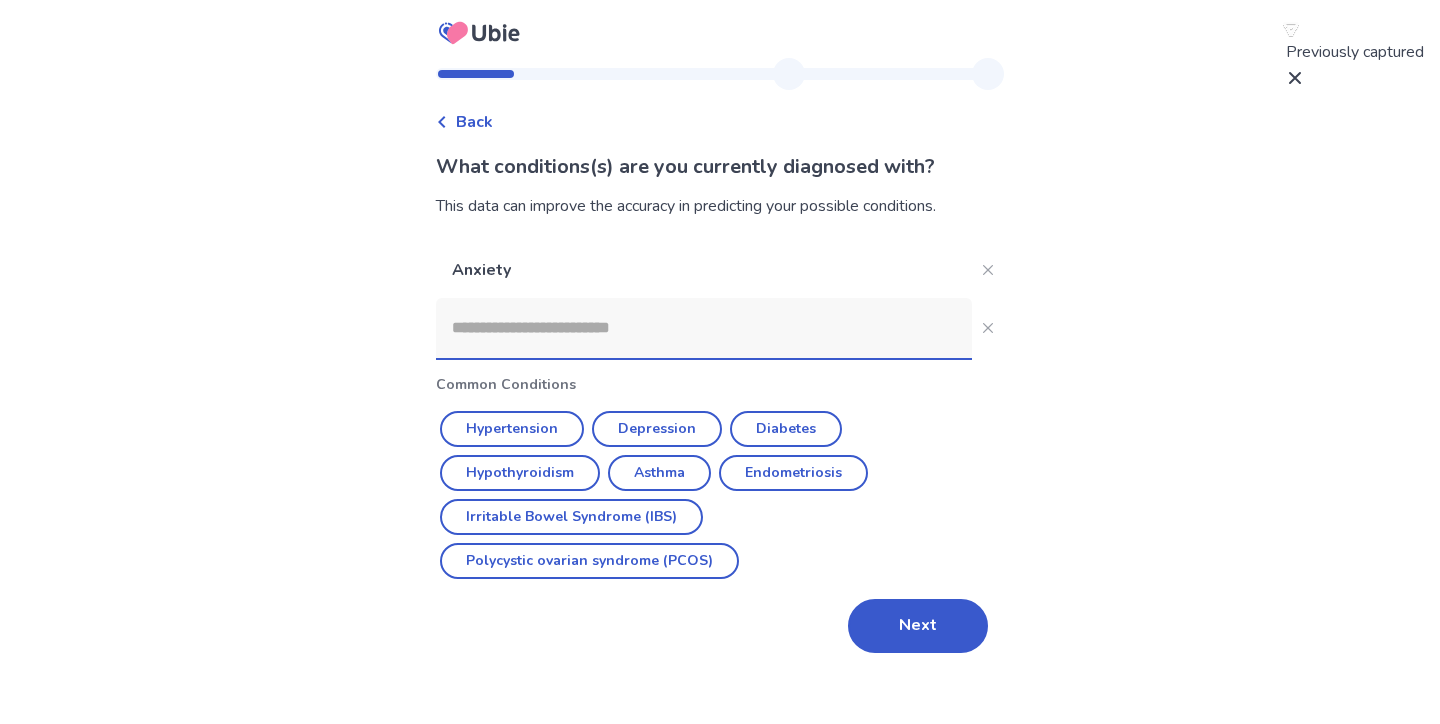 click at bounding box center (704, 328) 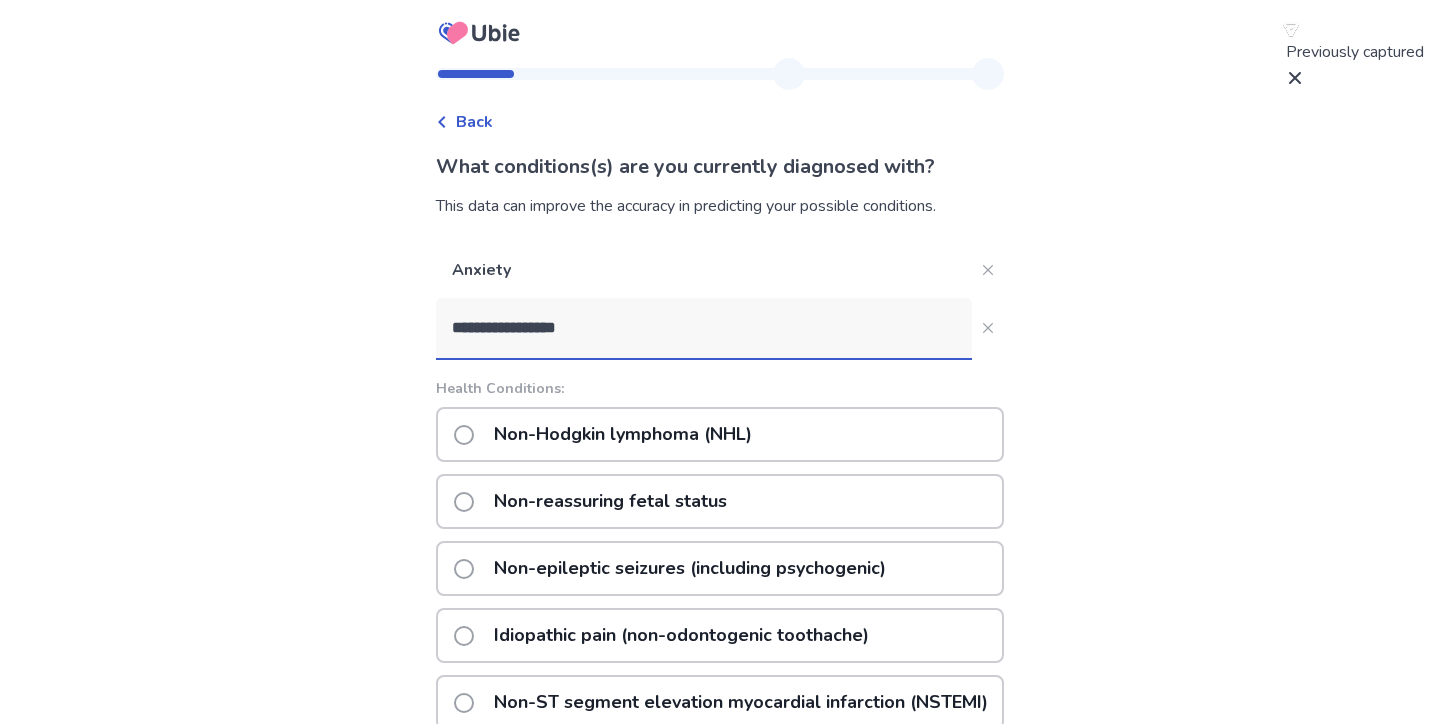 type on "**********" 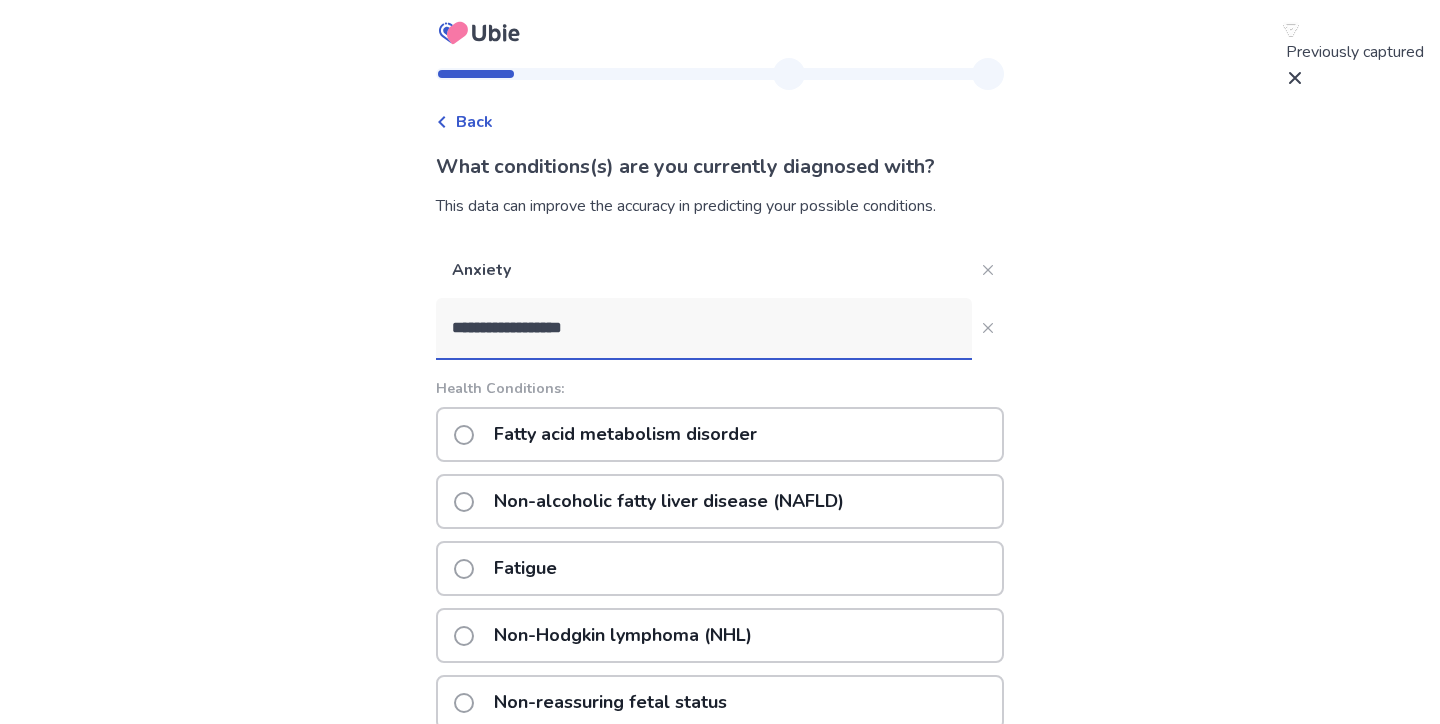 click on "Non-alcoholic fatty liver disease (NAFLD)" at bounding box center (669, 501) 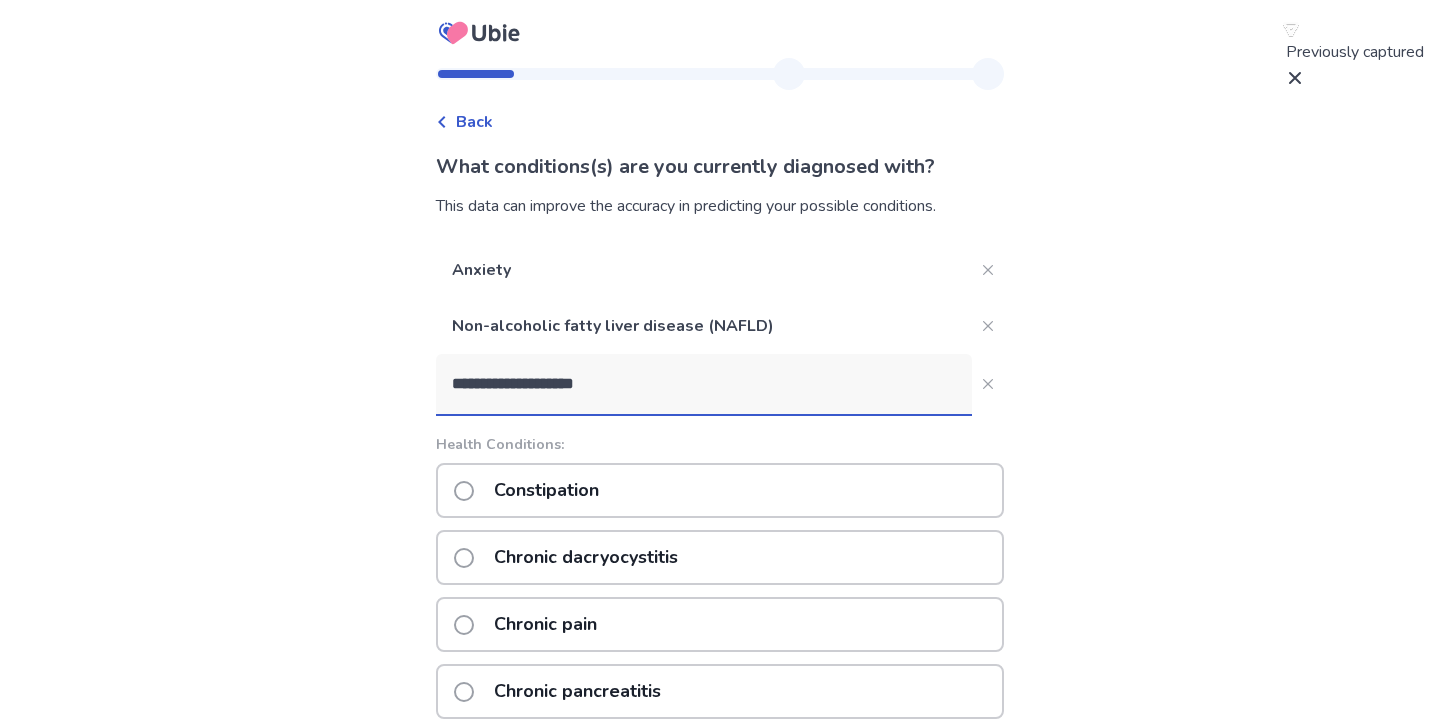 type on "**********" 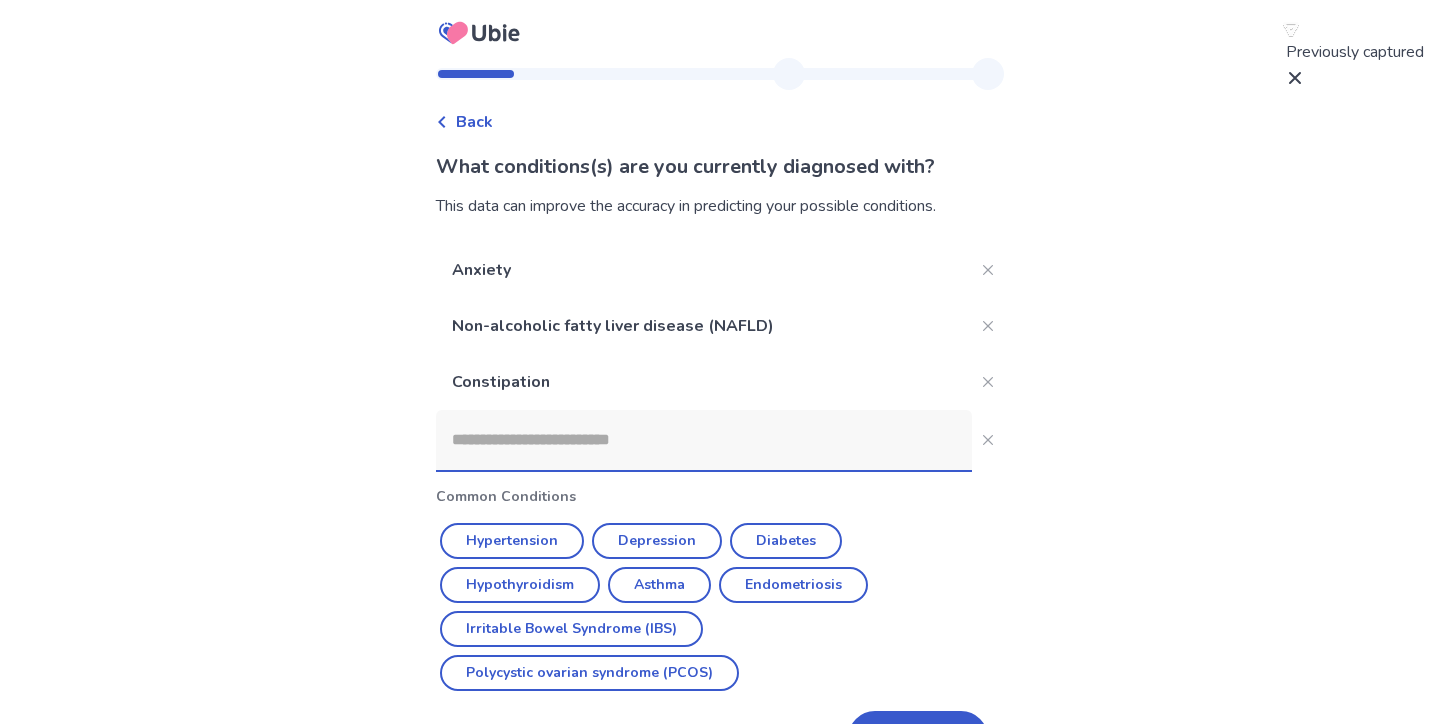 click at bounding box center [704, 440] 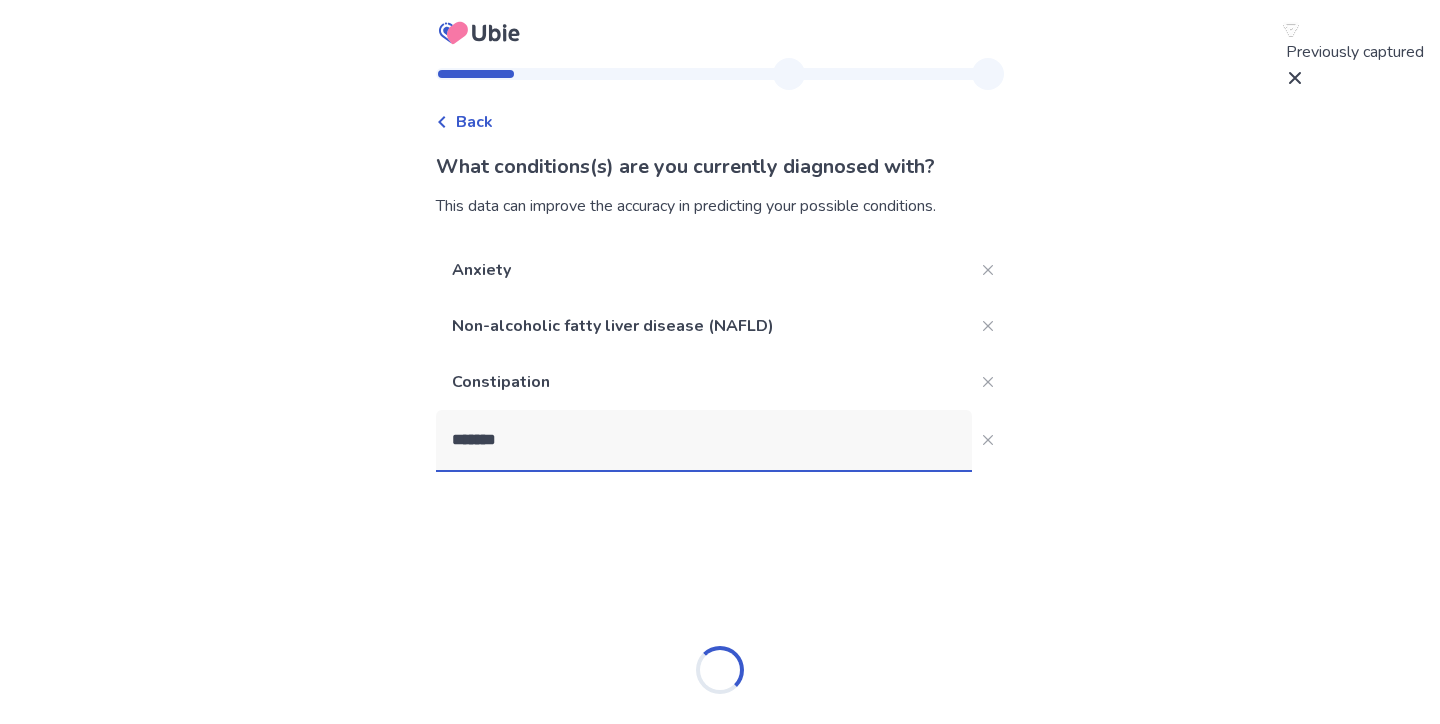 type on "********" 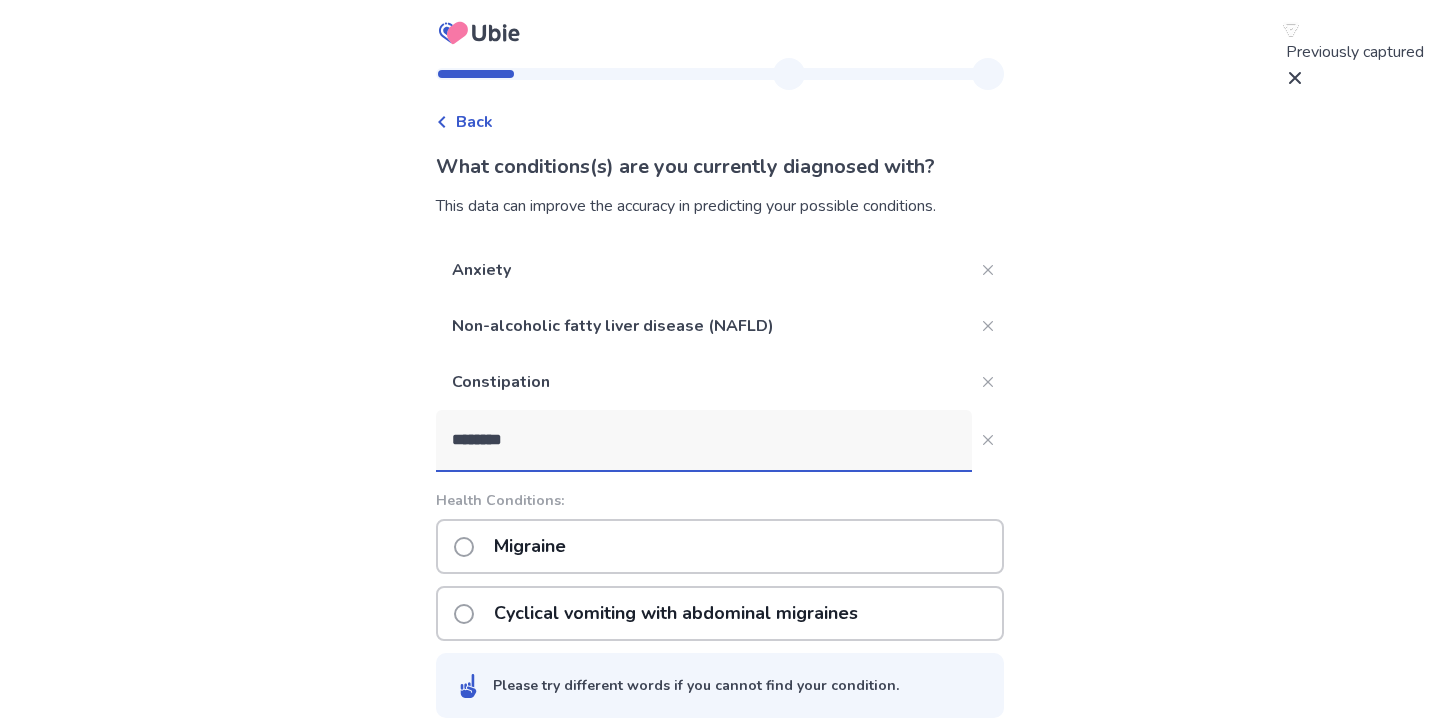 click on "Migraine" at bounding box center (530, 546) 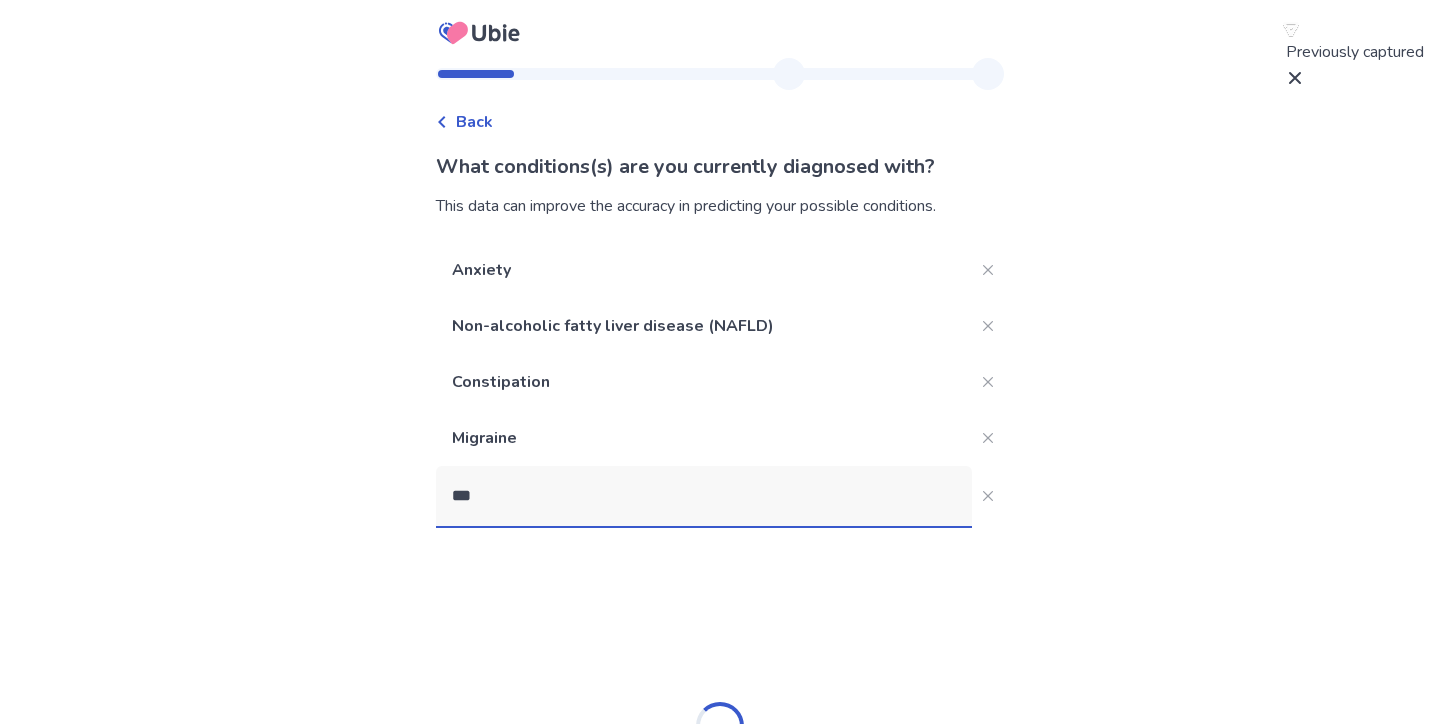type on "****" 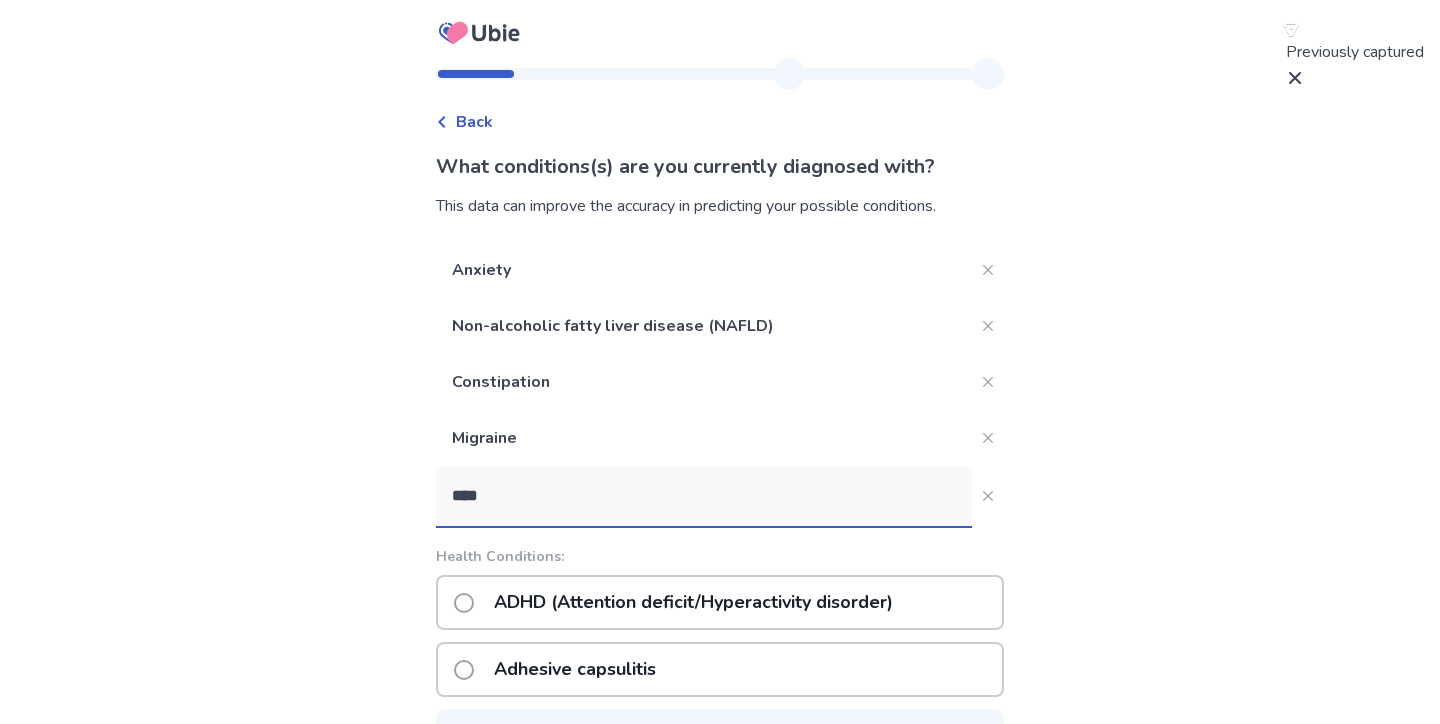 click on "ADHD (Attention deficit/Hyperactivity disorder)" at bounding box center [693, 602] 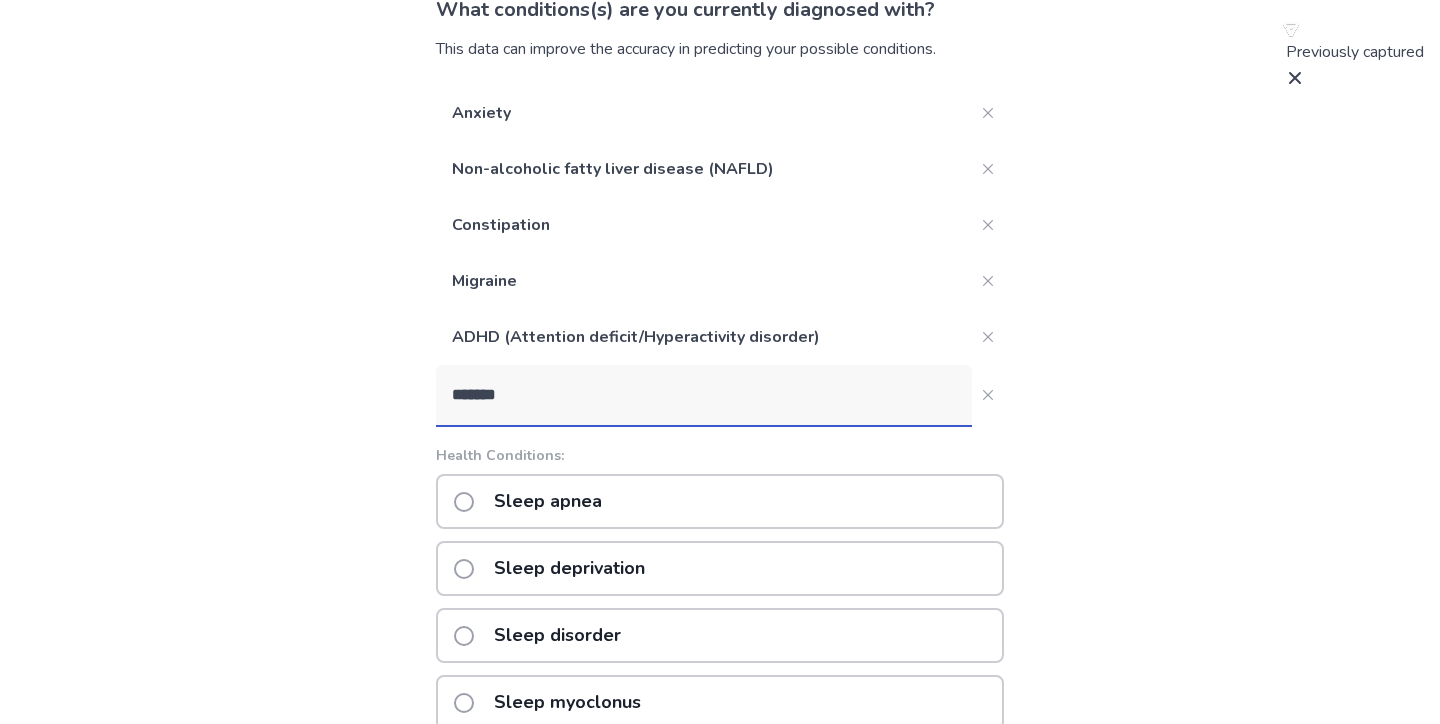 scroll, scrollTop: 161, scrollLeft: 0, axis: vertical 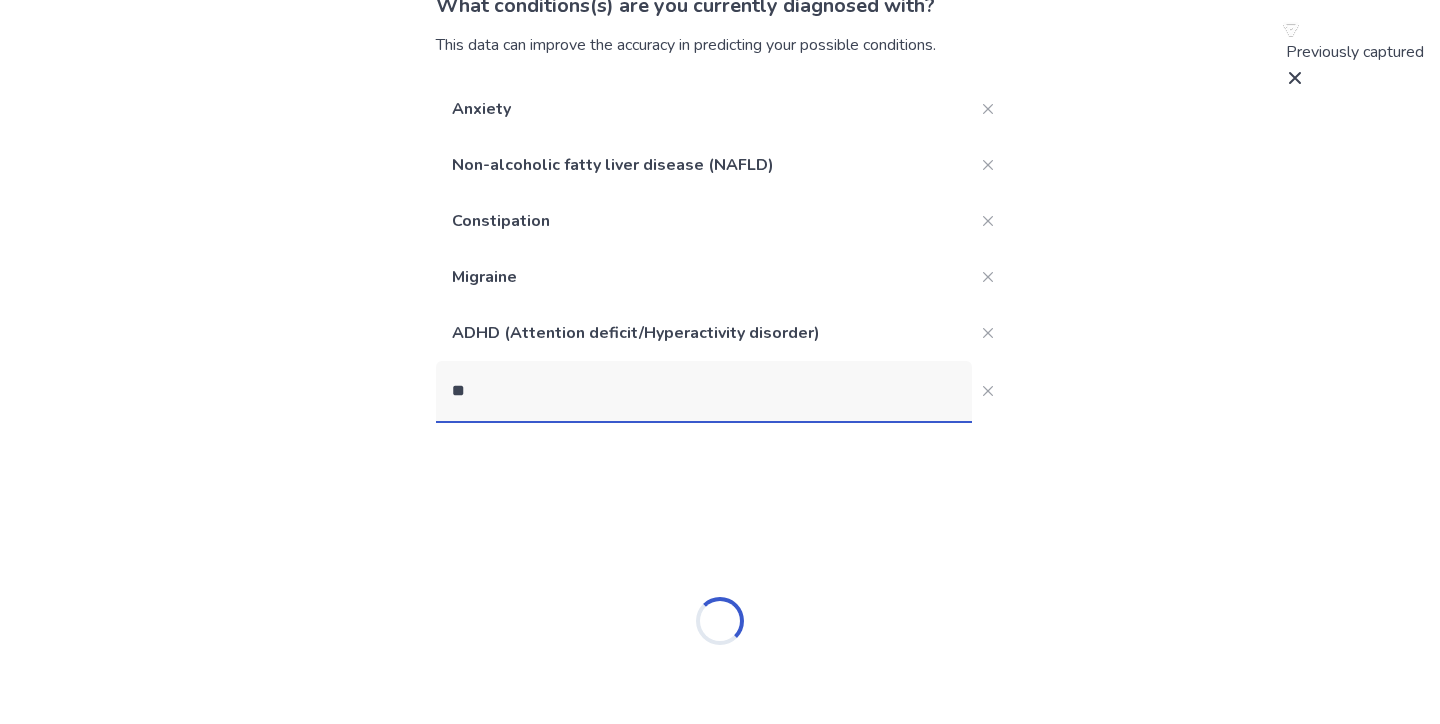 type on "*" 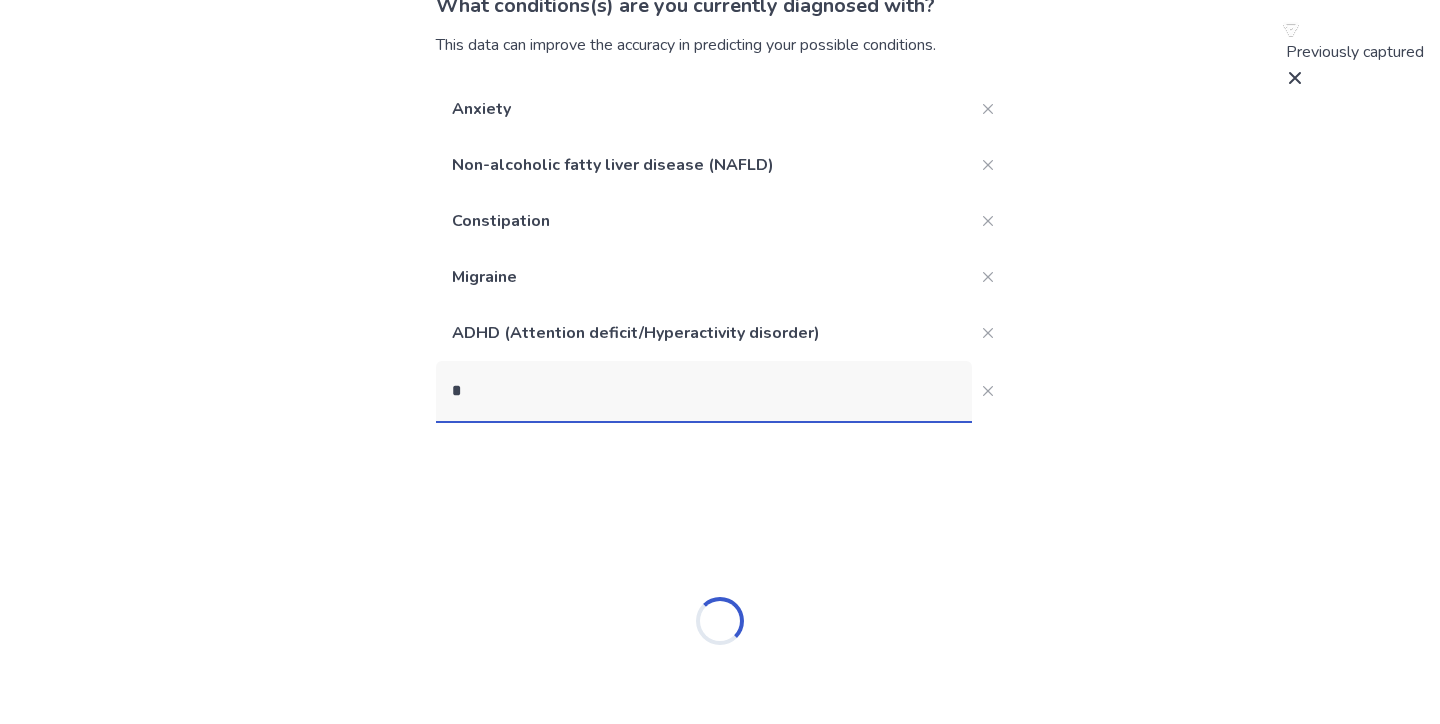 type 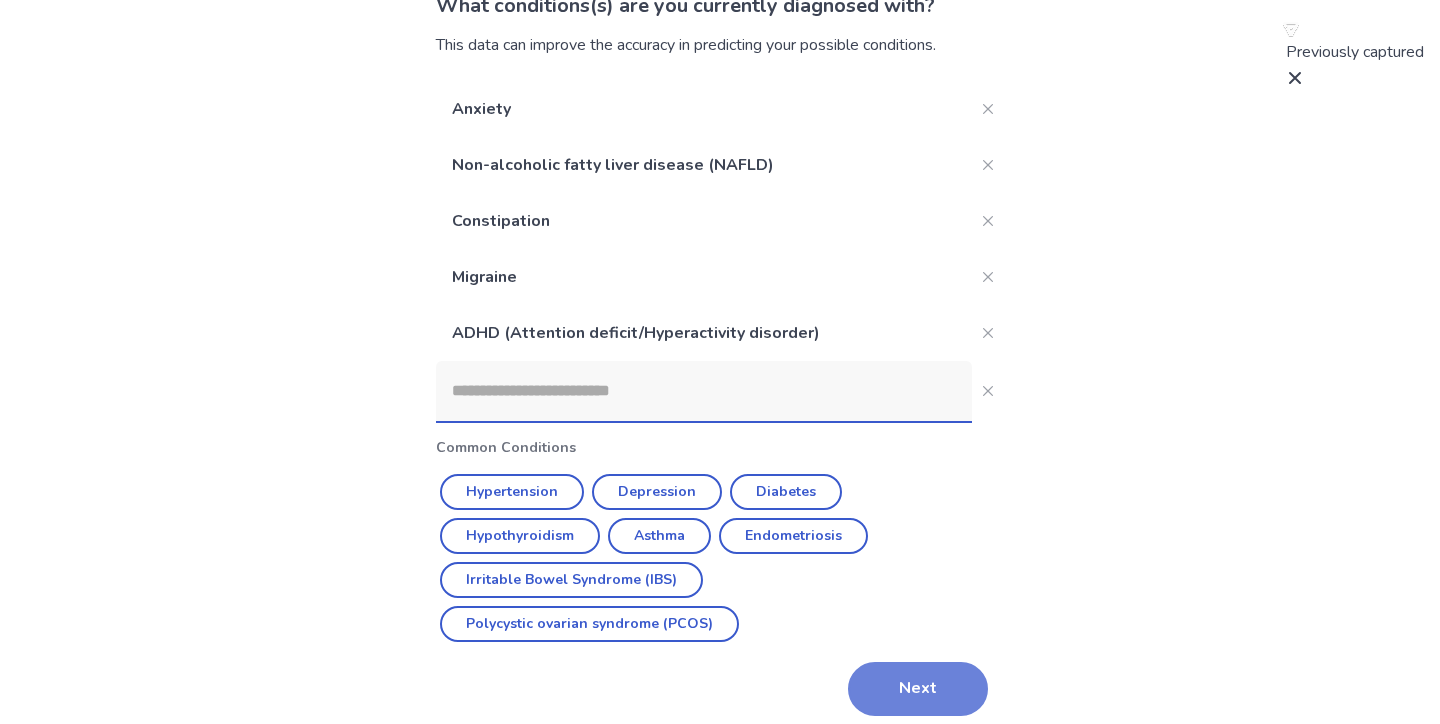 click on "Next" at bounding box center [918, 689] 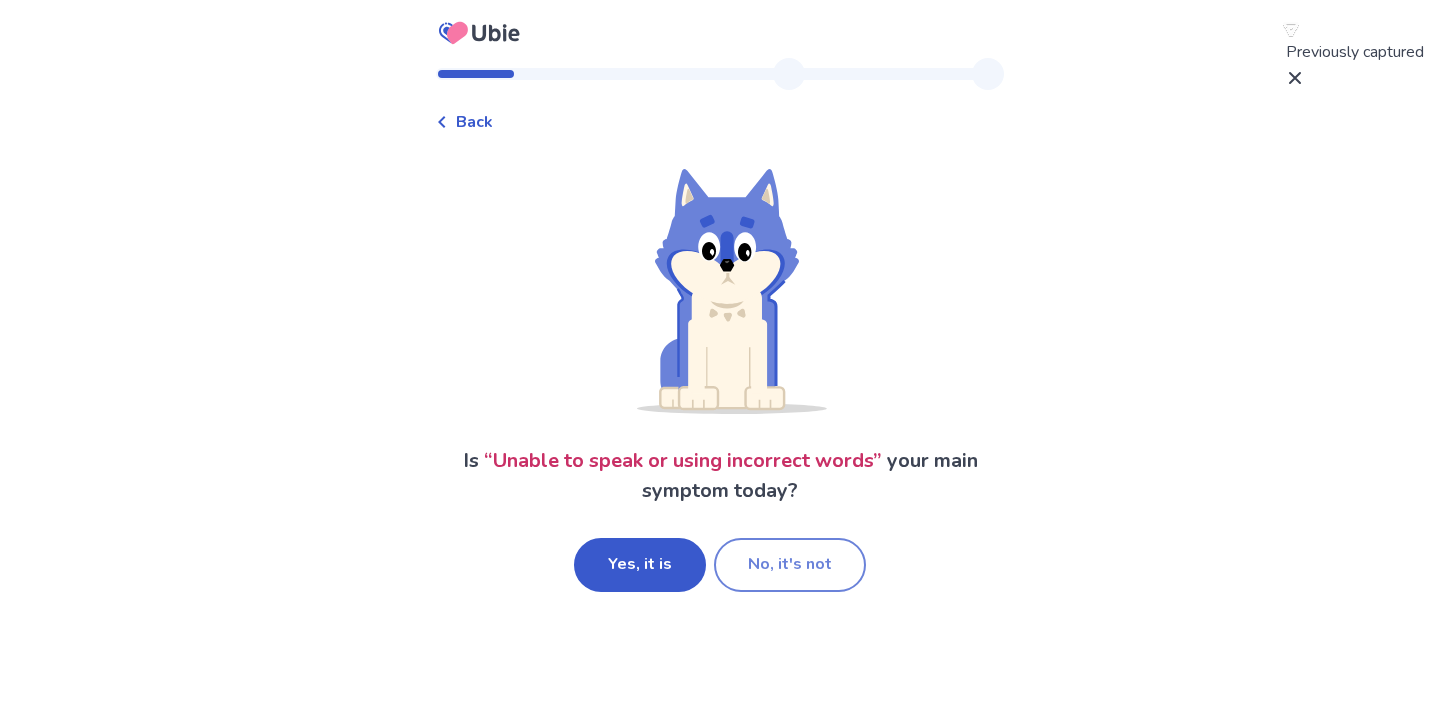 click on "No, it's not" at bounding box center [790, 565] 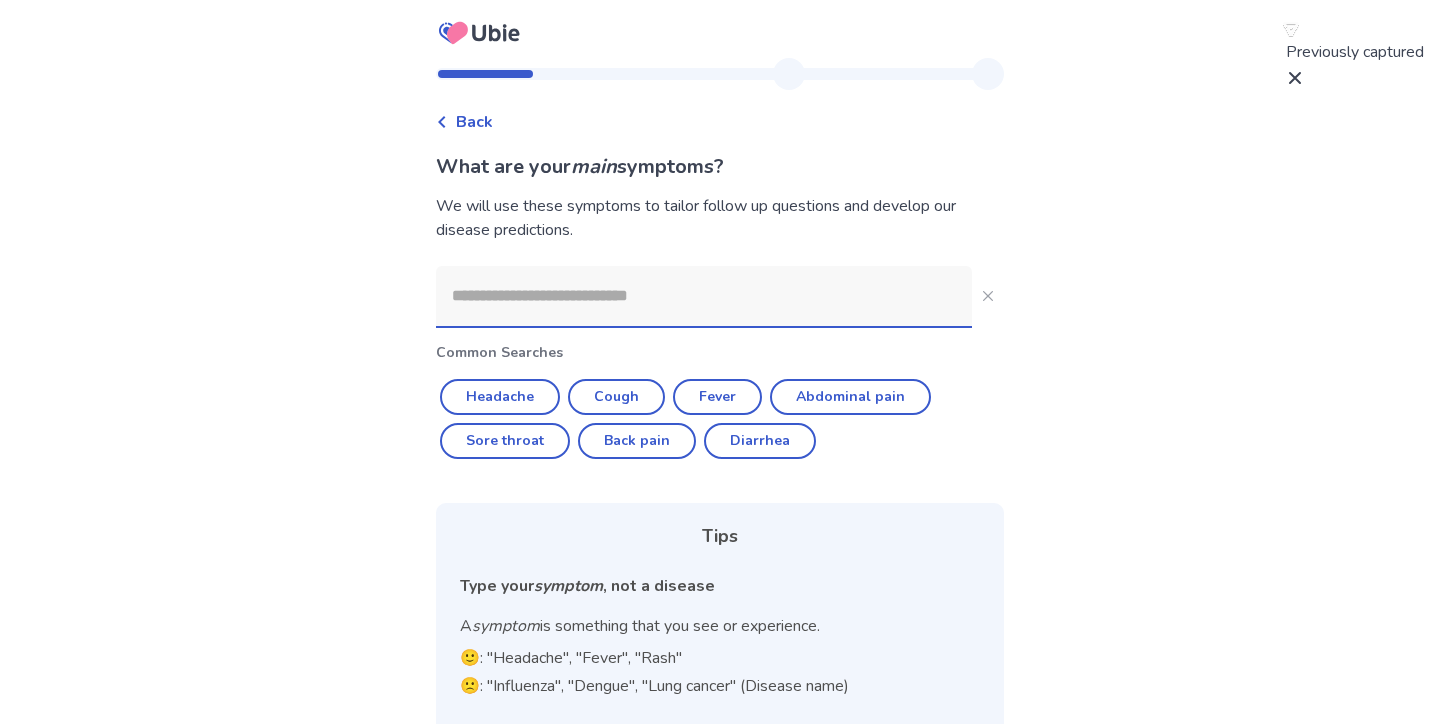 click 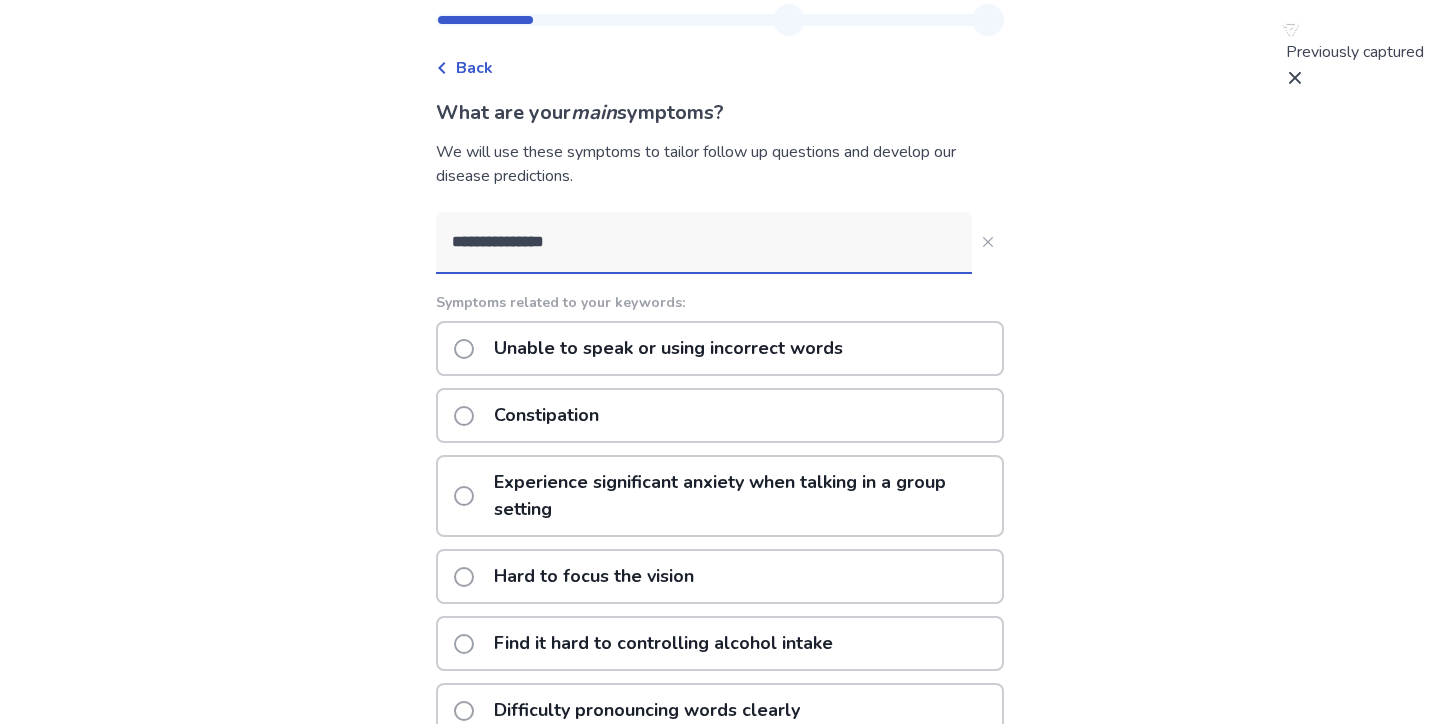 scroll, scrollTop: 0, scrollLeft: 0, axis: both 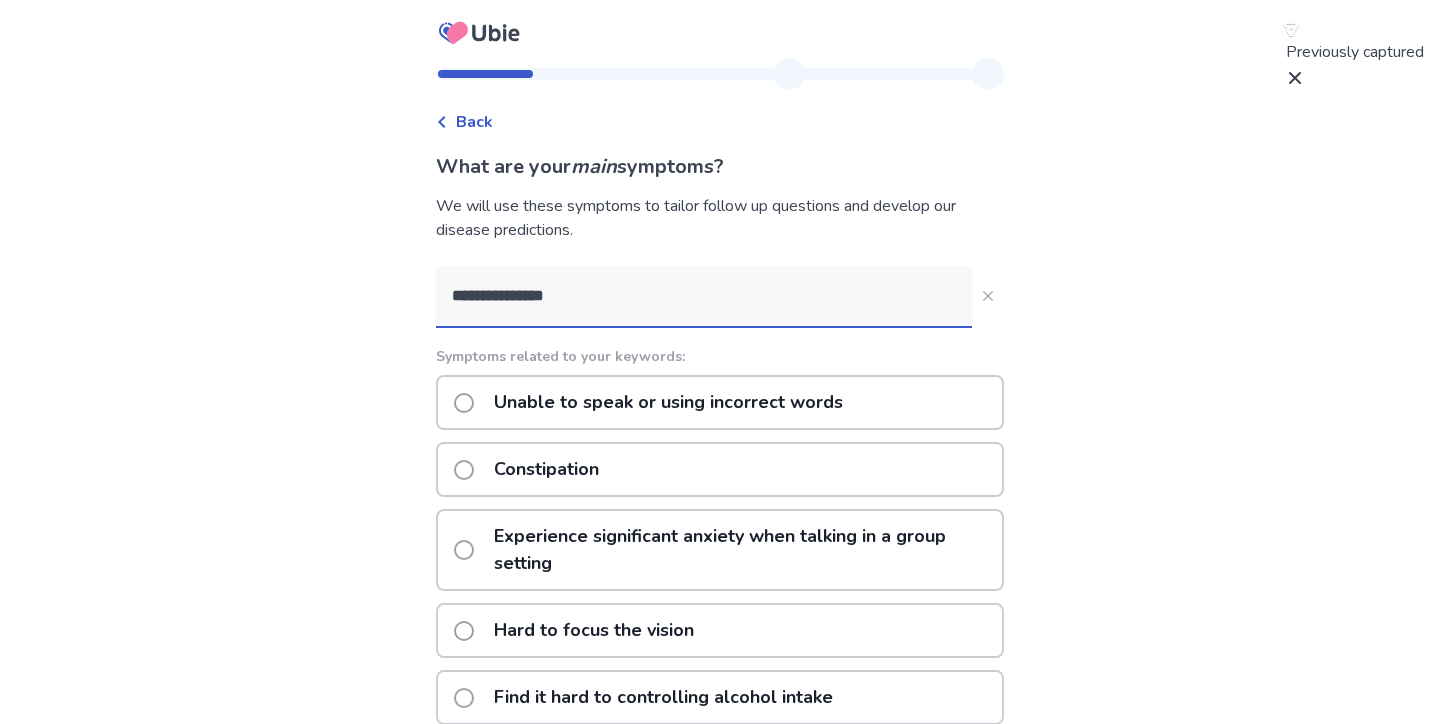 click on "**********" 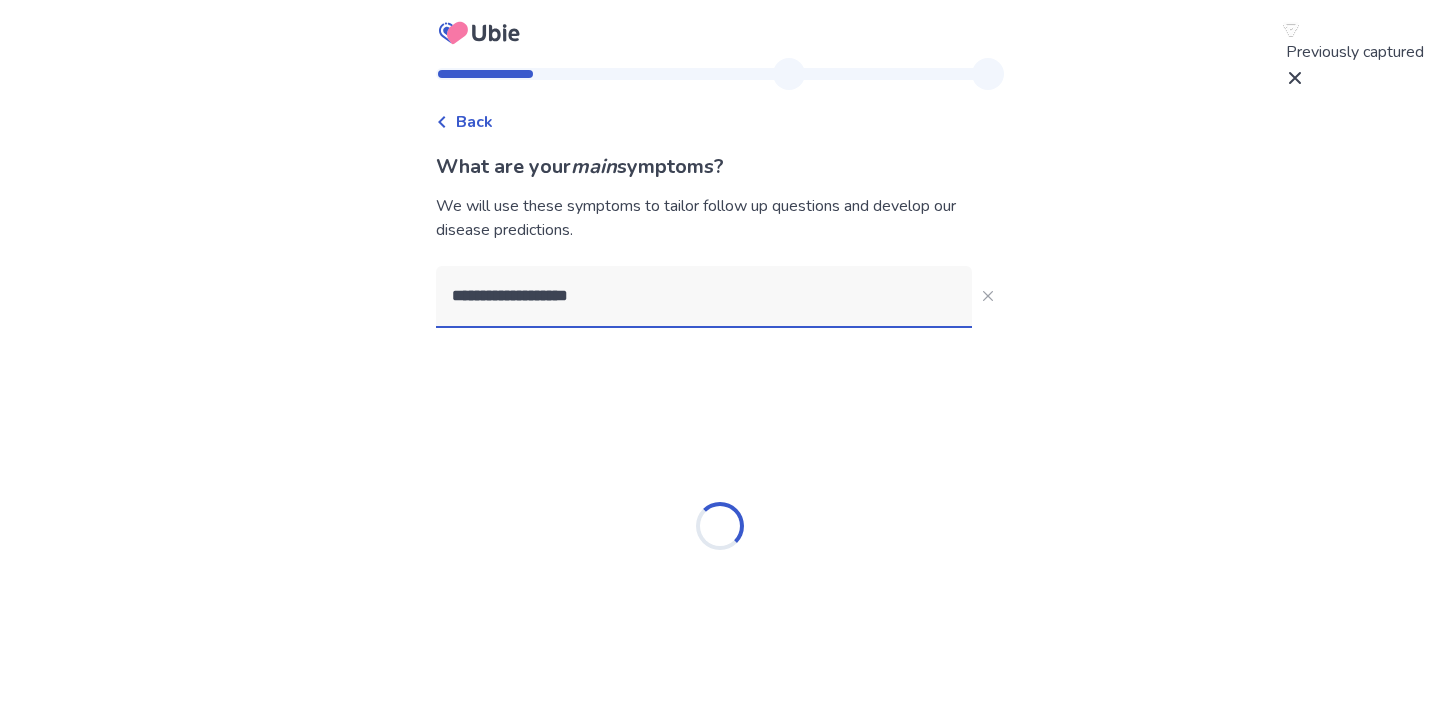 type on "**********" 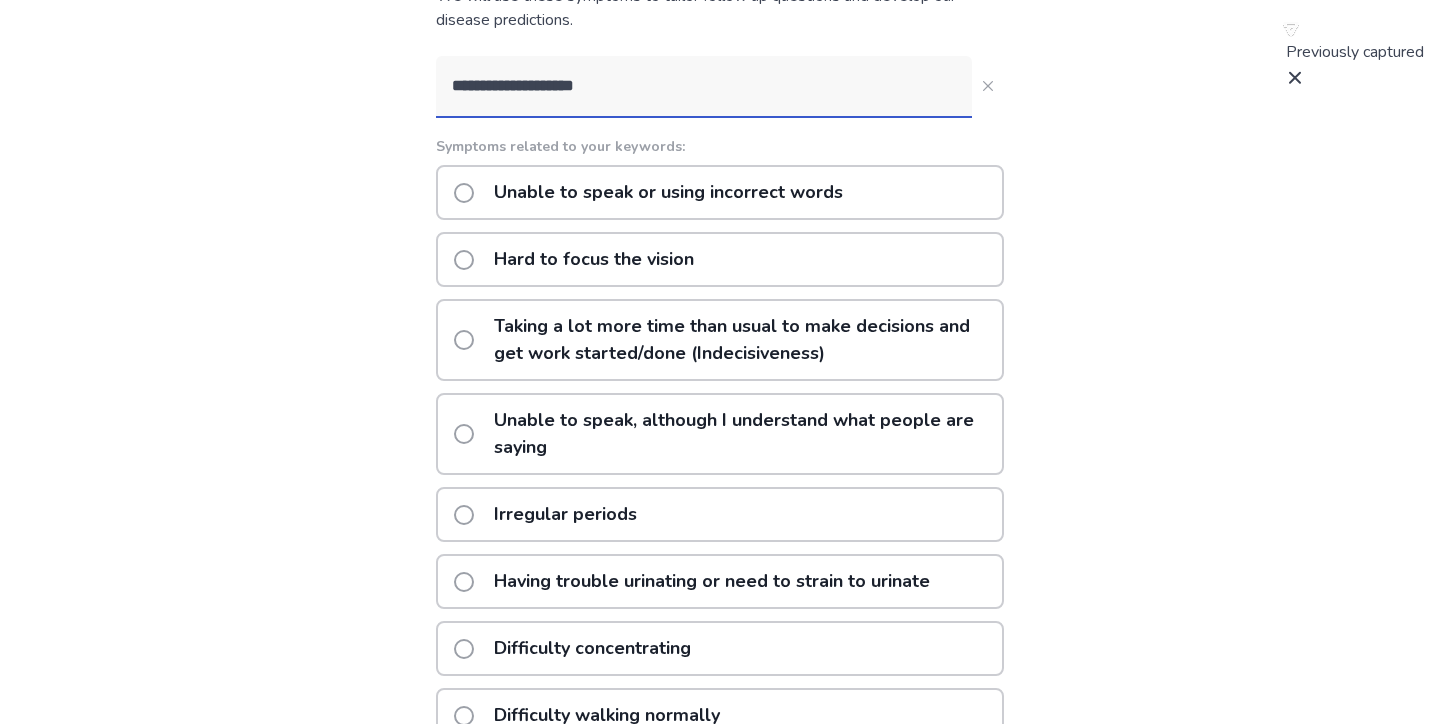 scroll, scrollTop: 38, scrollLeft: 0, axis: vertical 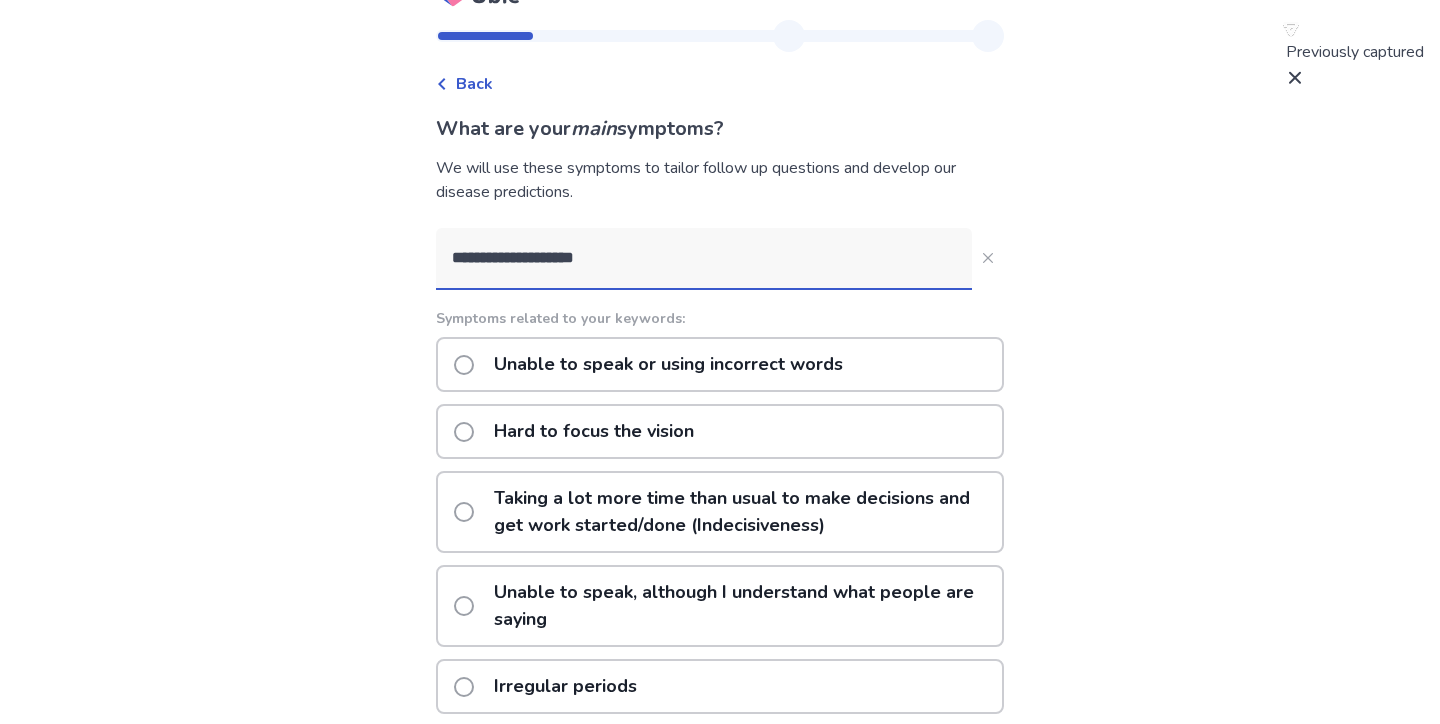click on "Unable to speak or using incorrect words" 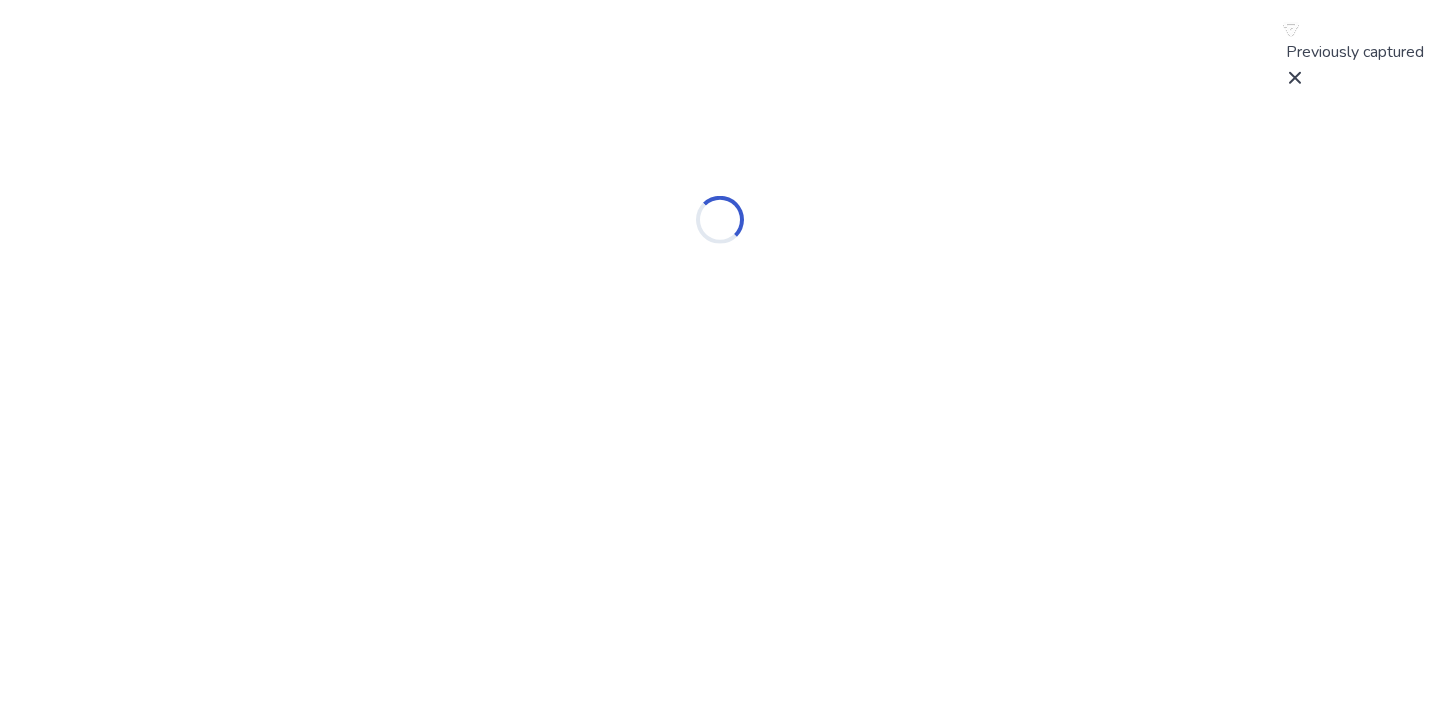 scroll, scrollTop: 0, scrollLeft: 0, axis: both 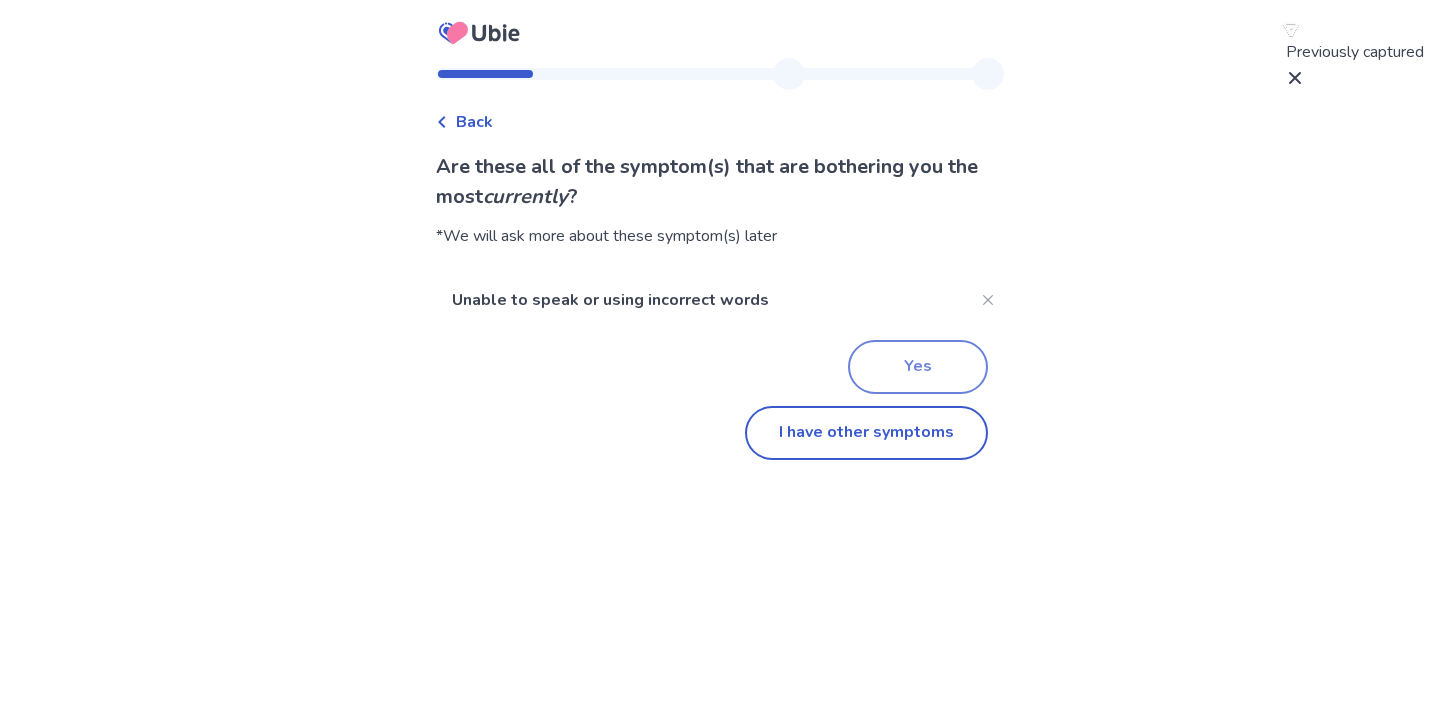click on "Yes" 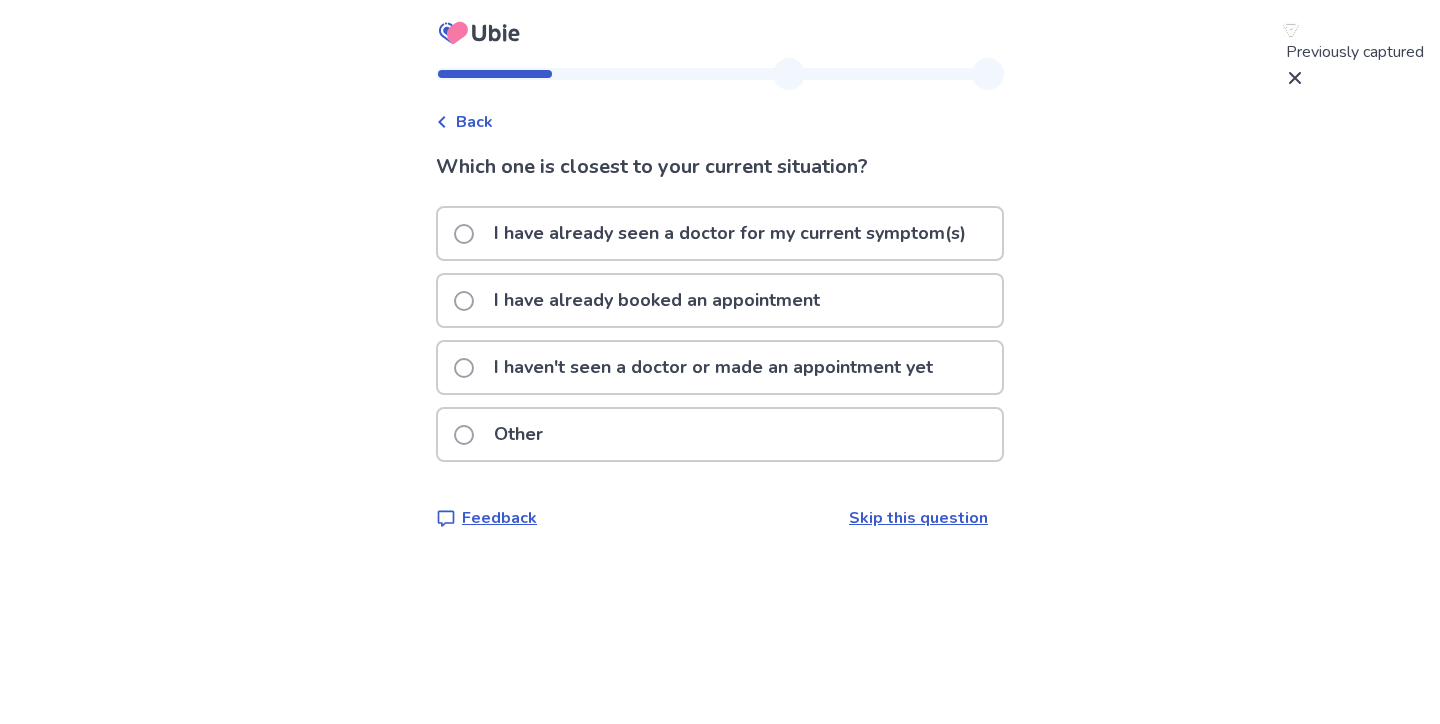 click on "I haven't seen a doctor or made an appointment yet" at bounding box center (713, 367) 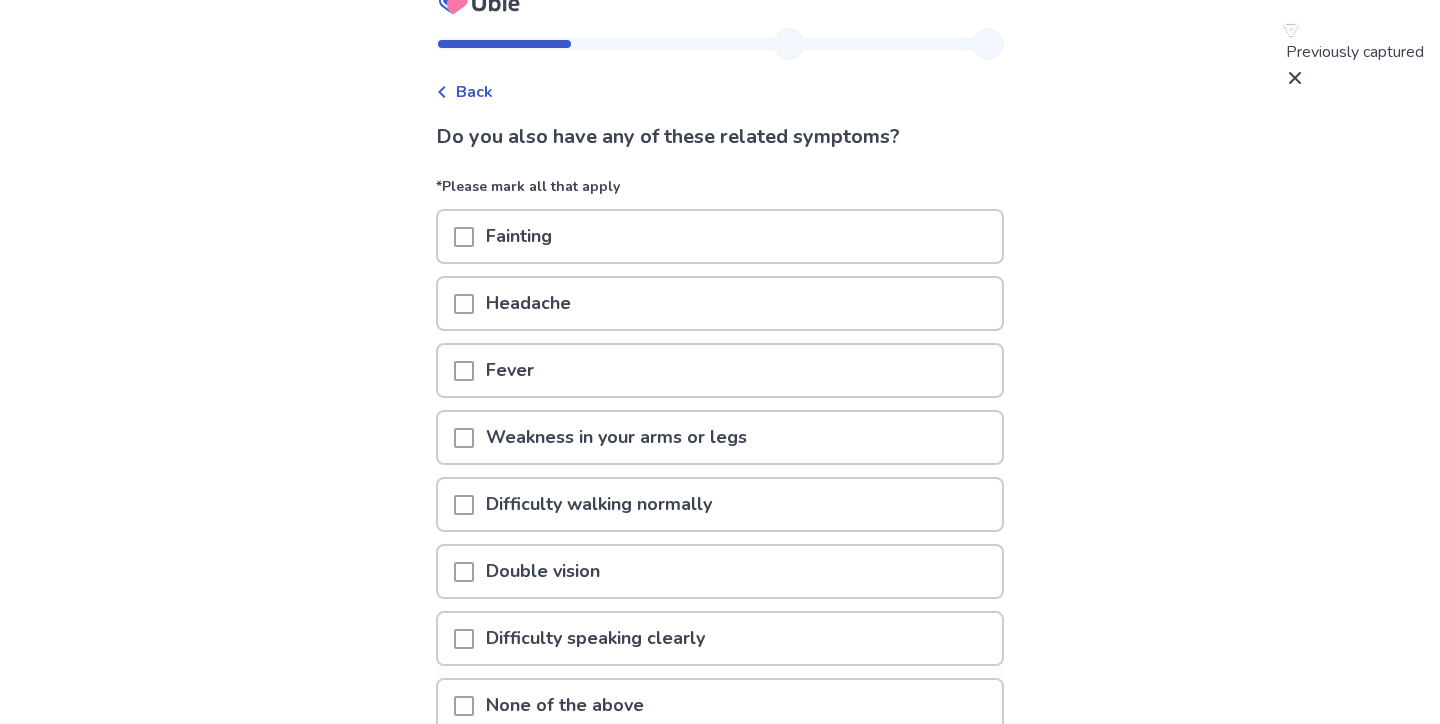 scroll, scrollTop: 40, scrollLeft: 0, axis: vertical 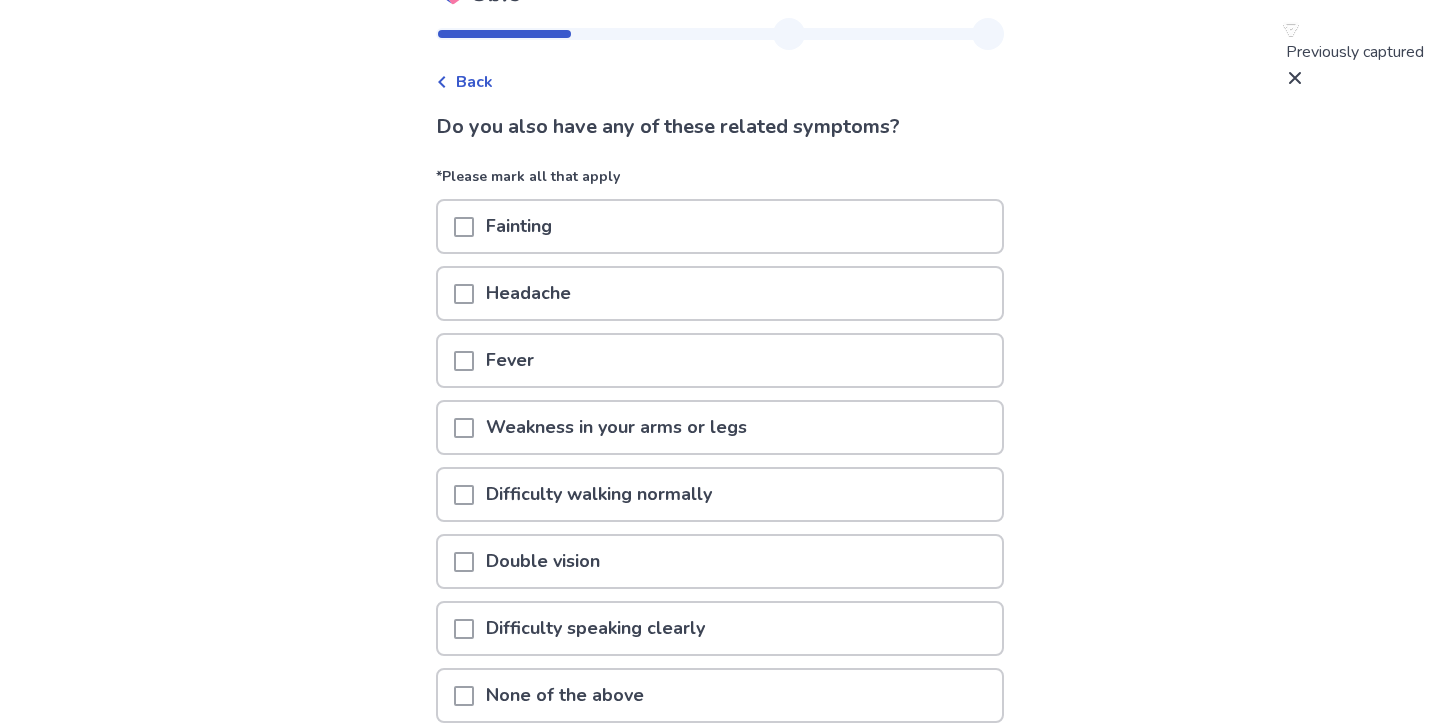click on "Headache" at bounding box center (720, 293) 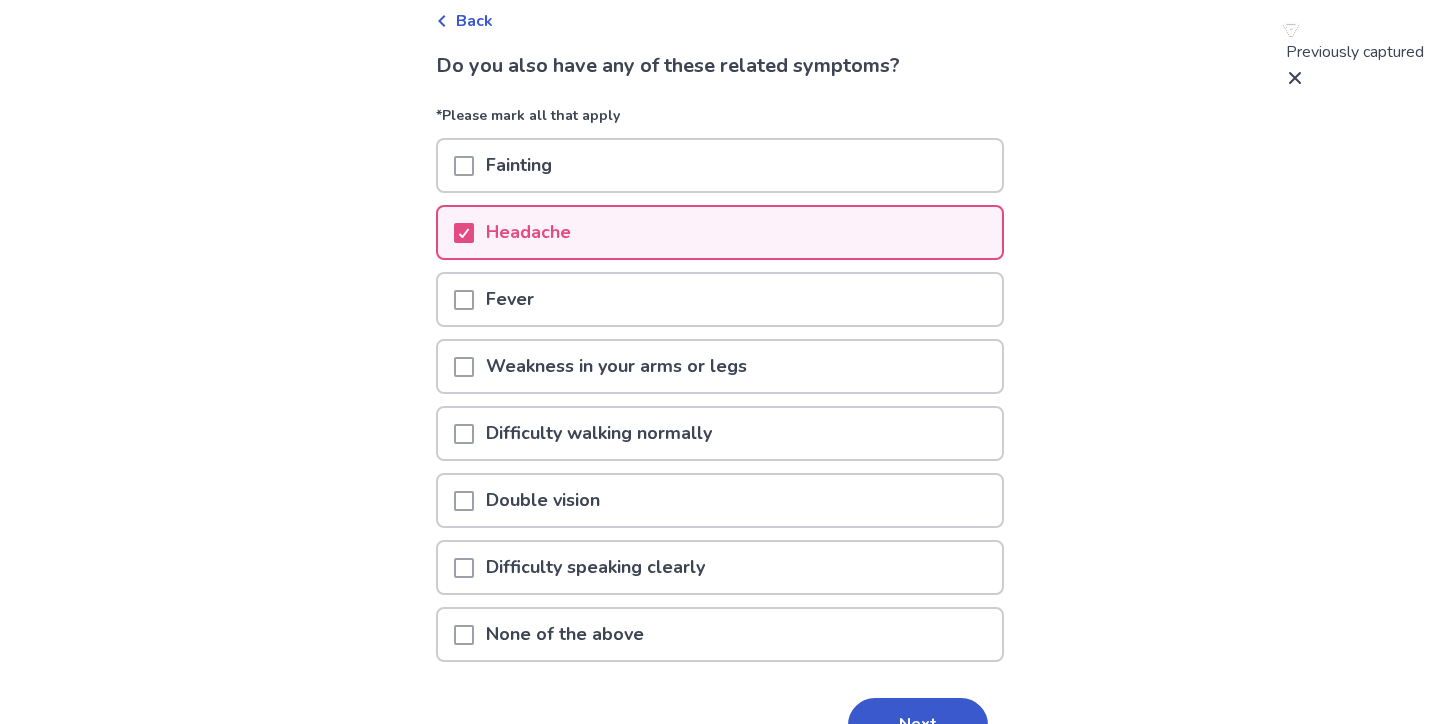scroll, scrollTop: 102, scrollLeft: 0, axis: vertical 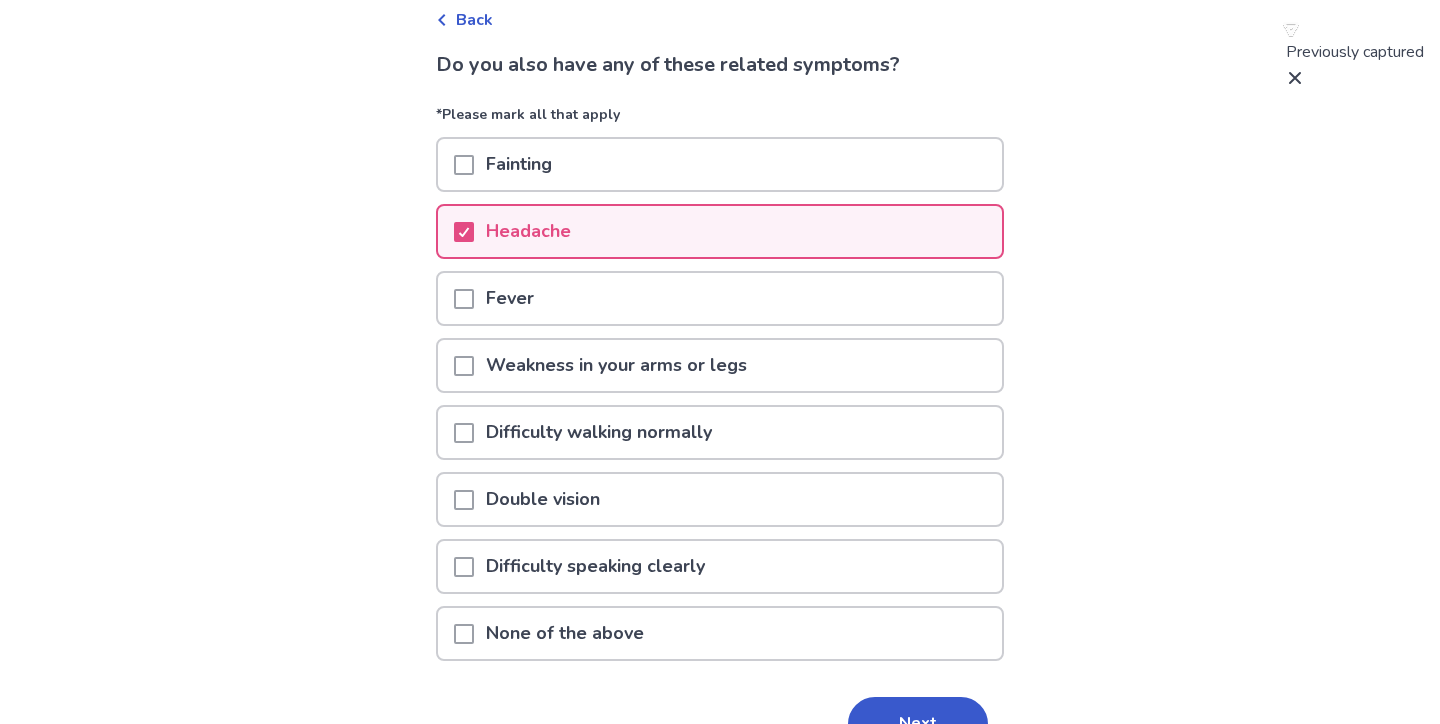 click on "Difficulty speaking clearly" at bounding box center [720, 566] 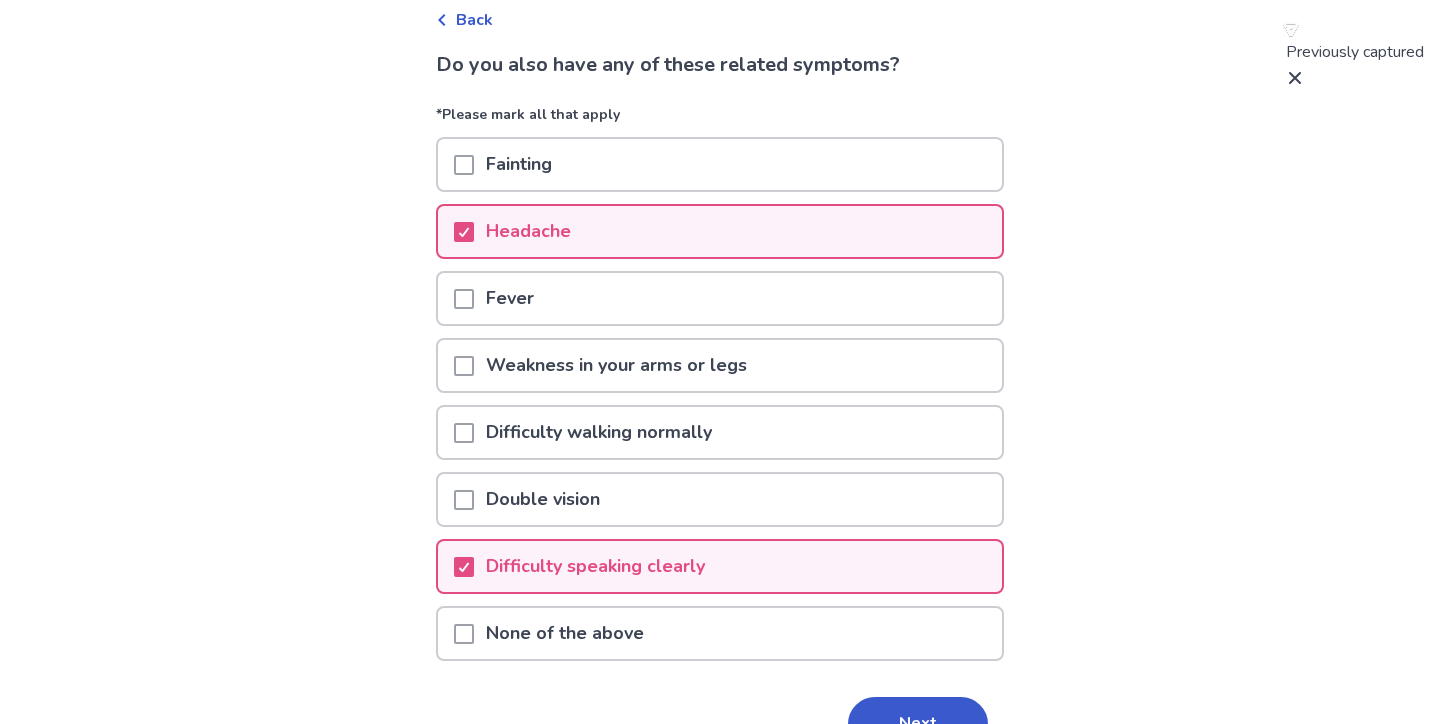 scroll, scrollTop: 114, scrollLeft: 0, axis: vertical 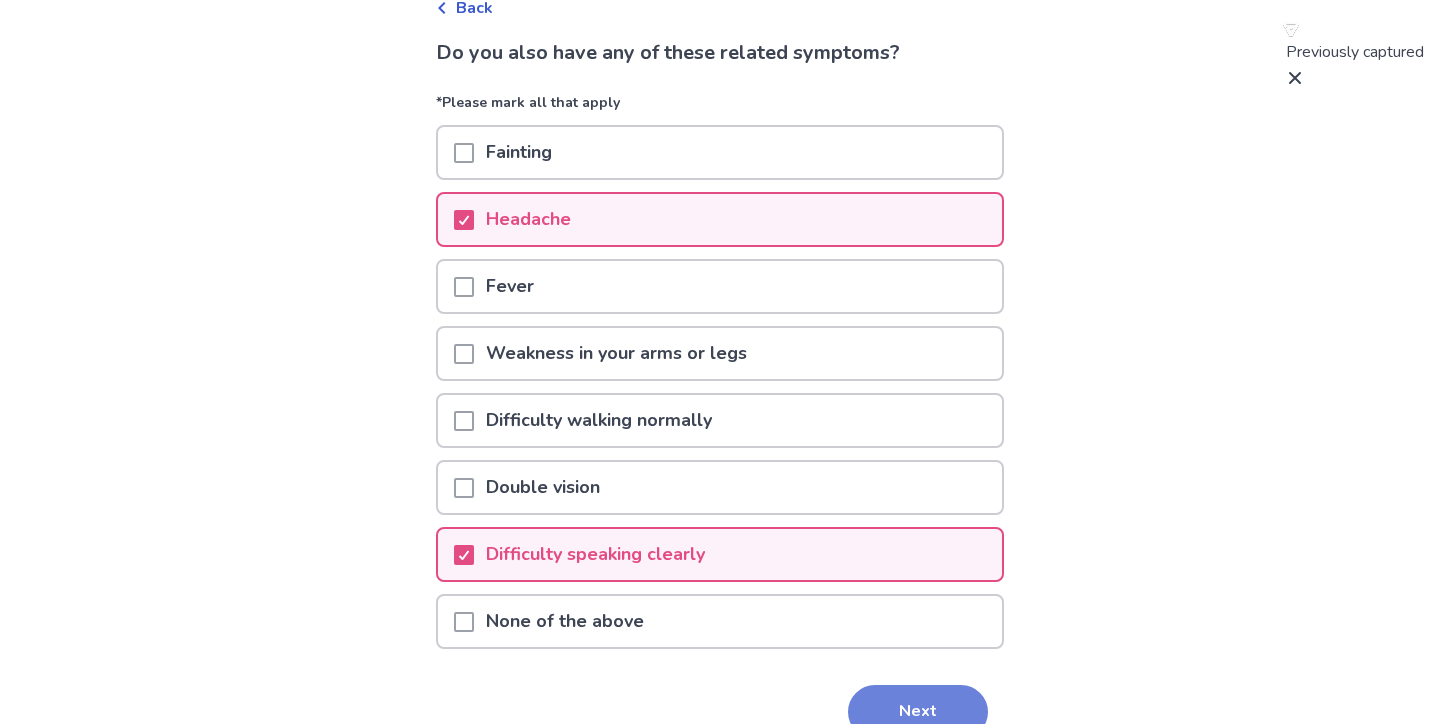 click on "Next" at bounding box center (918, 712) 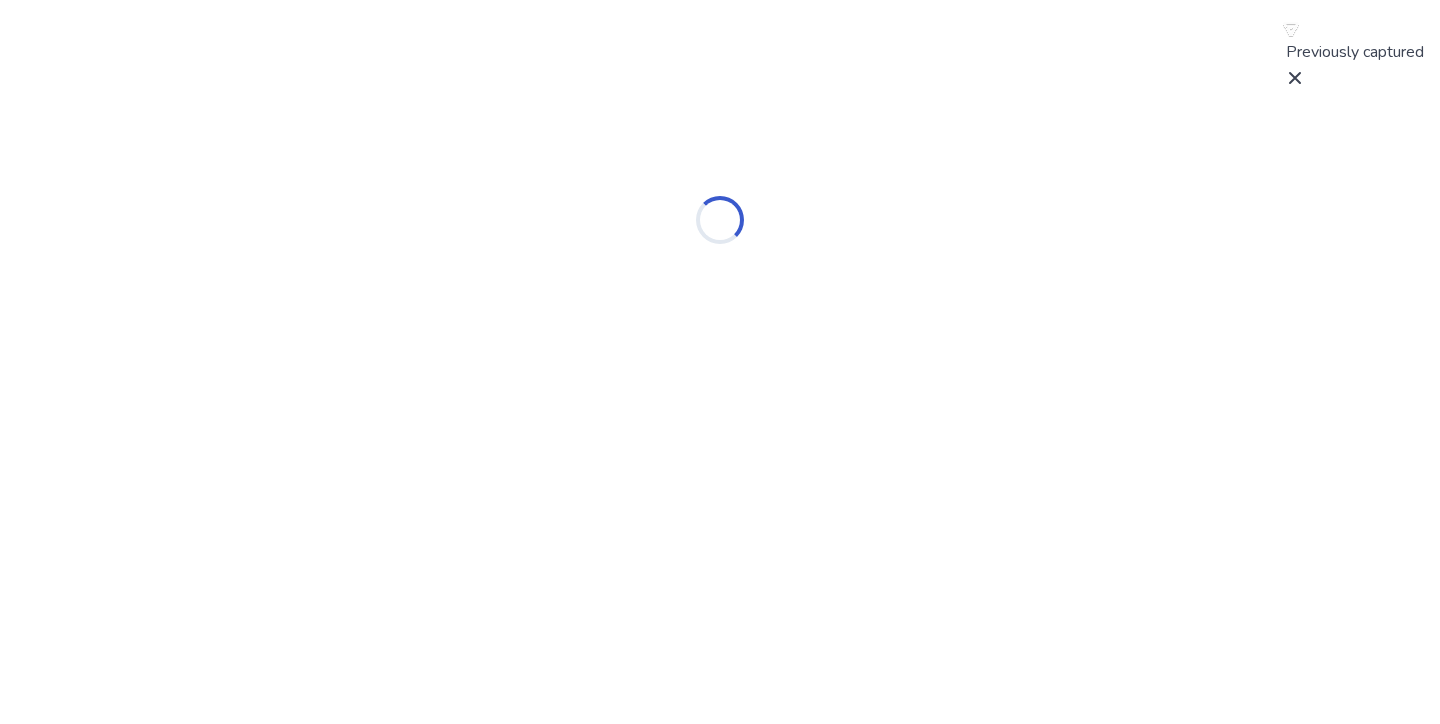 select on "*" 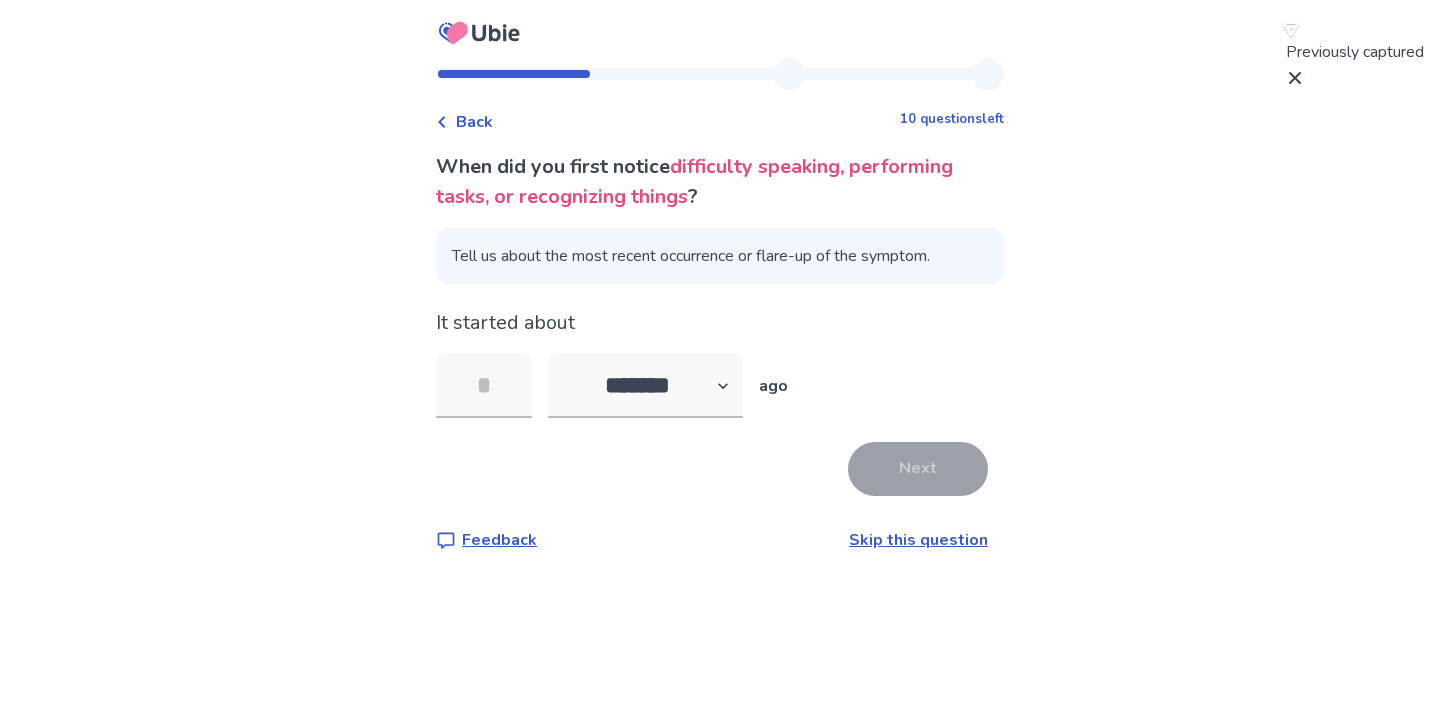 type 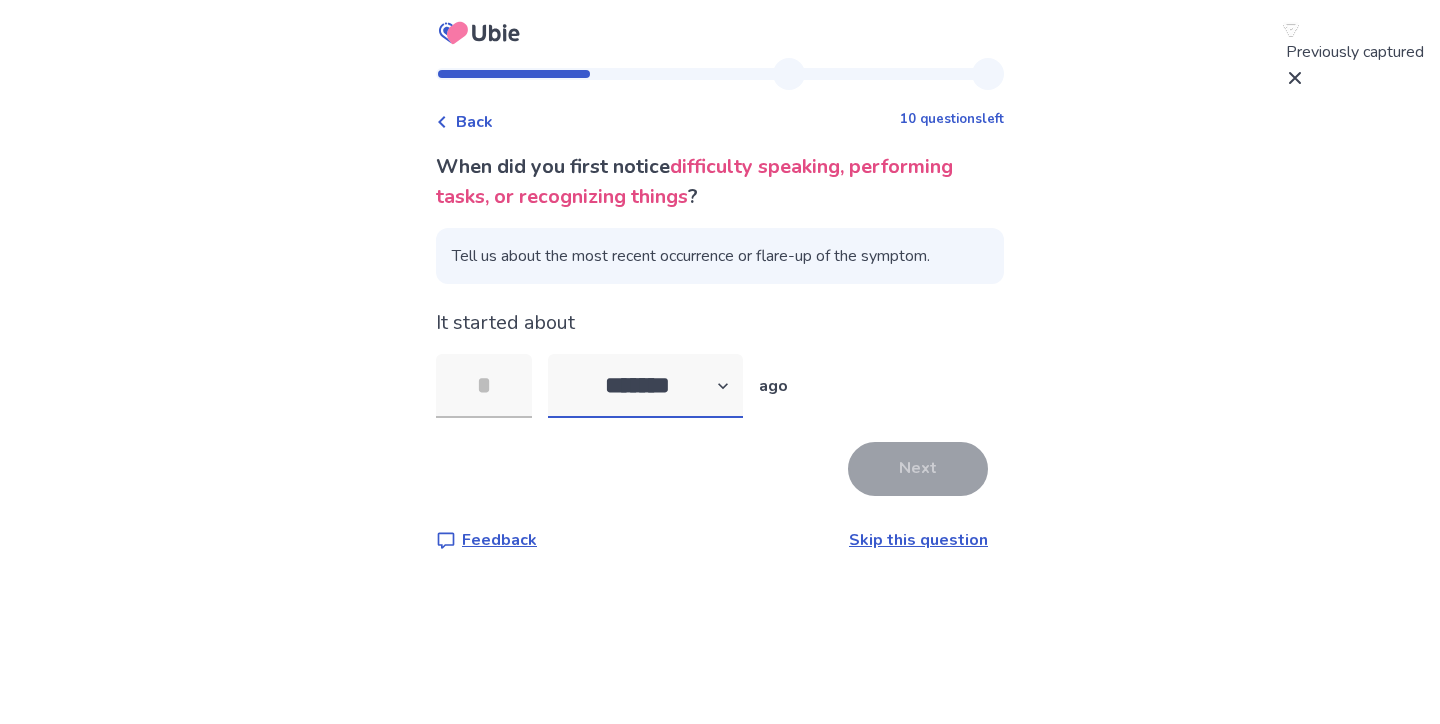 select on "*" 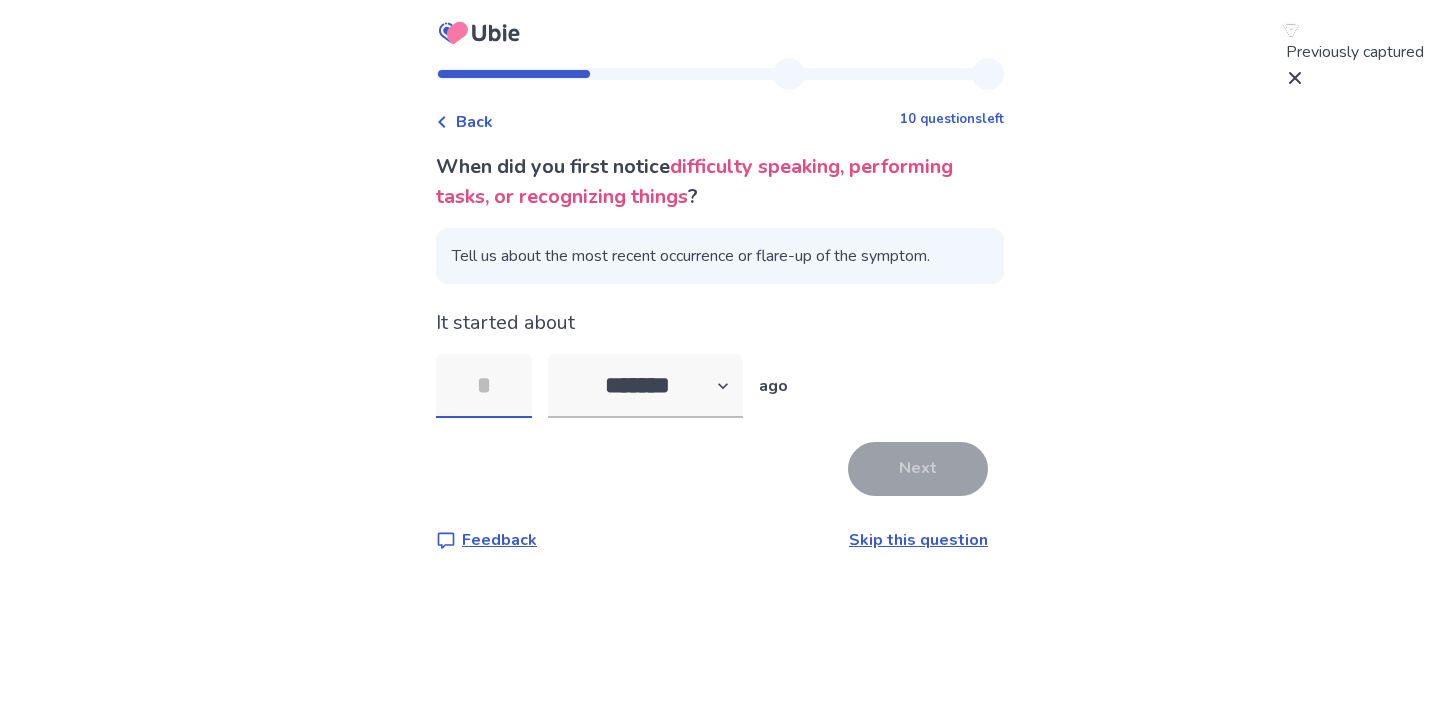 click at bounding box center [484, 386] 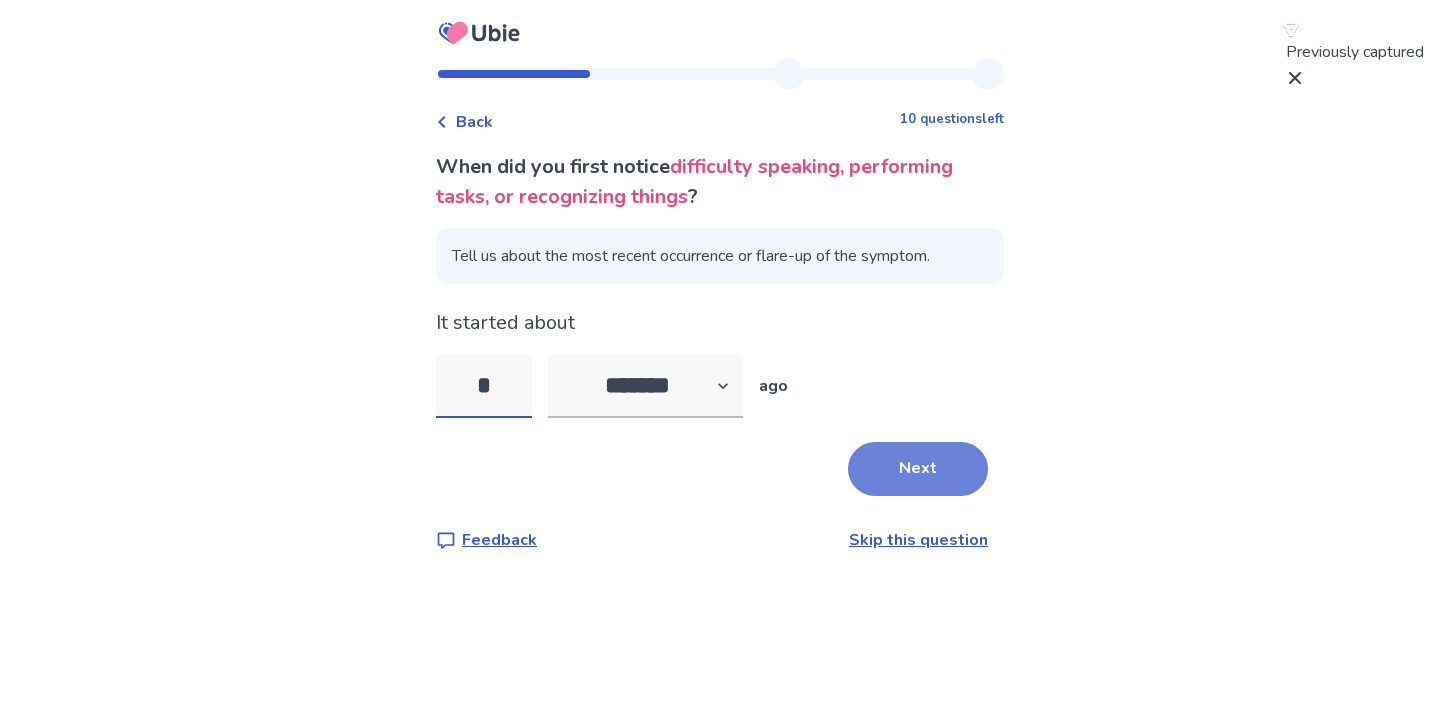 type on "*" 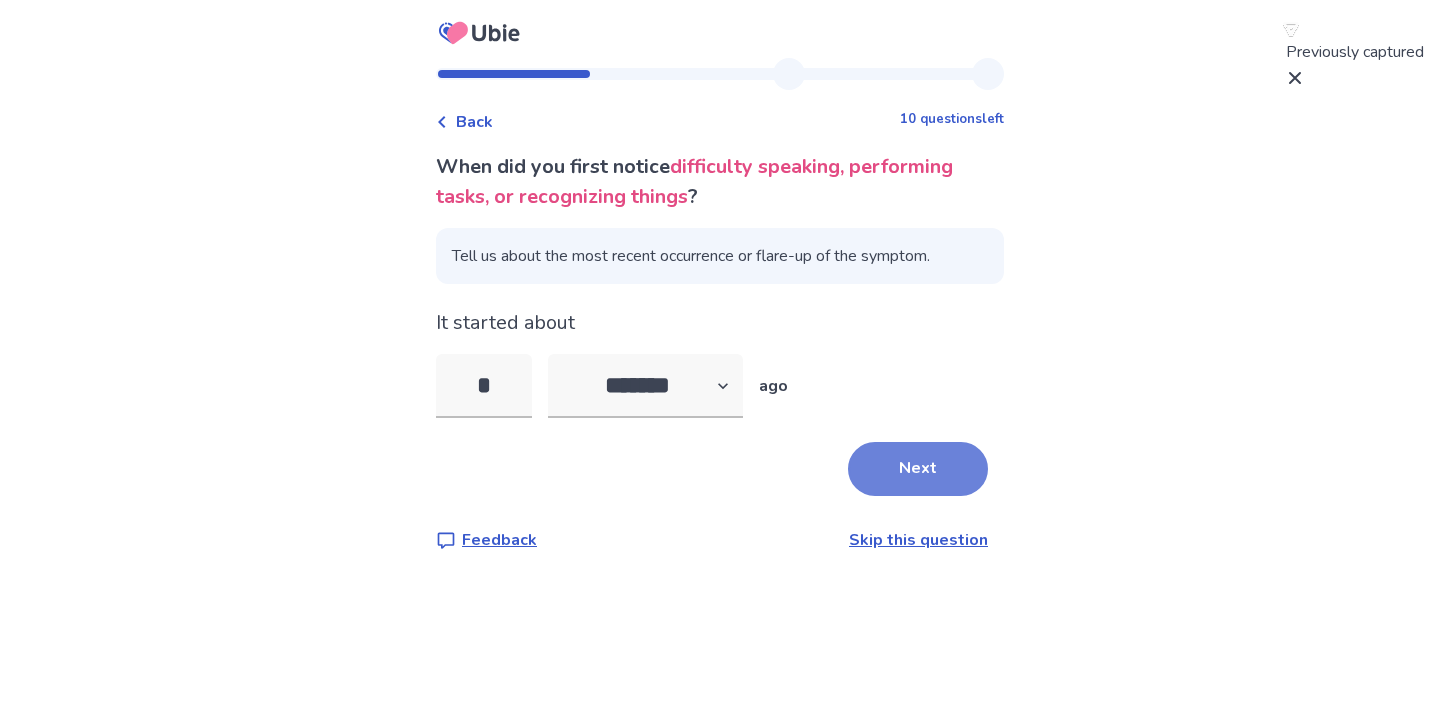 click on "Next" at bounding box center (918, 469) 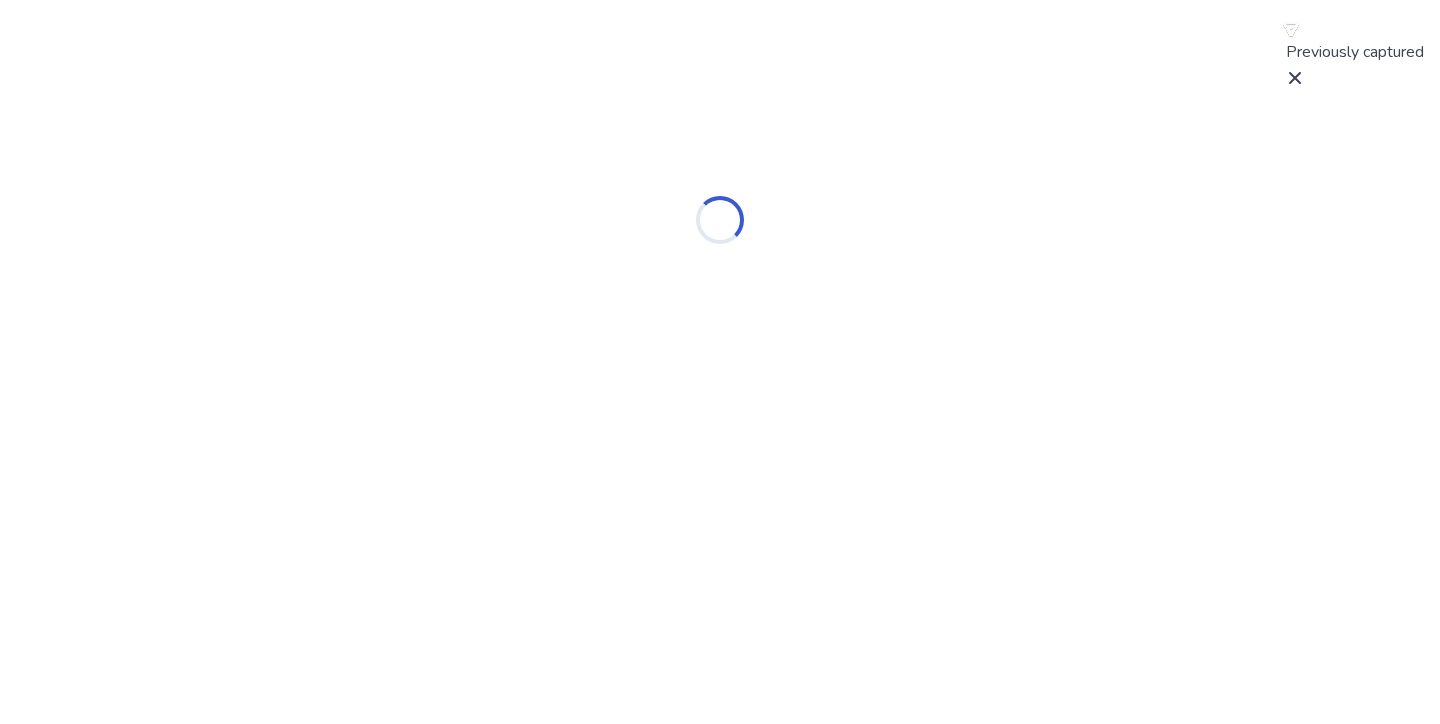 select on "*" 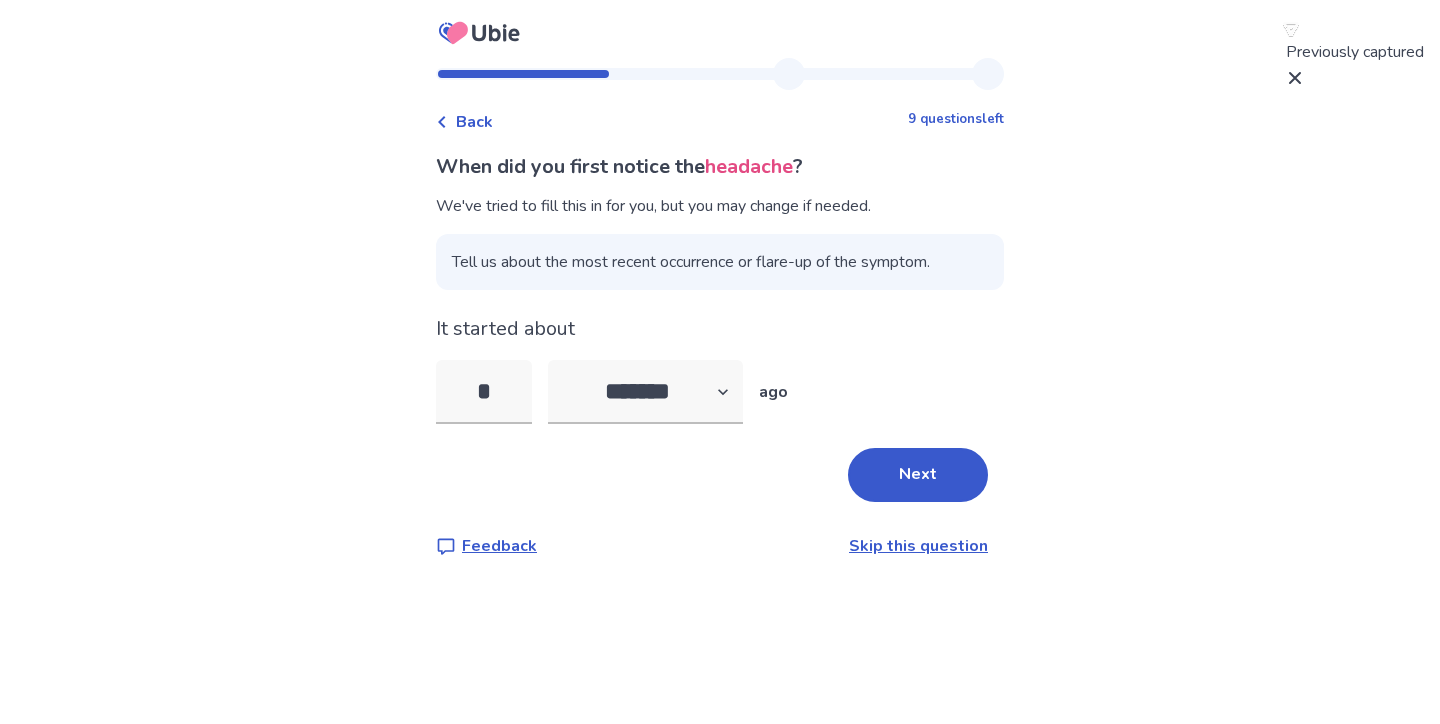 click on "Back" at bounding box center (464, 122) 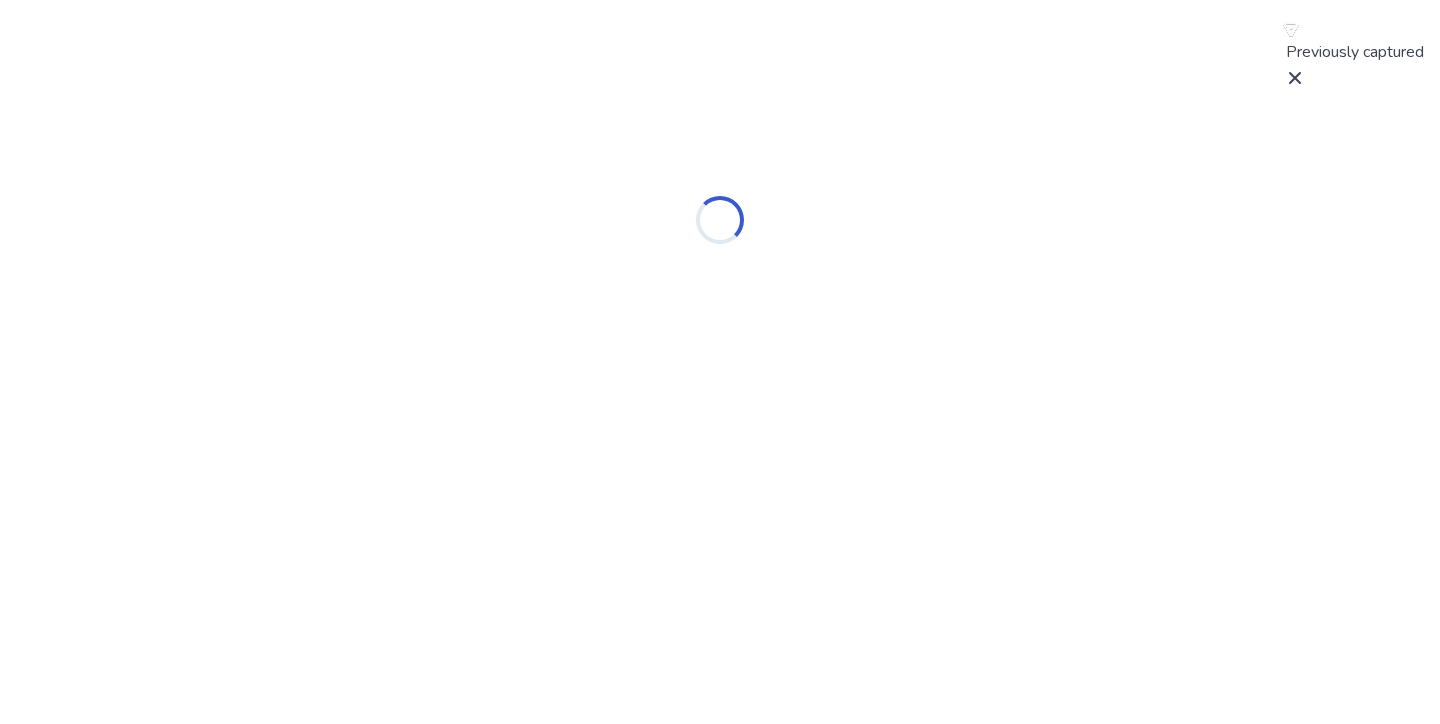 select on "*" 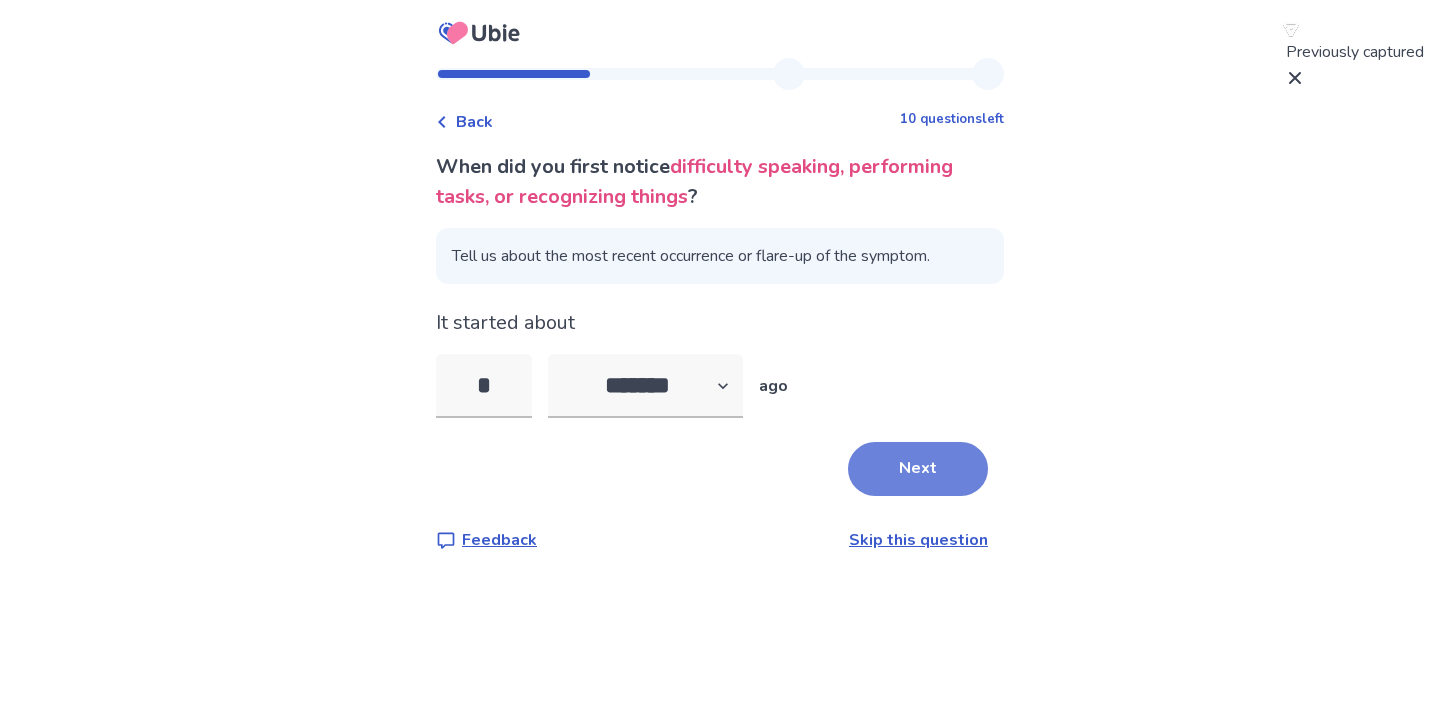 click on "Next" at bounding box center (918, 469) 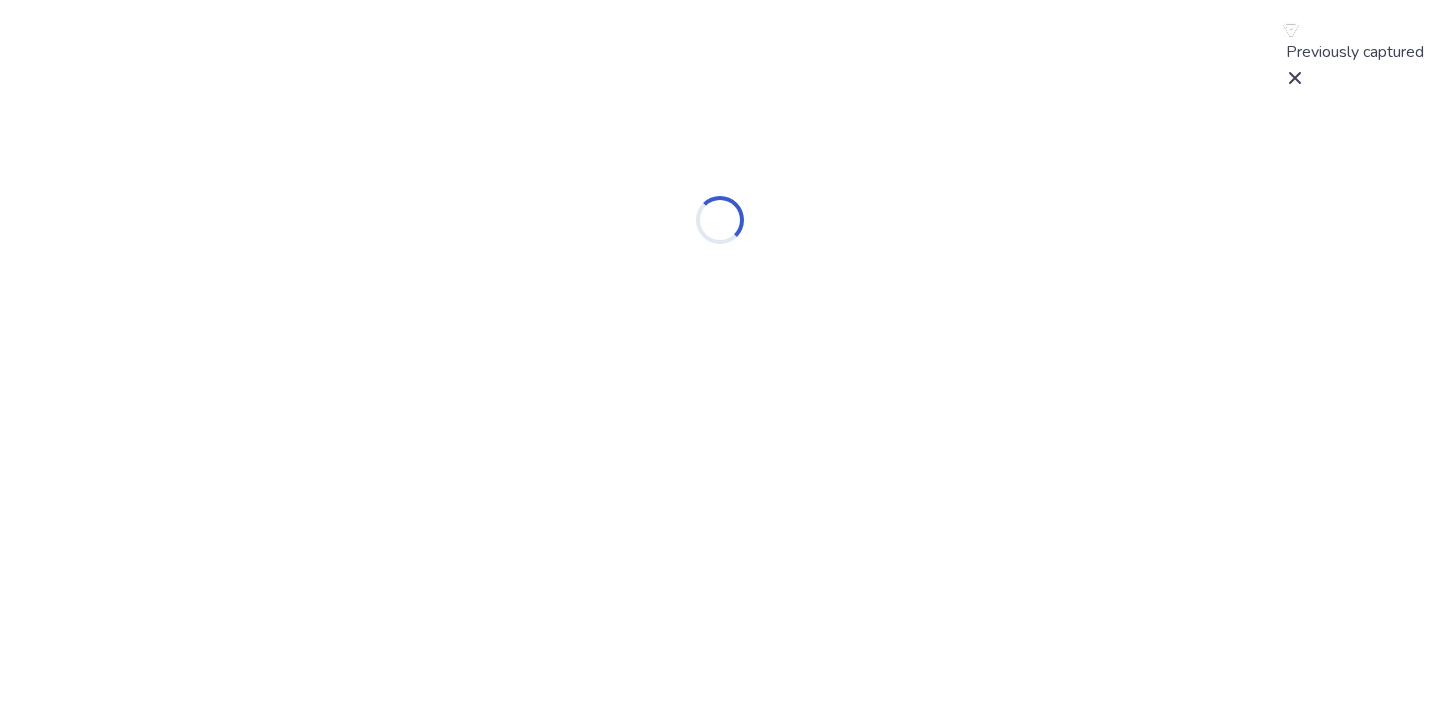 select on "*" 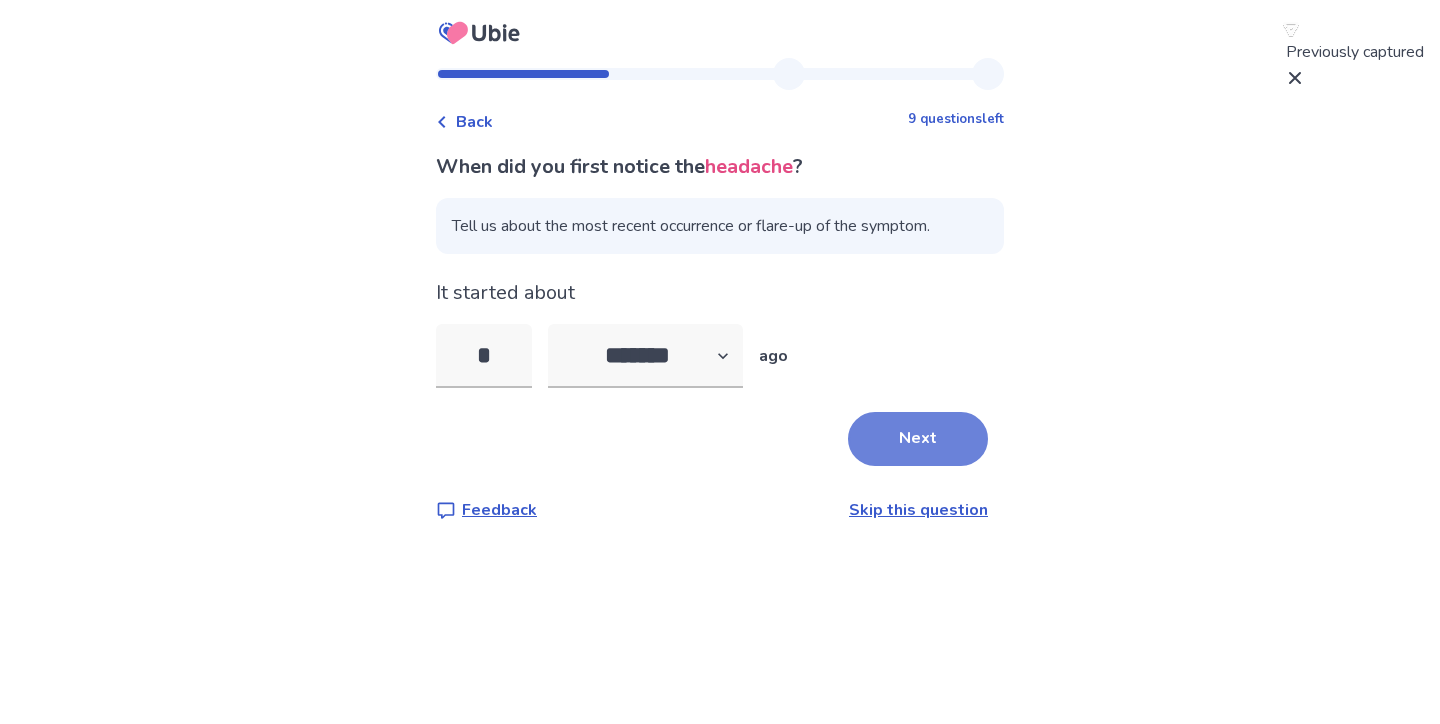 click on "Next" at bounding box center (918, 439) 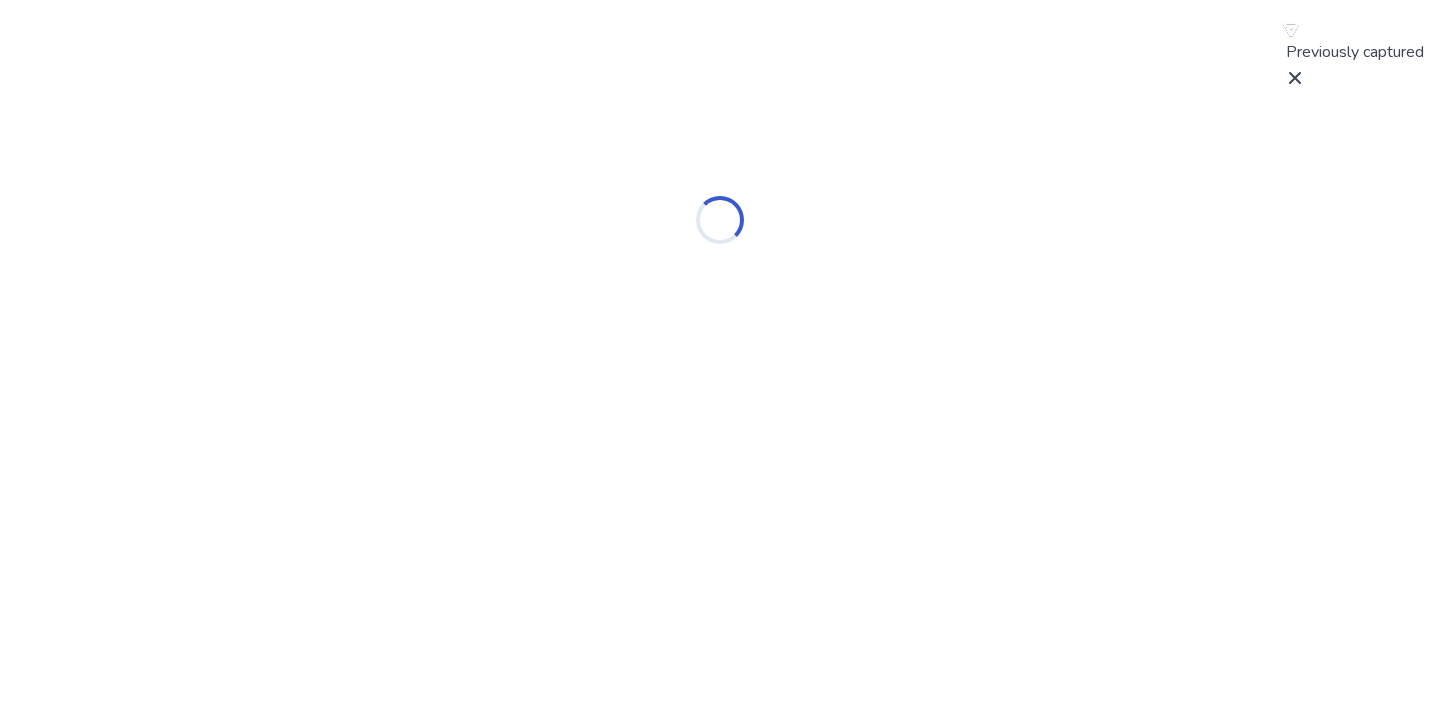select on "*" 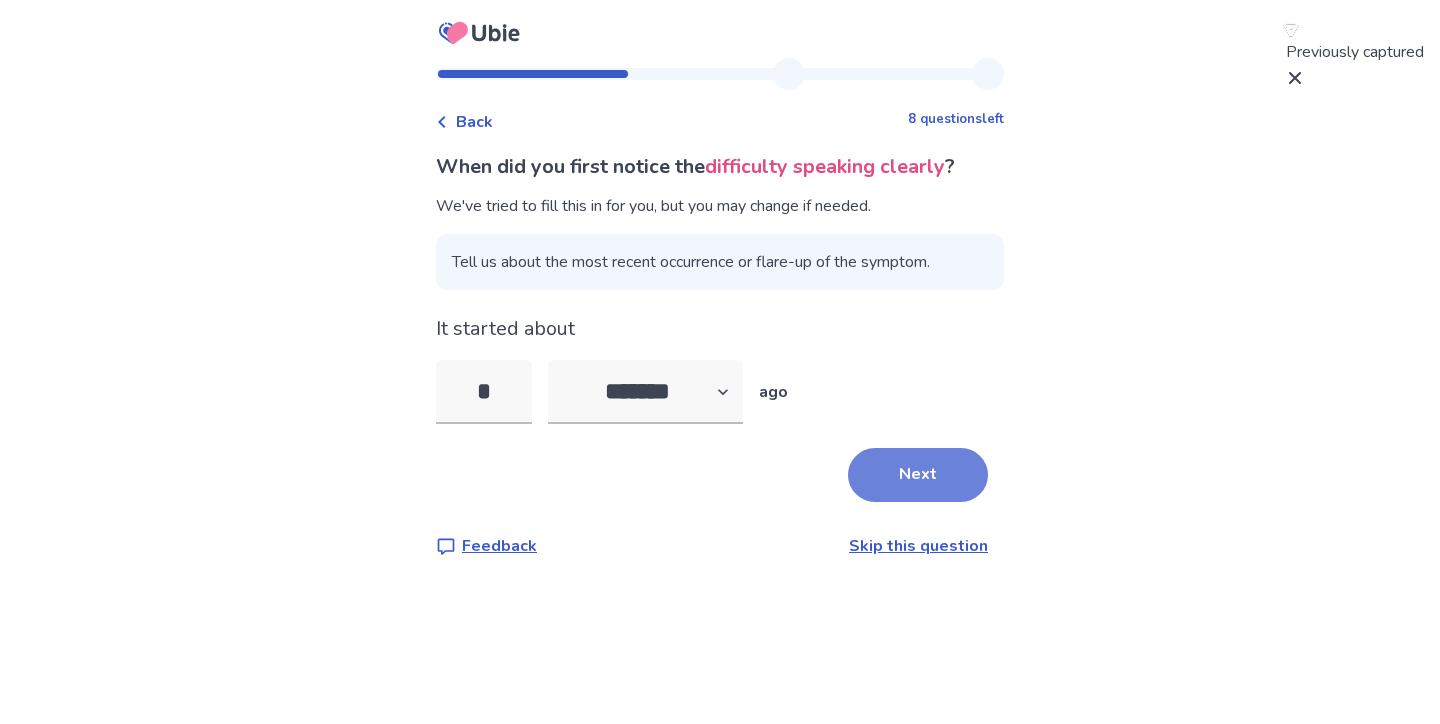 click on "Next" at bounding box center (918, 475) 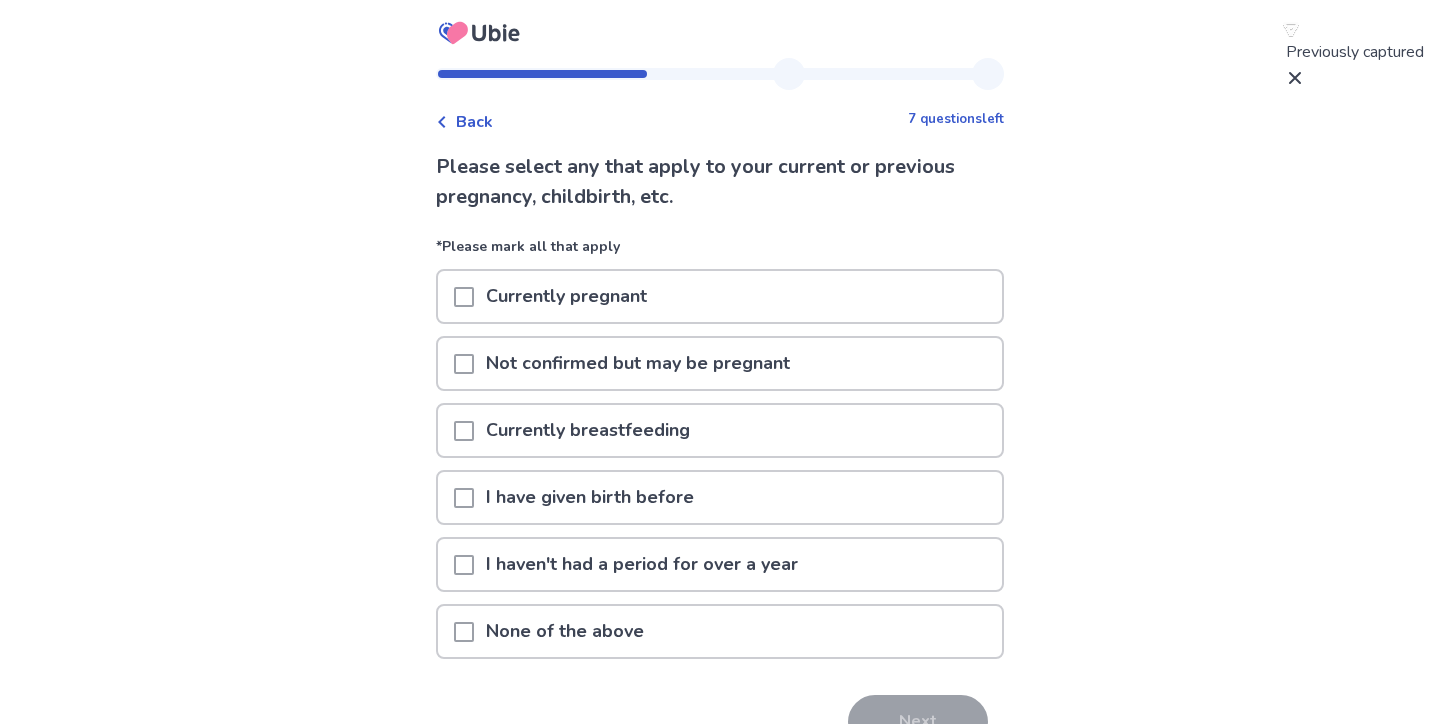 click on "Not confirmed but may be pregnant" at bounding box center [638, 363] 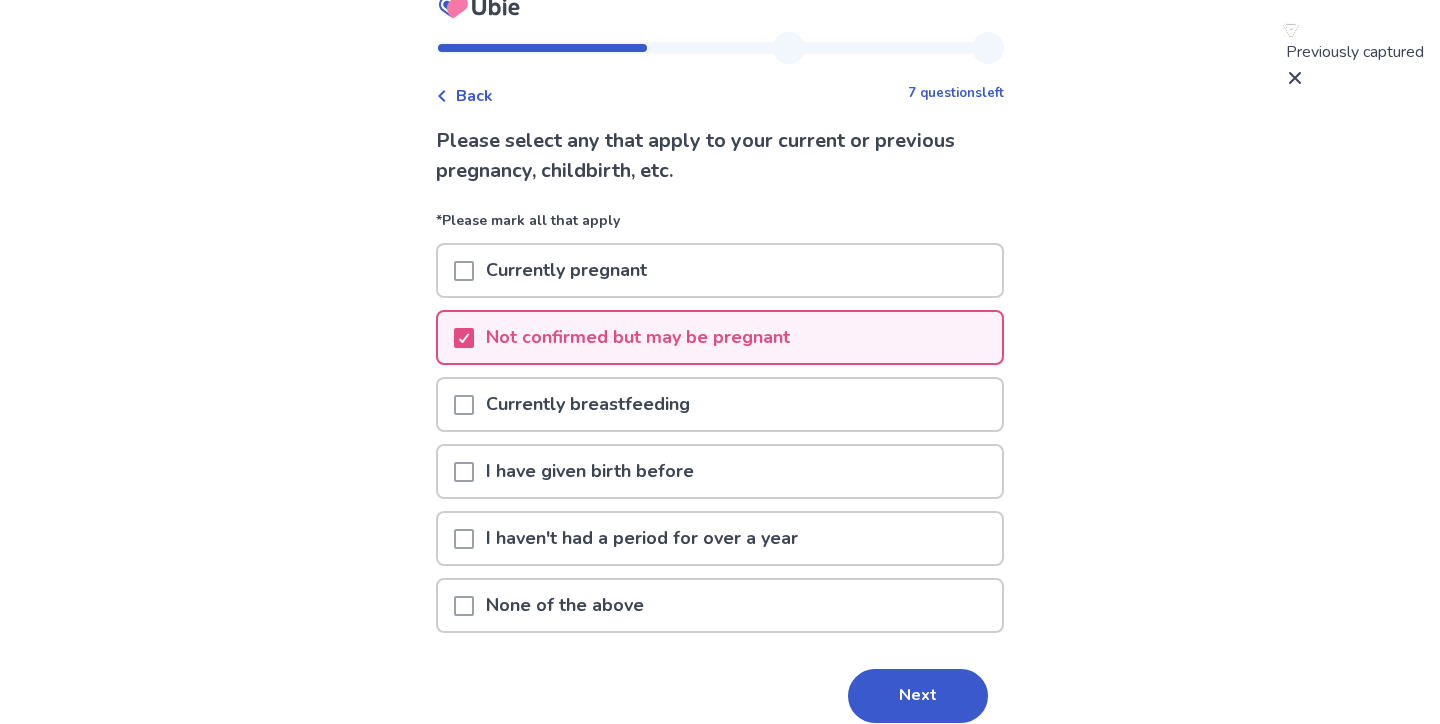scroll, scrollTop: 37, scrollLeft: 0, axis: vertical 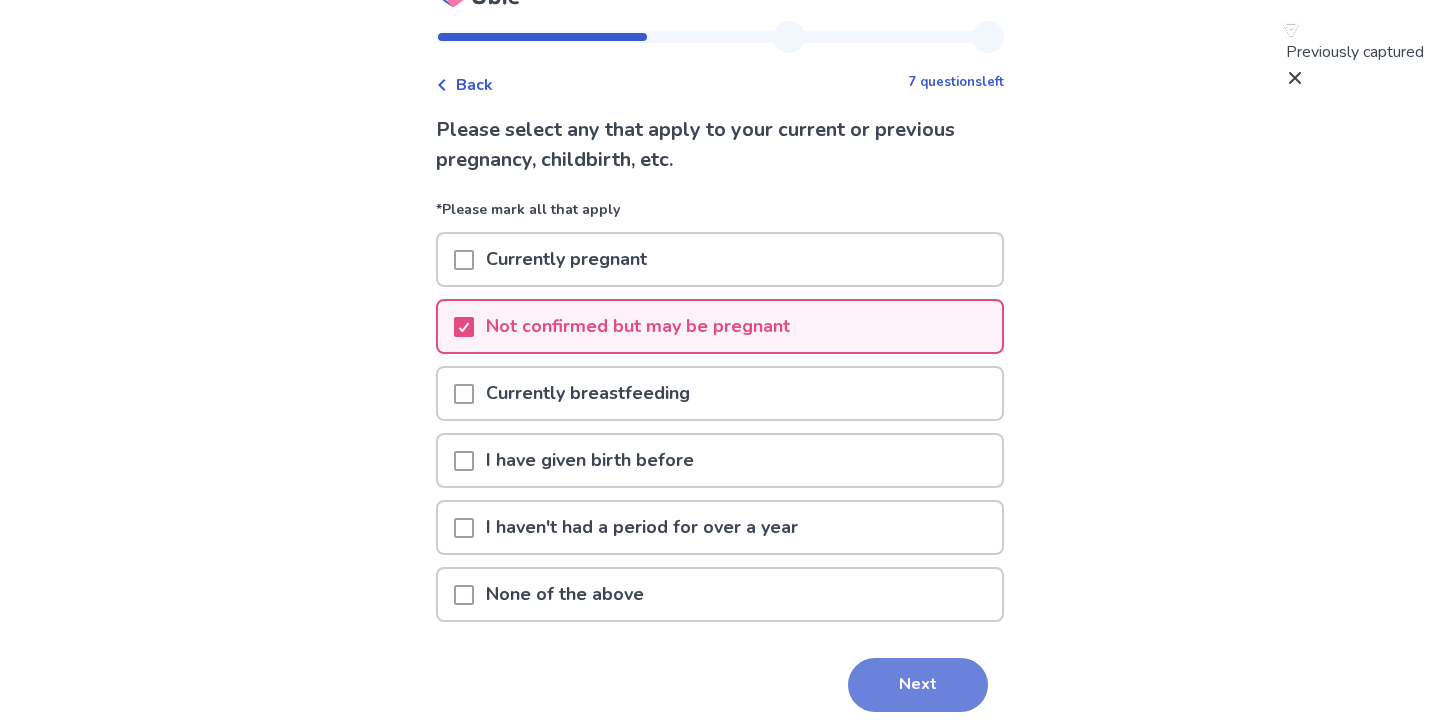 click on "Next" at bounding box center [918, 685] 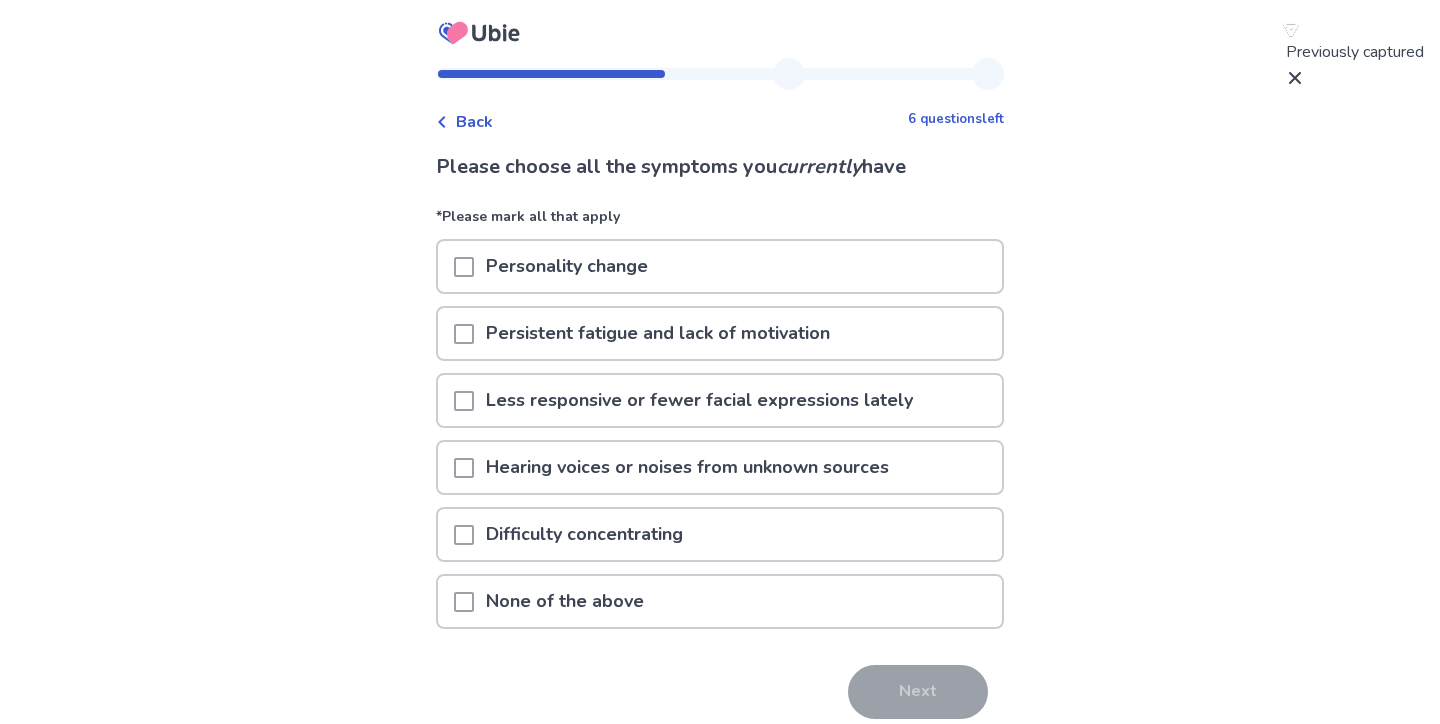 click on "Back" at bounding box center [464, 122] 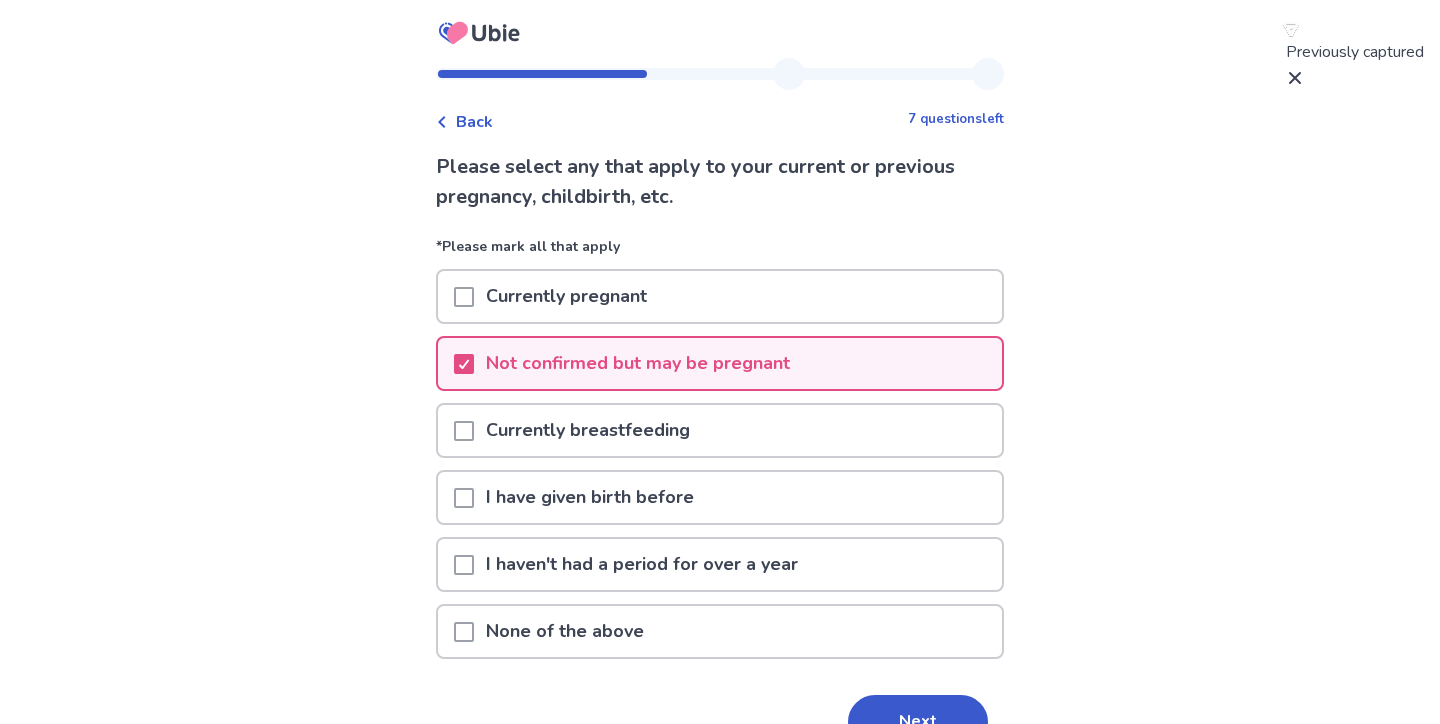 click on "Not confirmed but may be pregnant" at bounding box center (720, 363) 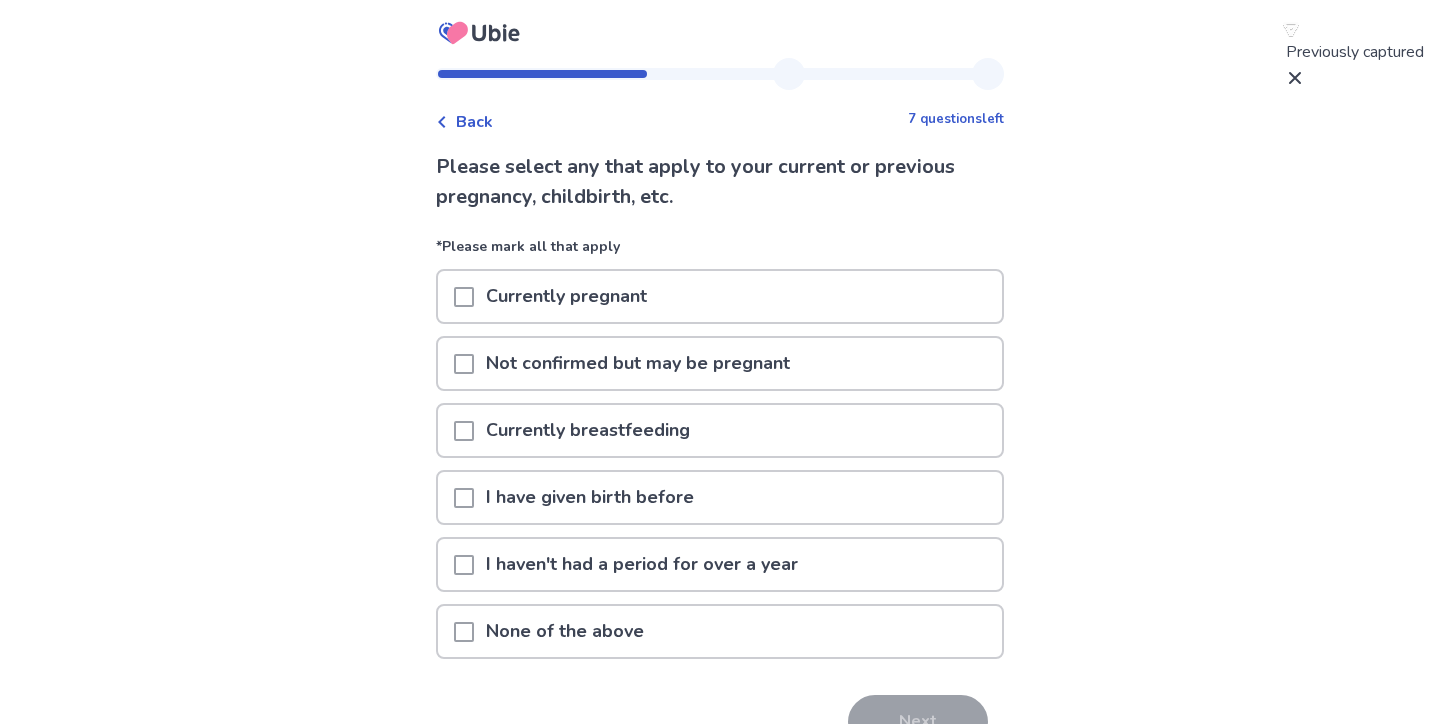 click on "None of the above" at bounding box center (565, 631) 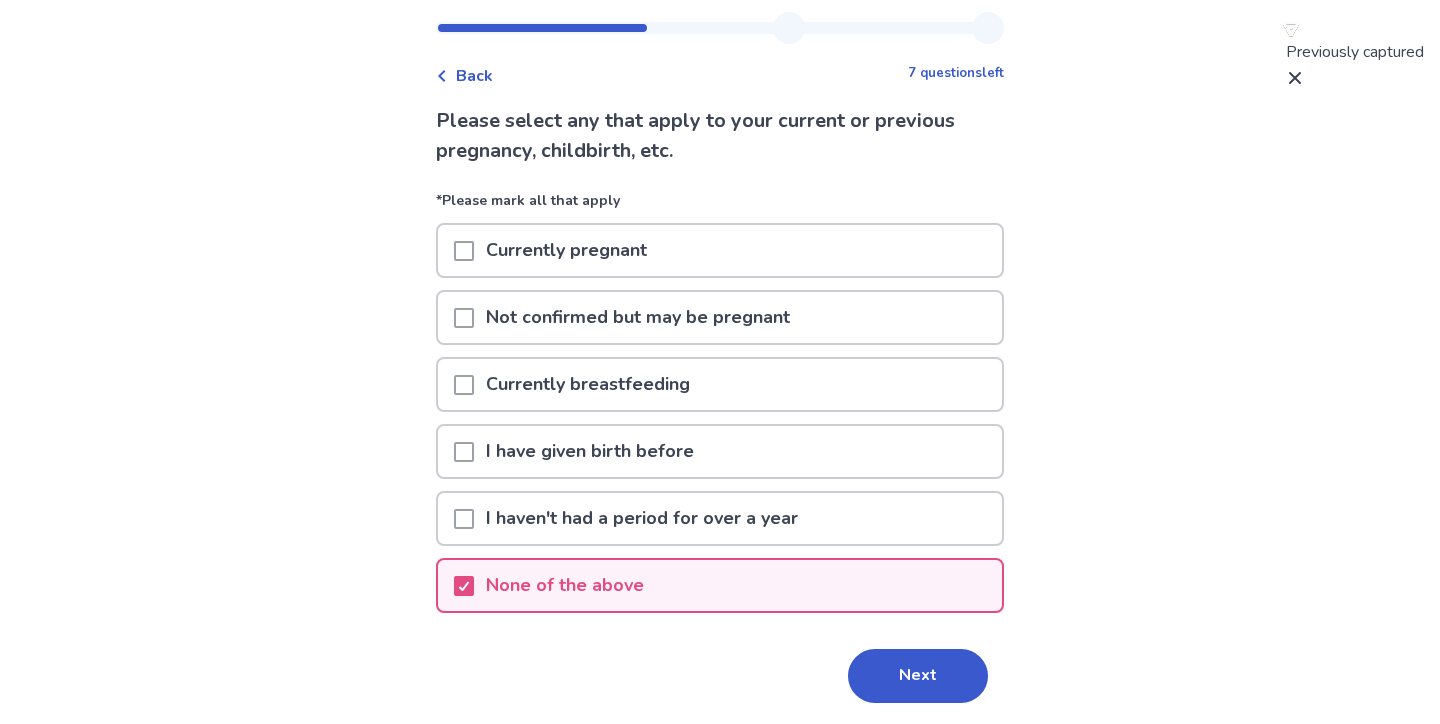 scroll, scrollTop: 54, scrollLeft: 0, axis: vertical 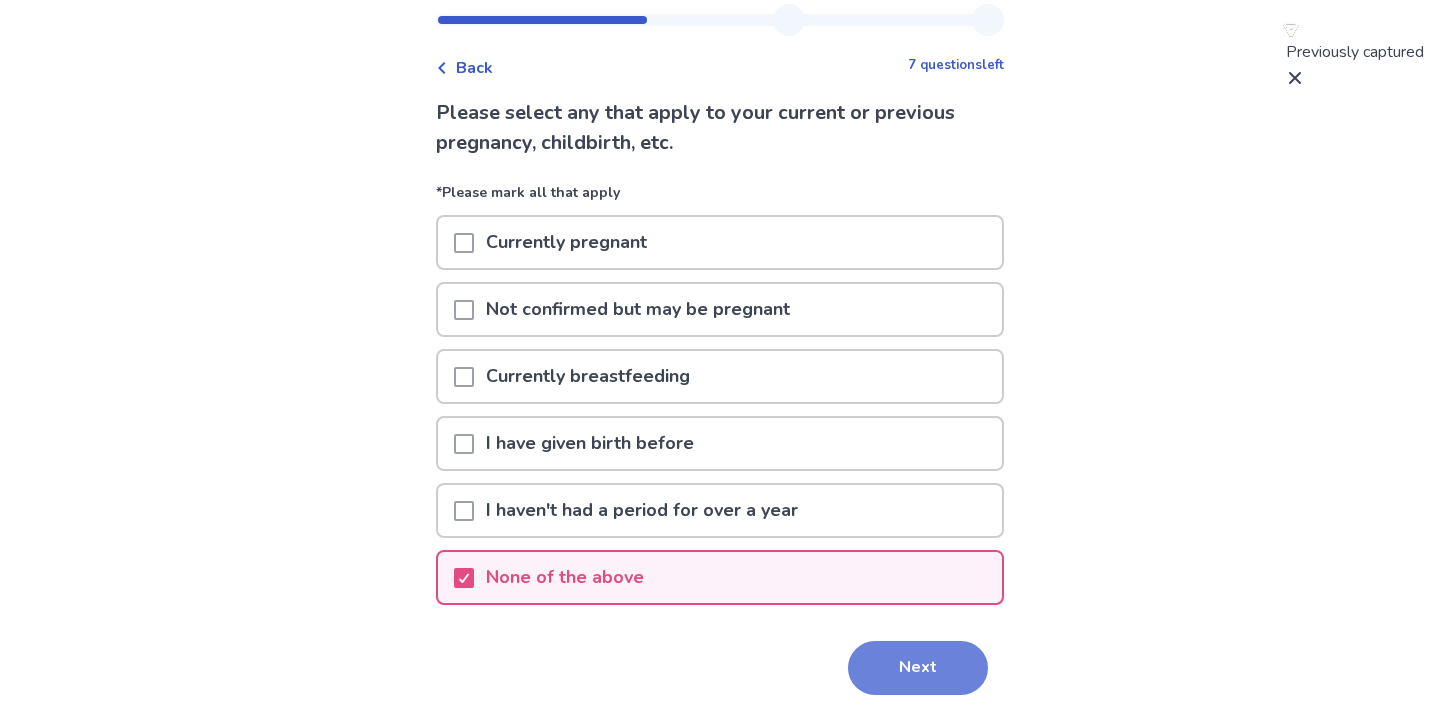 drag, startPoint x: 1094, startPoint y: 566, endPoint x: 870, endPoint y: 685, distance: 253.6474 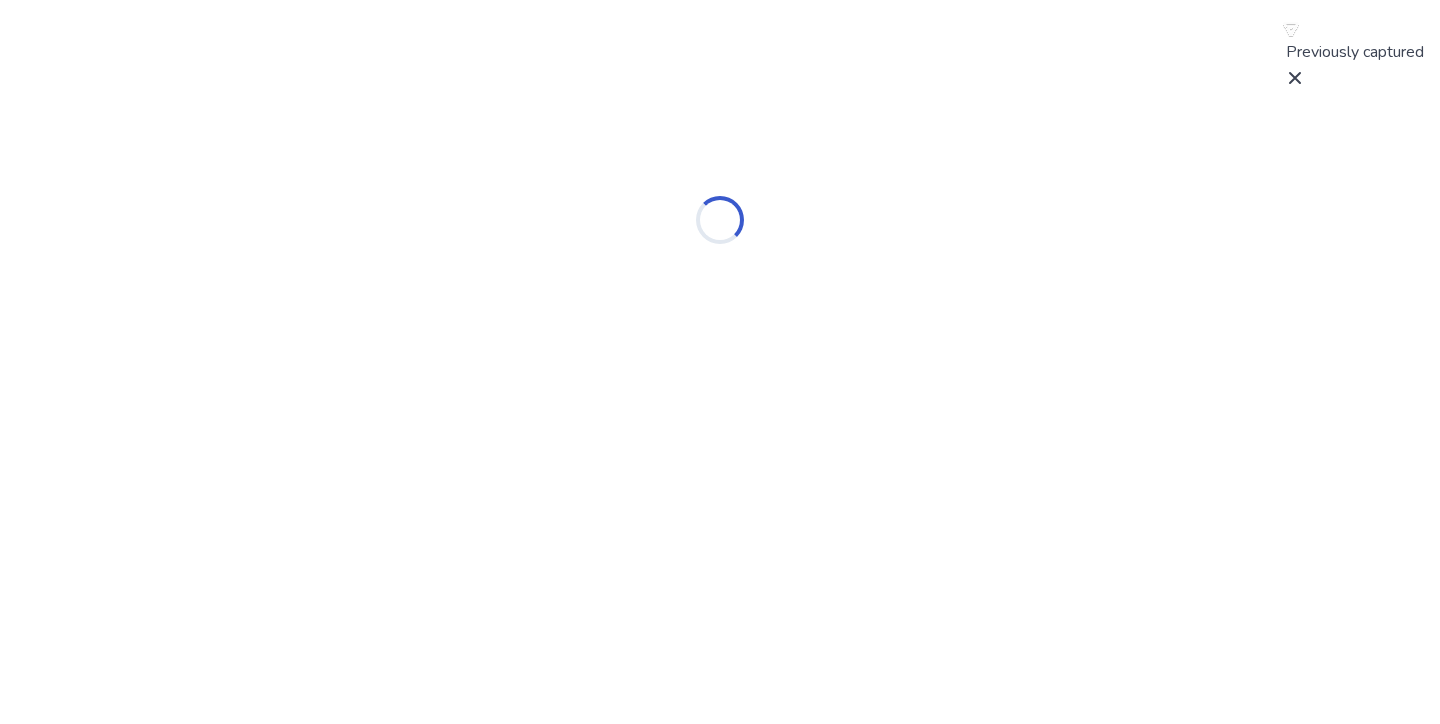 scroll, scrollTop: 0, scrollLeft: 0, axis: both 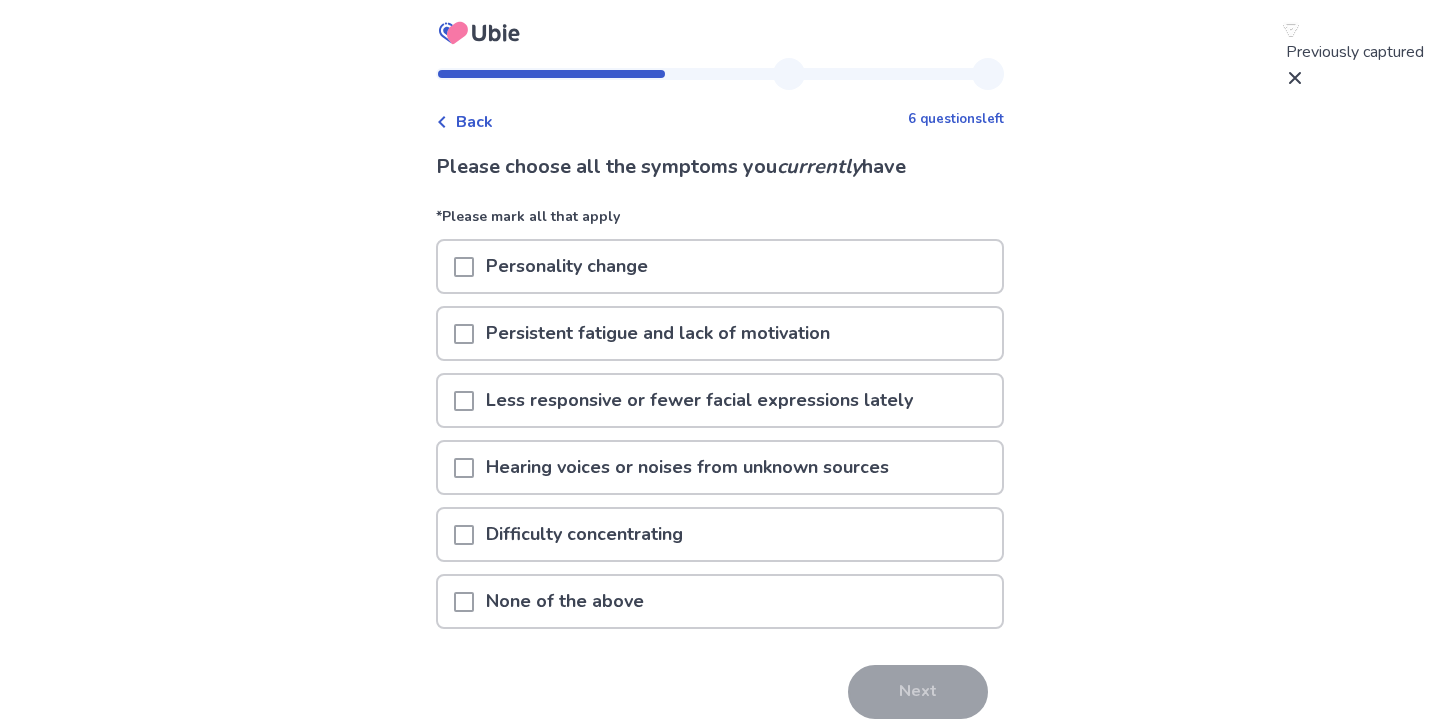 click on "Persistent fatigue and lack of motivation" at bounding box center (658, 333) 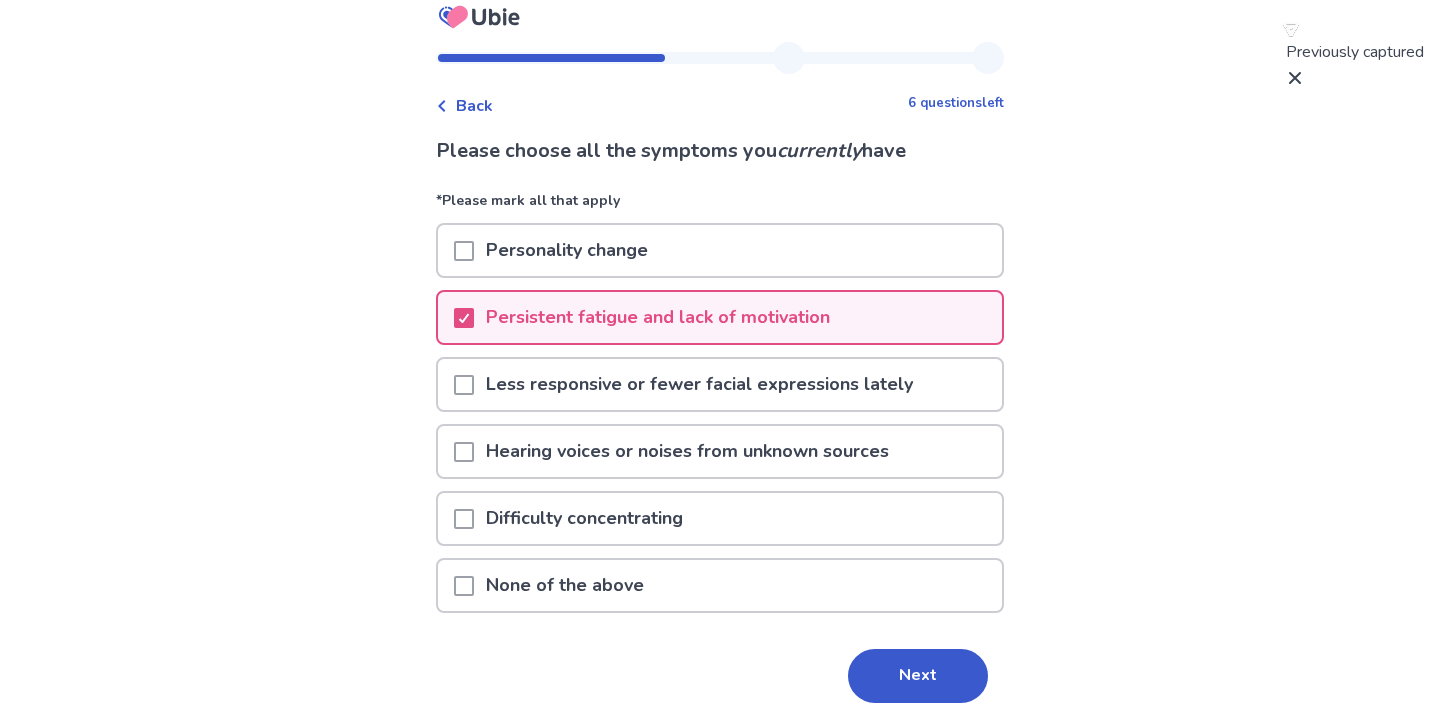 scroll, scrollTop: 83, scrollLeft: 0, axis: vertical 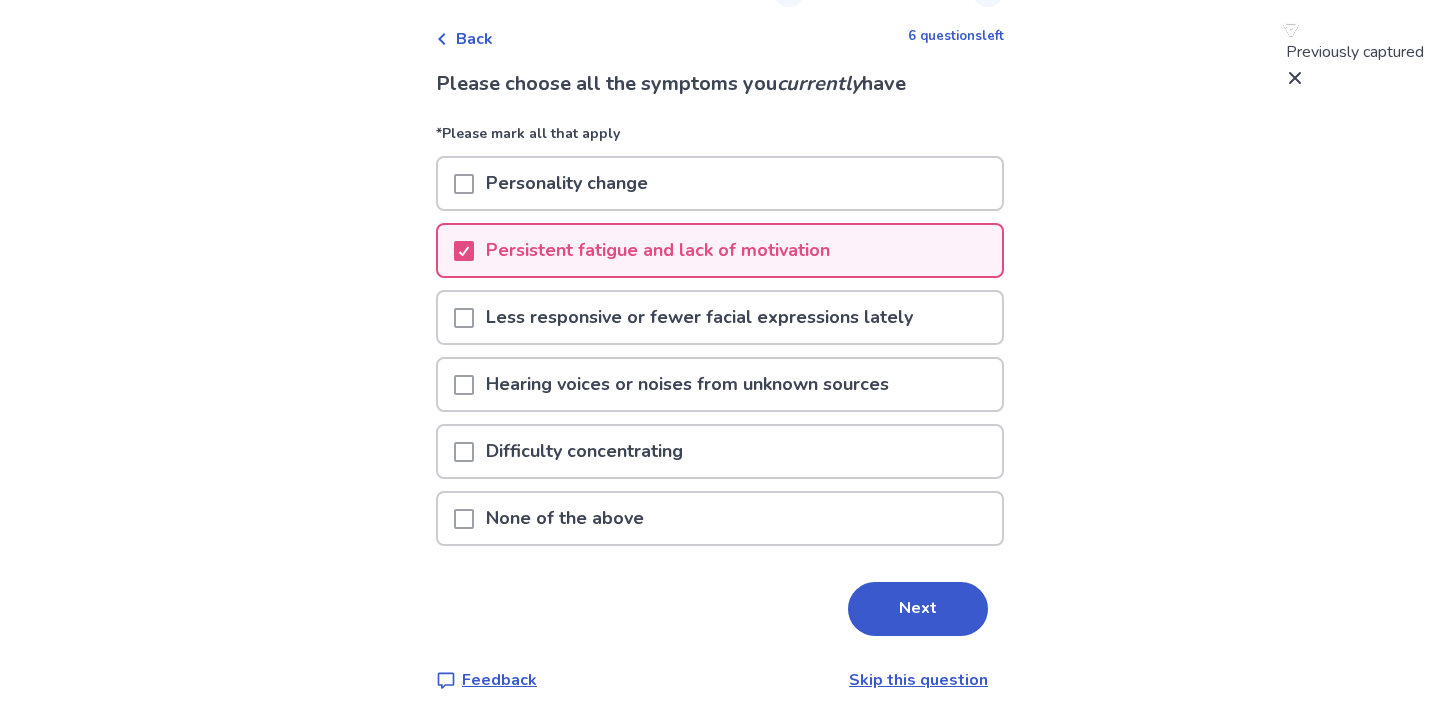 click on "Difficulty concentrating" at bounding box center (584, 451) 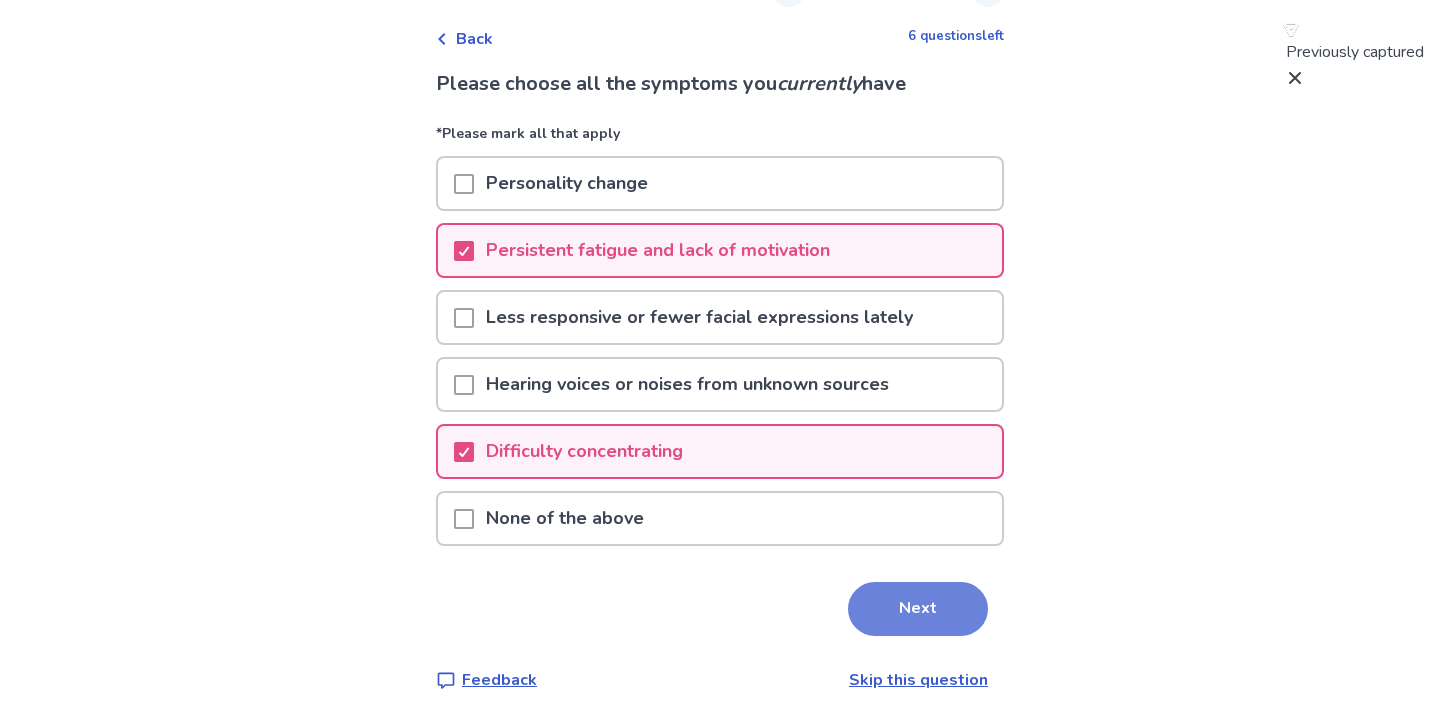 click on "Next" at bounding box center [918, 609] 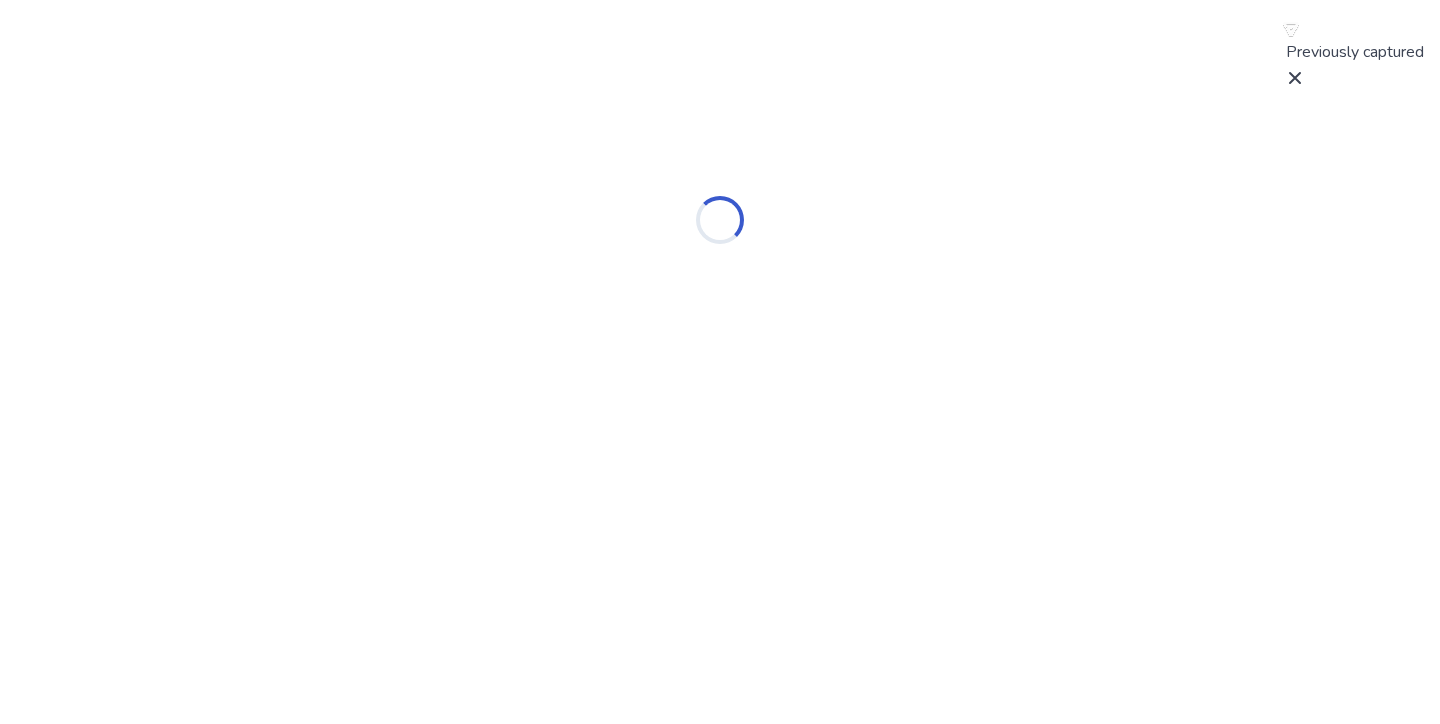 scroll, scrollTop: 0, scrollLeft: 0, axis: both 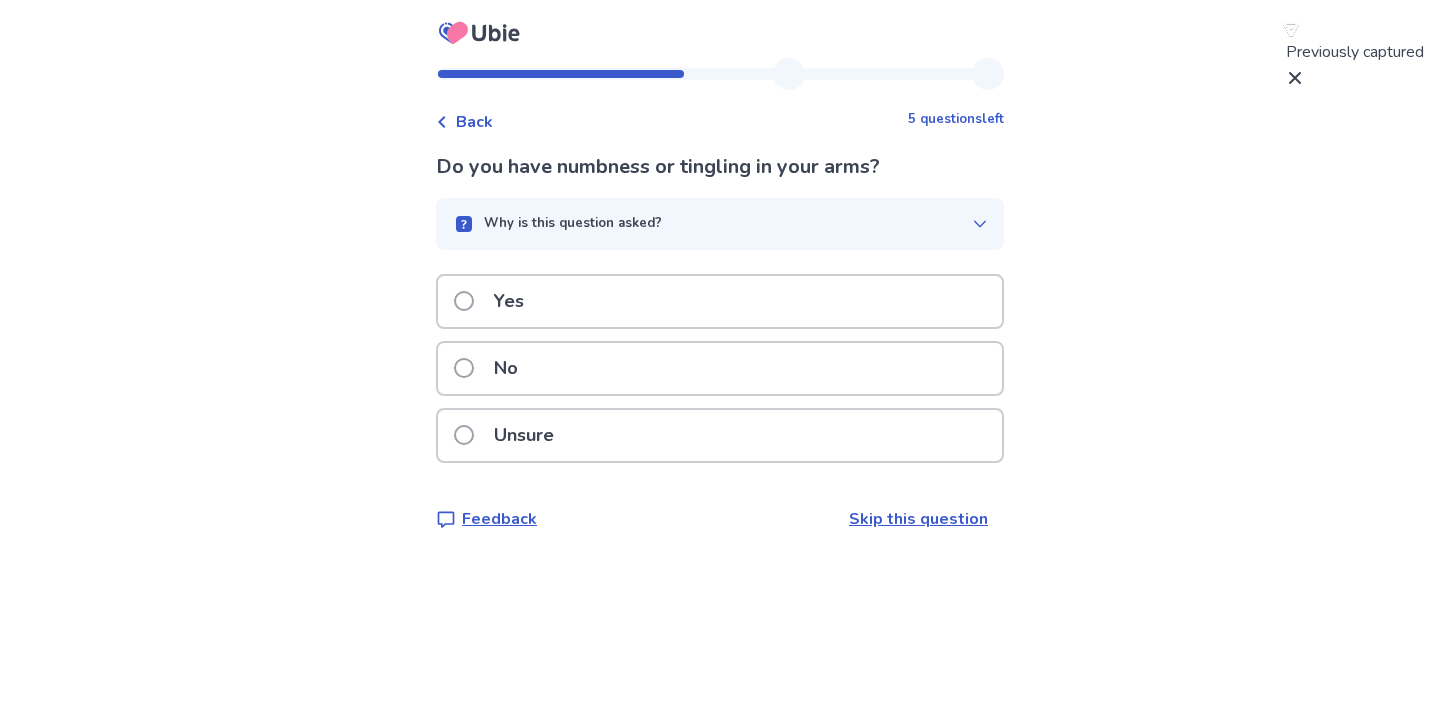 click 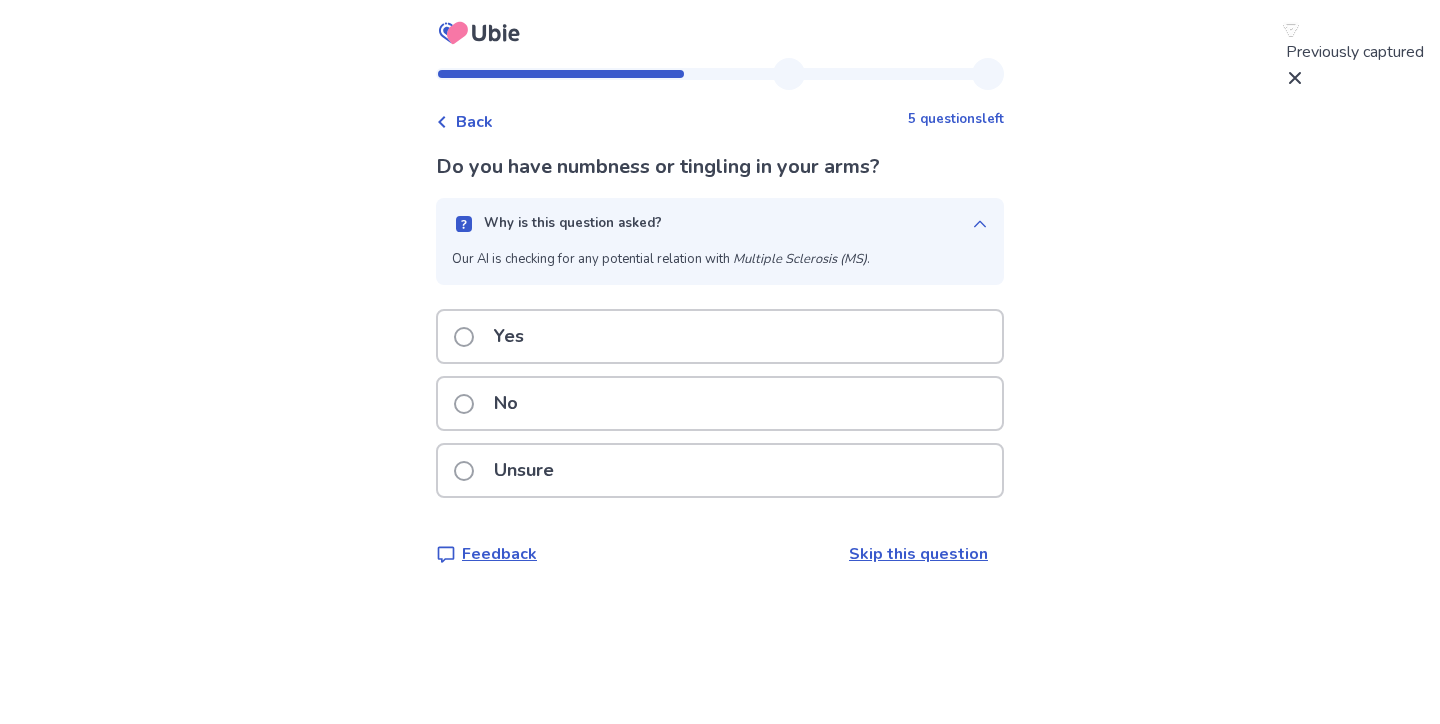 click 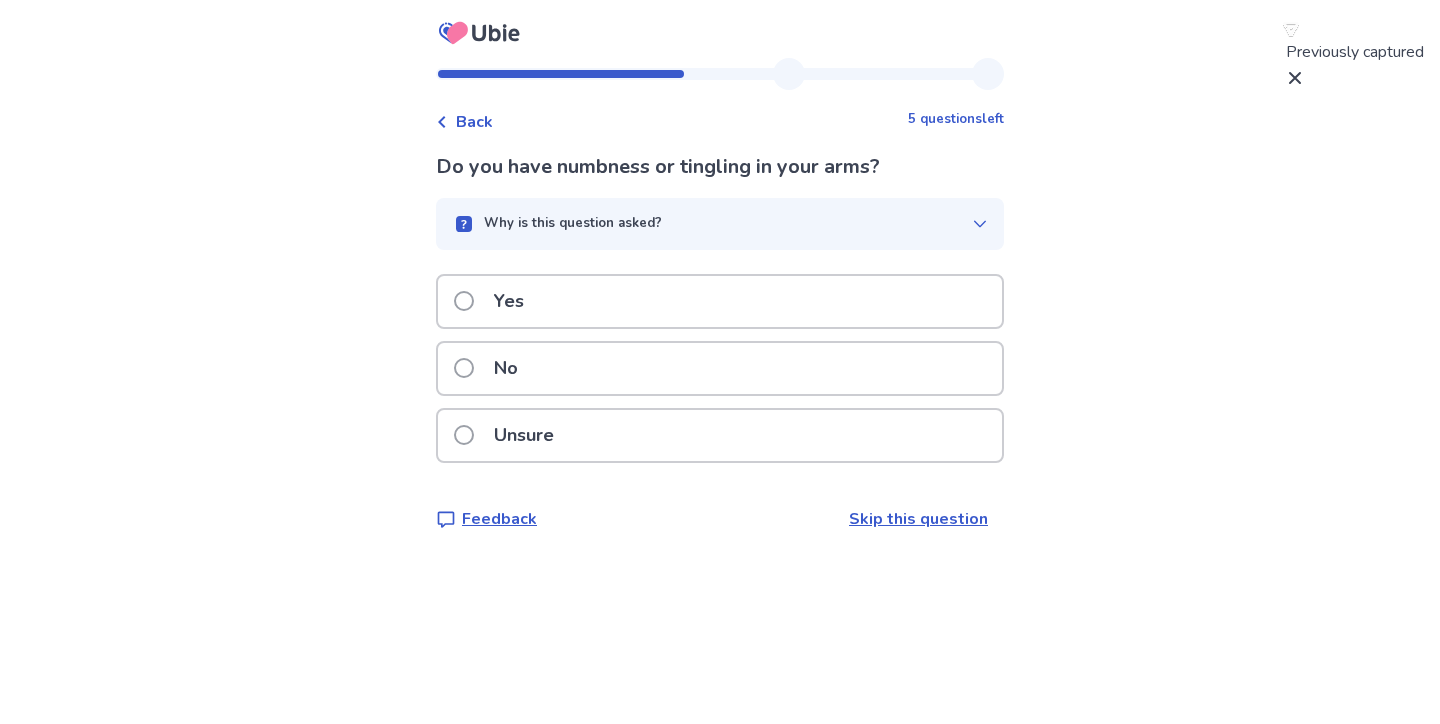 click on "No" at bounding box center (720, 368) 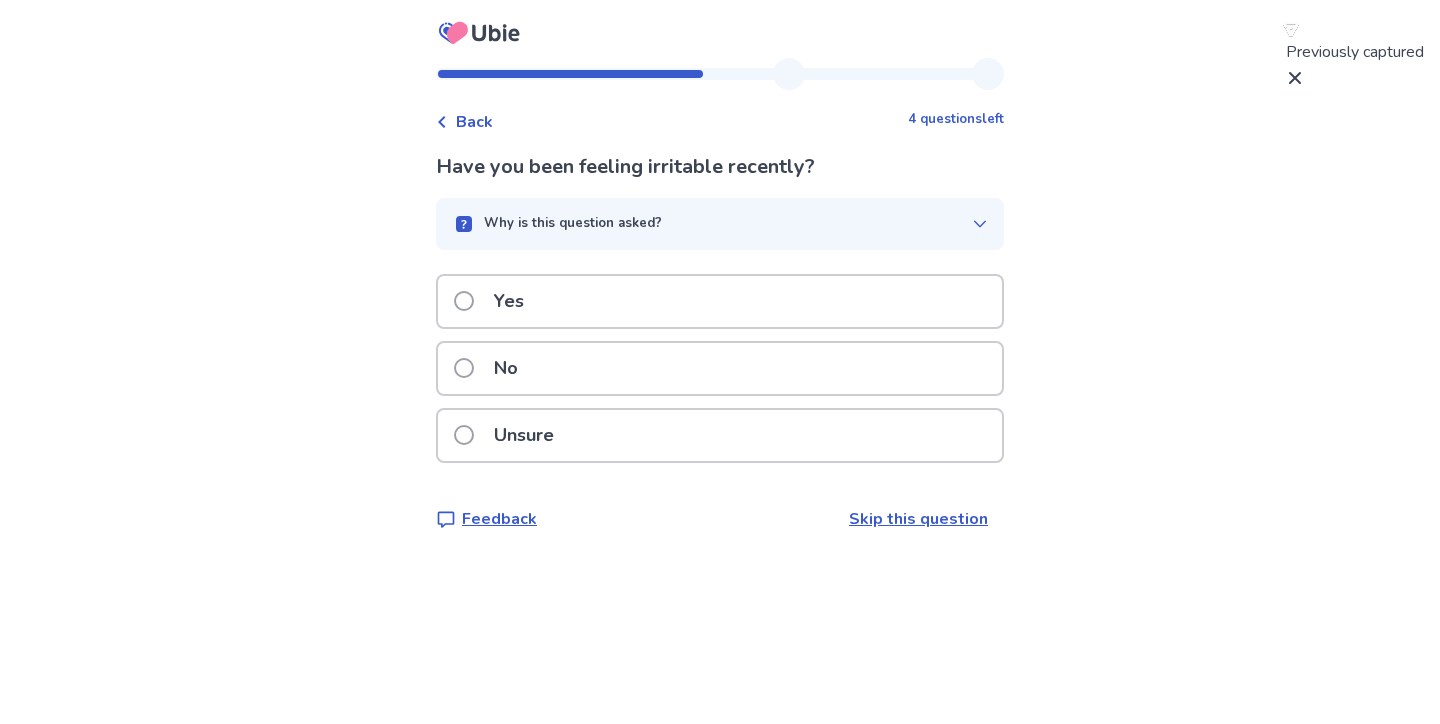 click 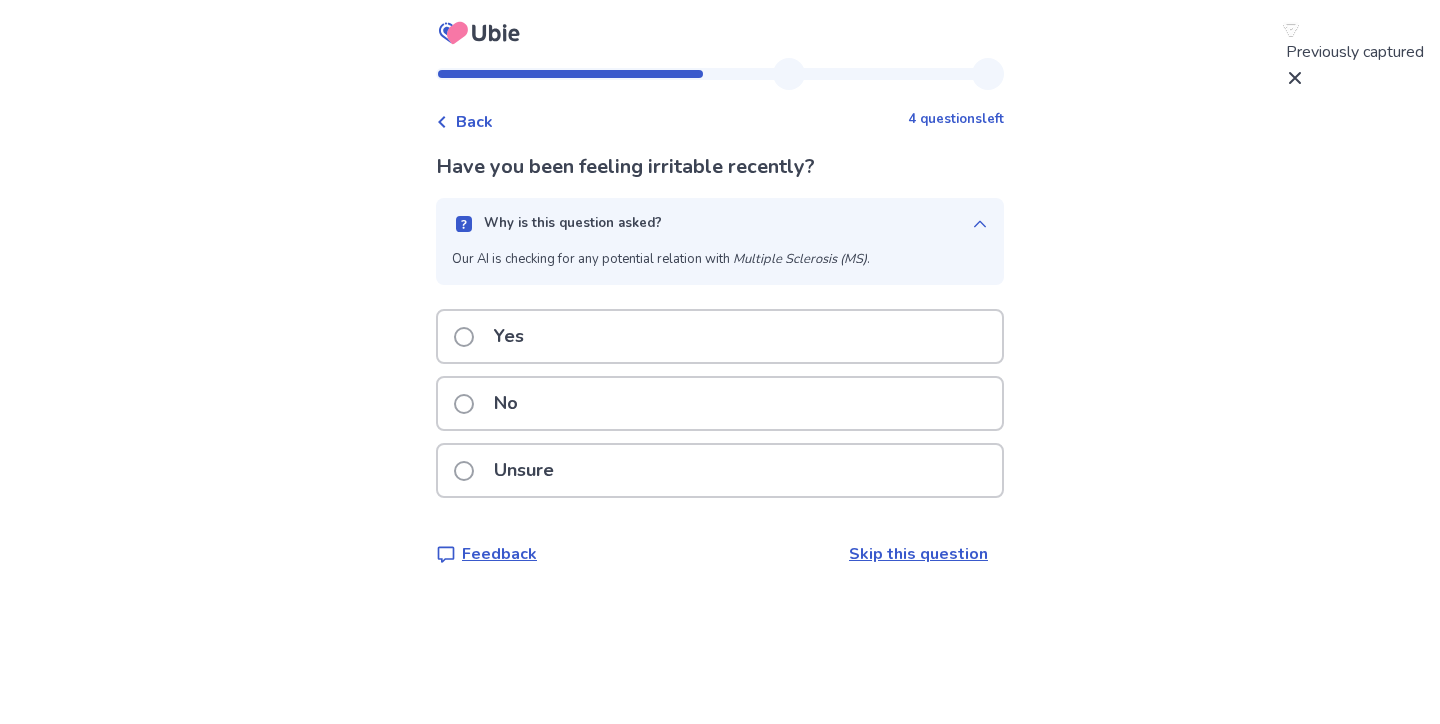 click 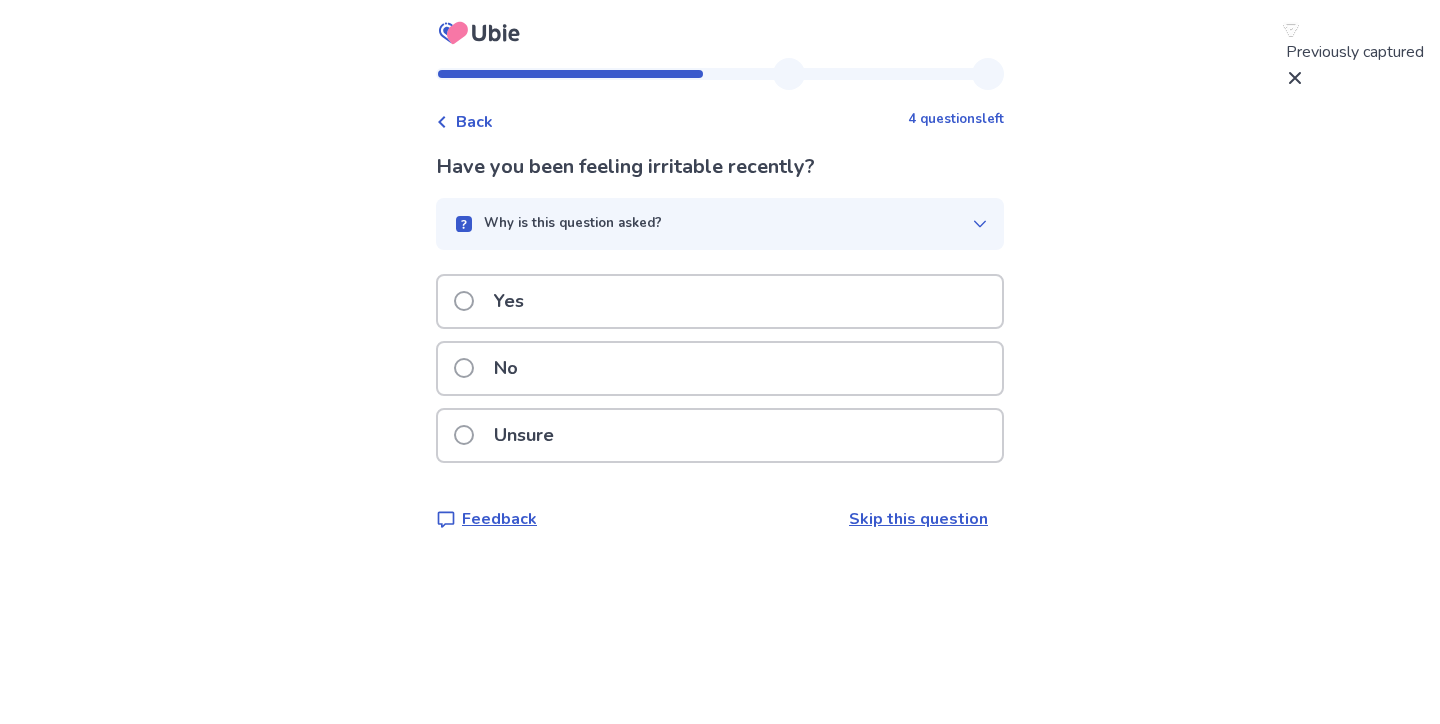 click on "No" at bounding box center (720, 368) 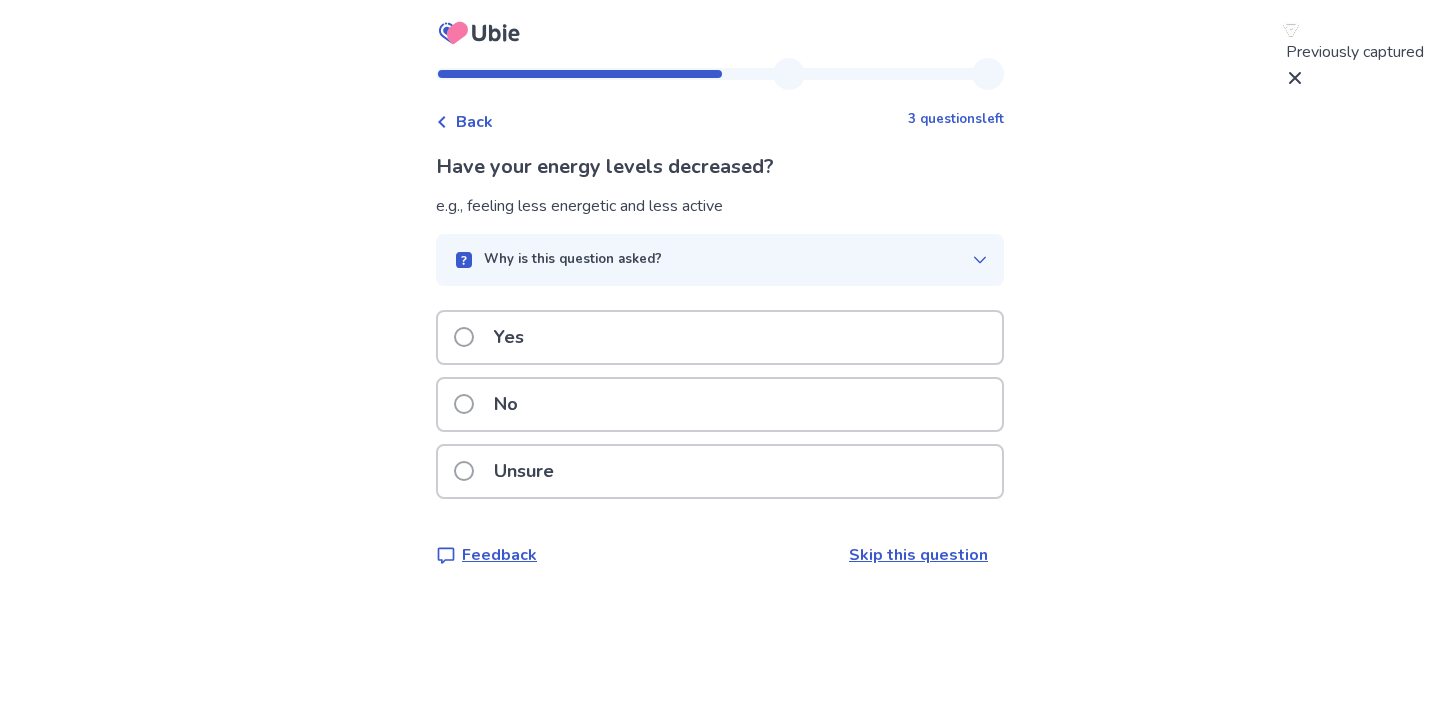 click on "Yes" at bounding box center [720, 337] 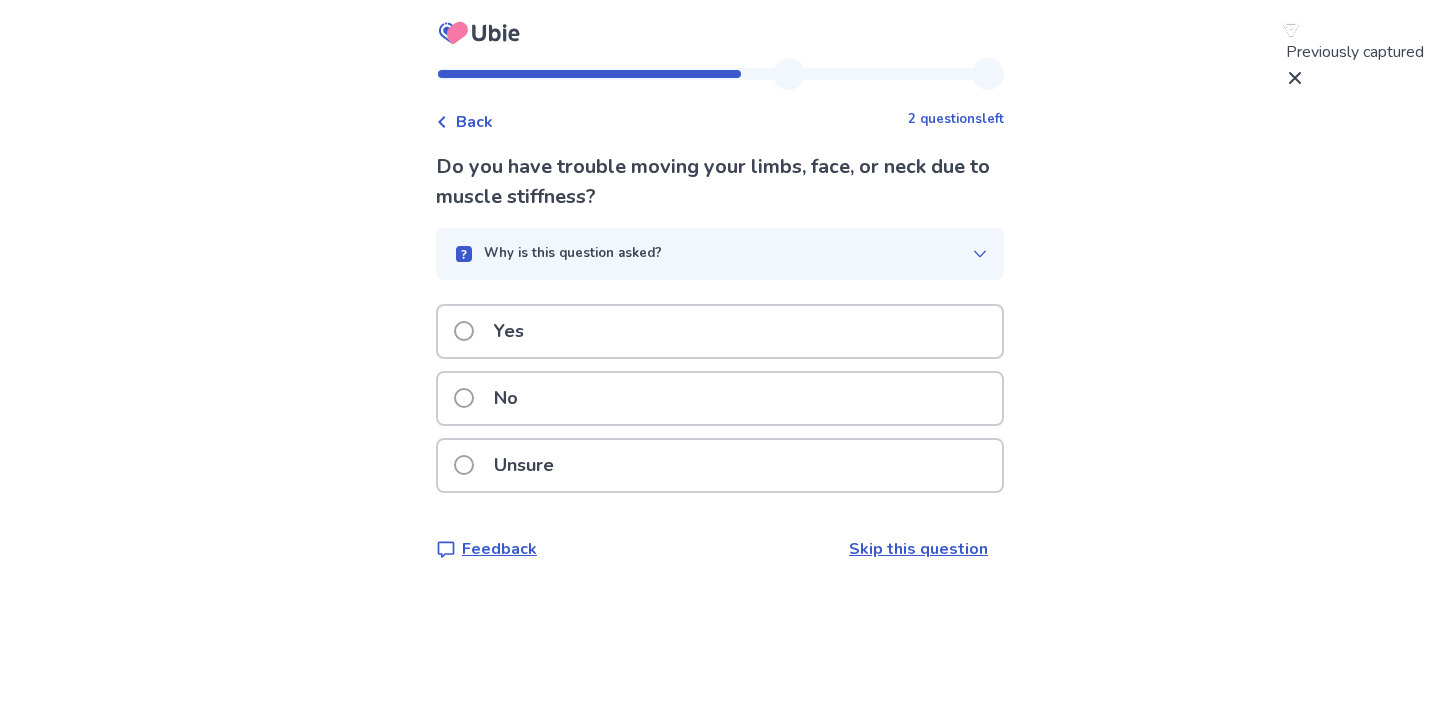 click on "No" at bounding box center (720, 398) 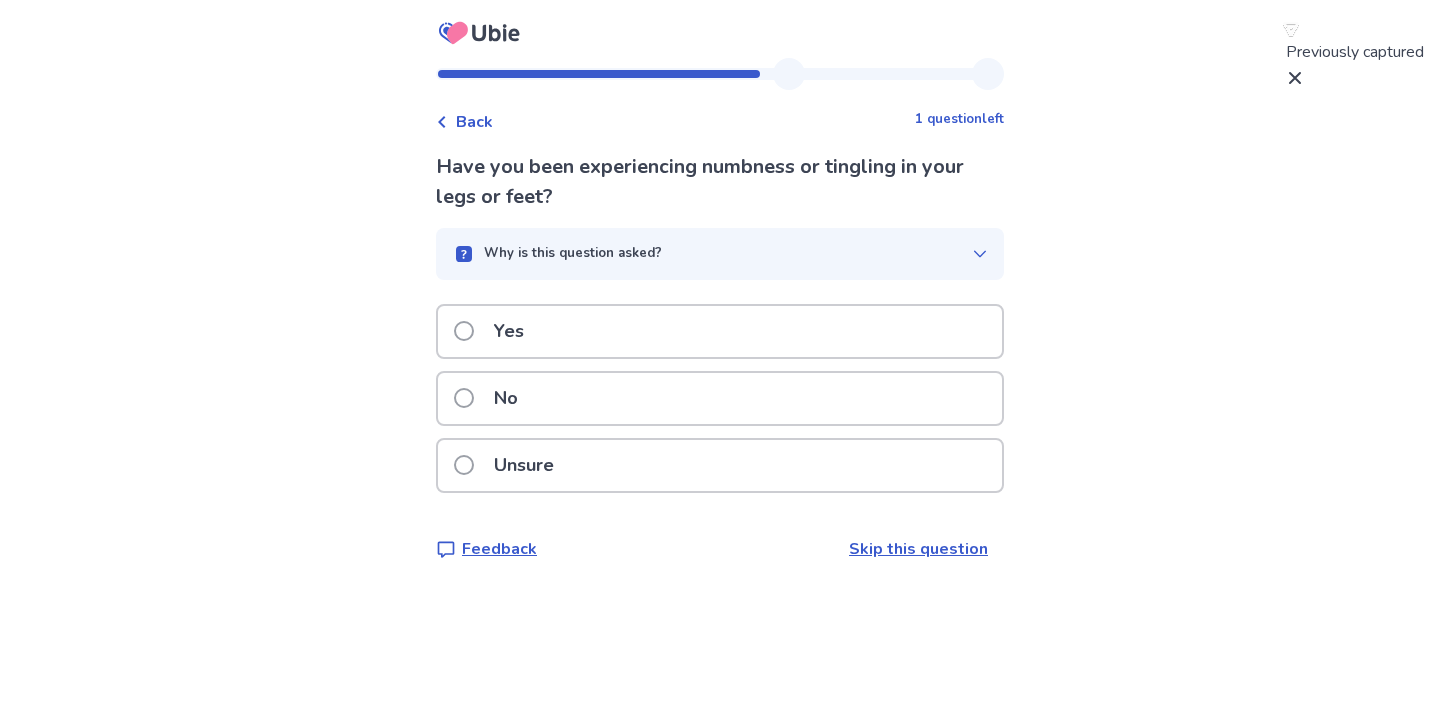 click on "No" at bounding box center [720, 398] 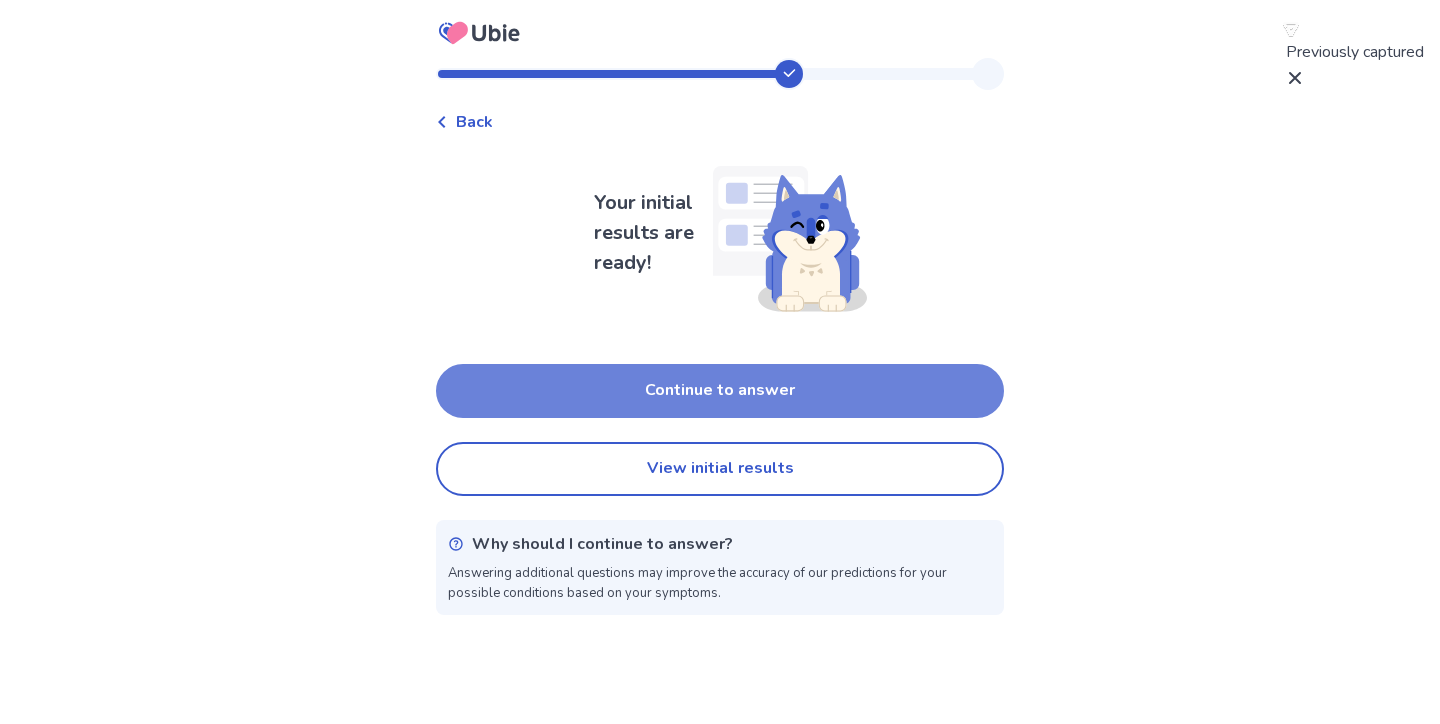 click on "Continue to answer" at bounding box center [720, 391] 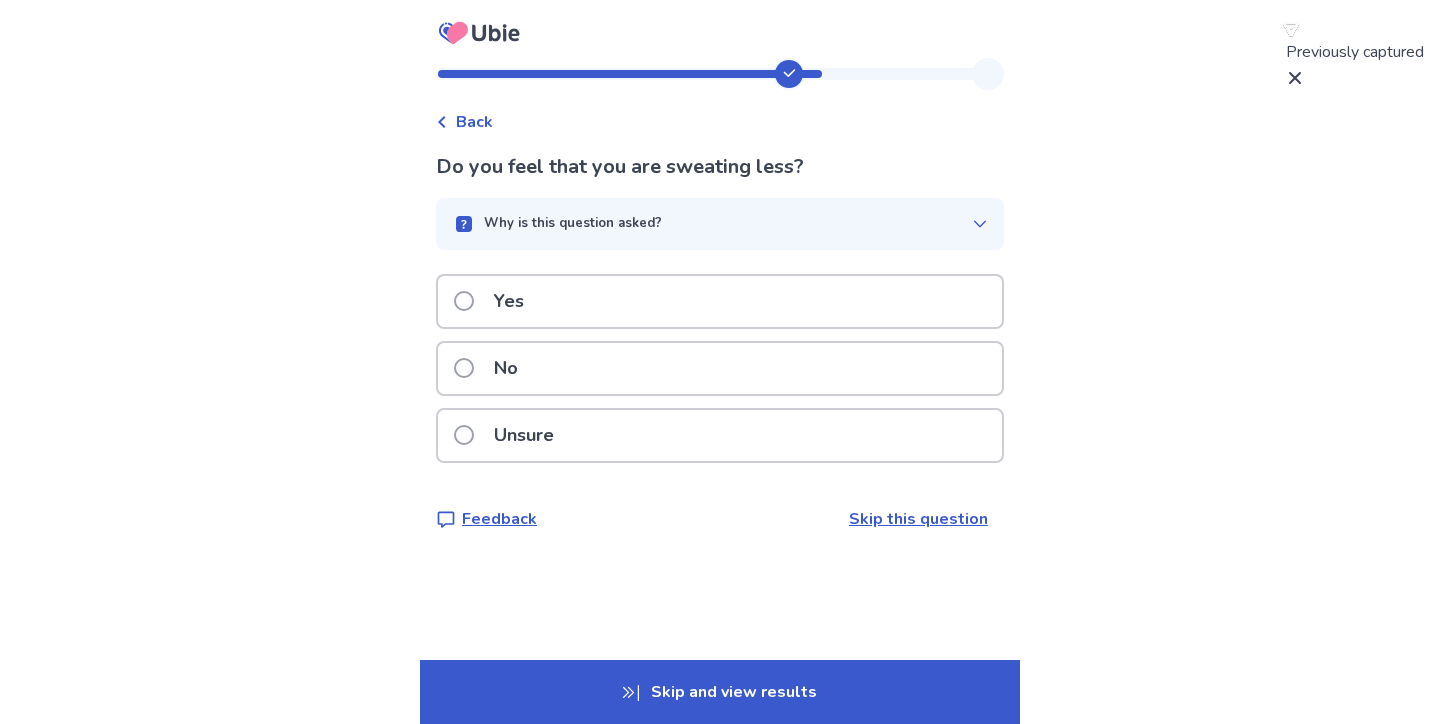 click on "Unsure" at bounding box center (720, 435) 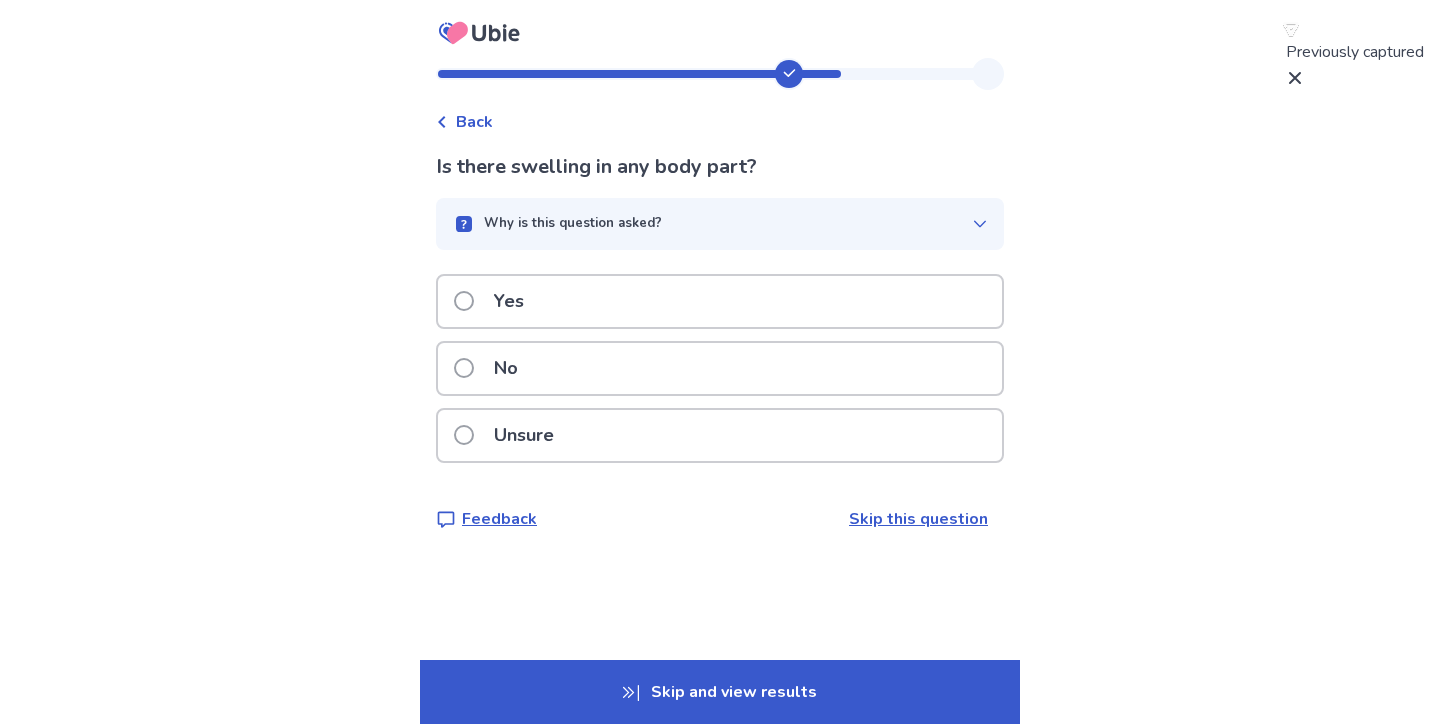 click on "Why is this question asked?" at bounding box center [712, 224] 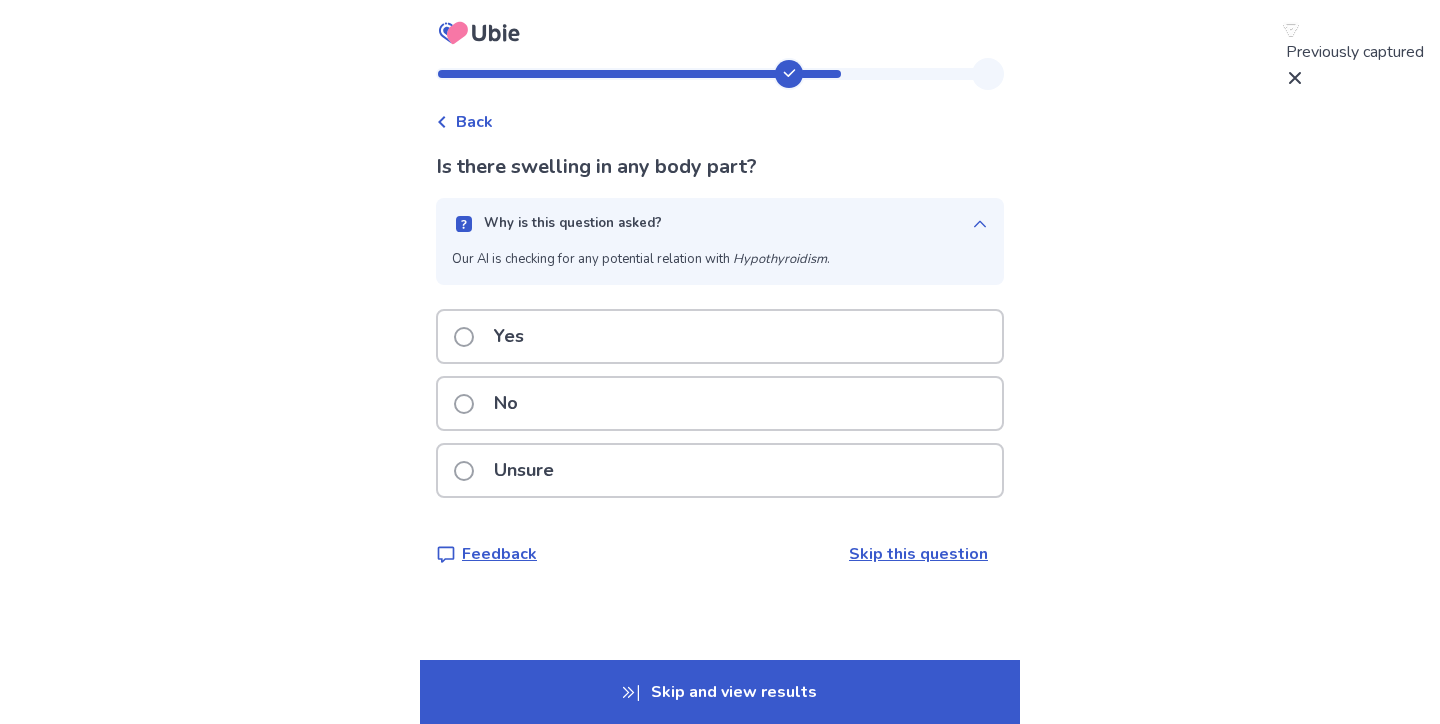 click on "Why is this question asked?" at bounding box center (712, 224) 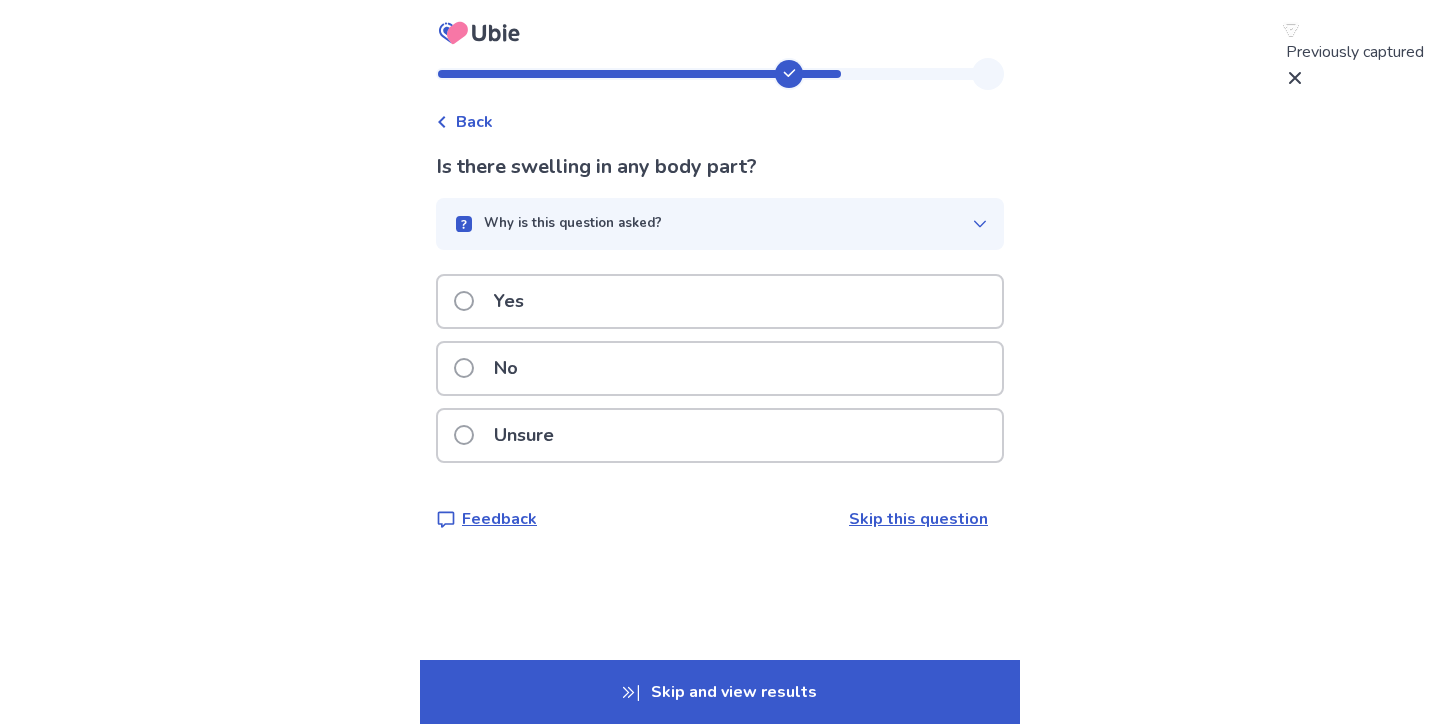 click on "Unsure" at bounding box center (720, 435) 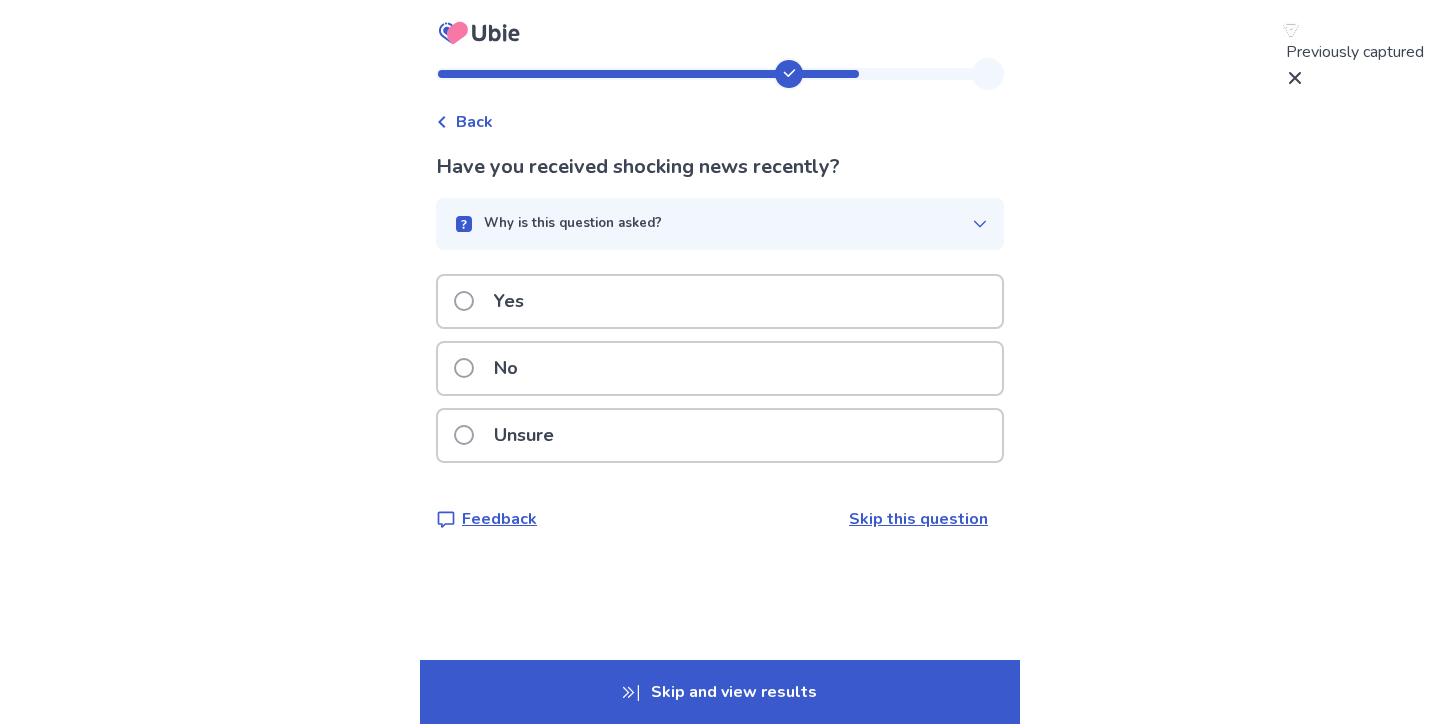 click on "Yes" at bounding box center (720, 301) 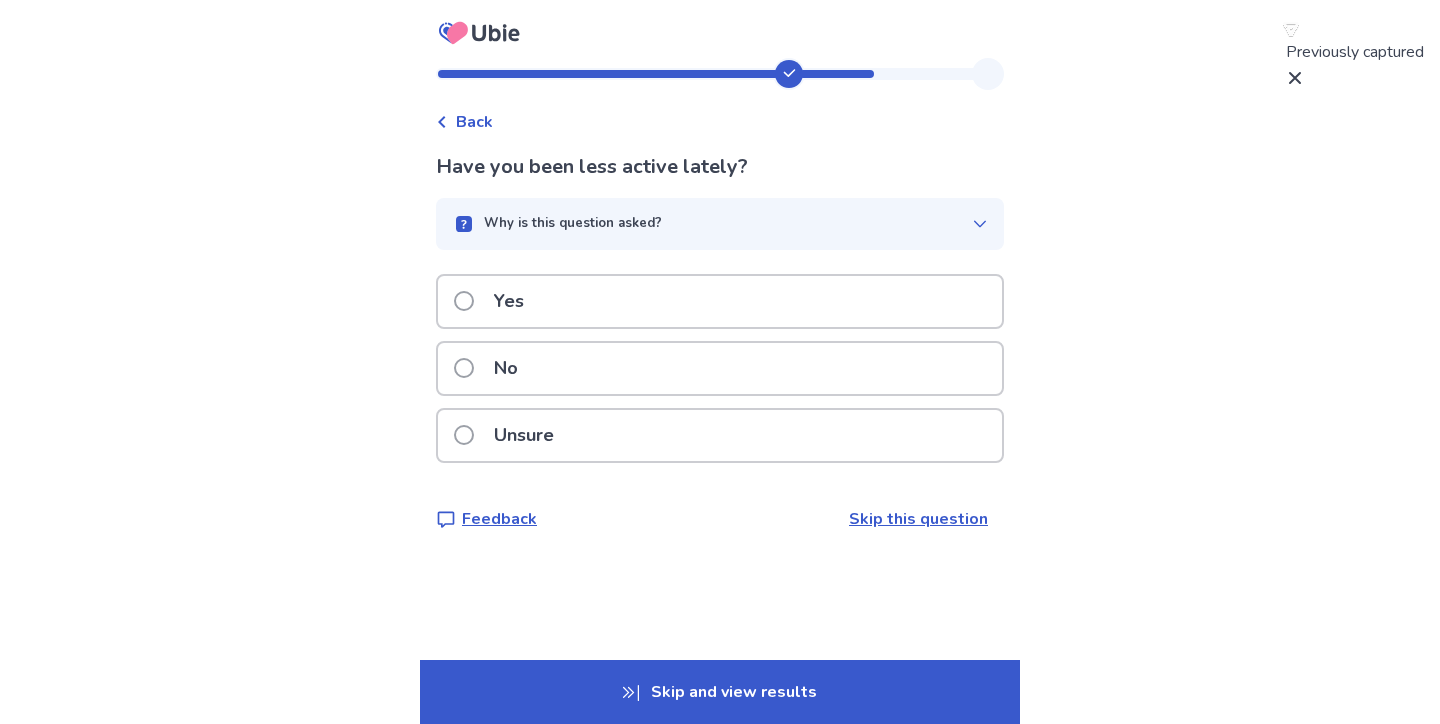 click on "Yes" at bounding box center (720, 301) 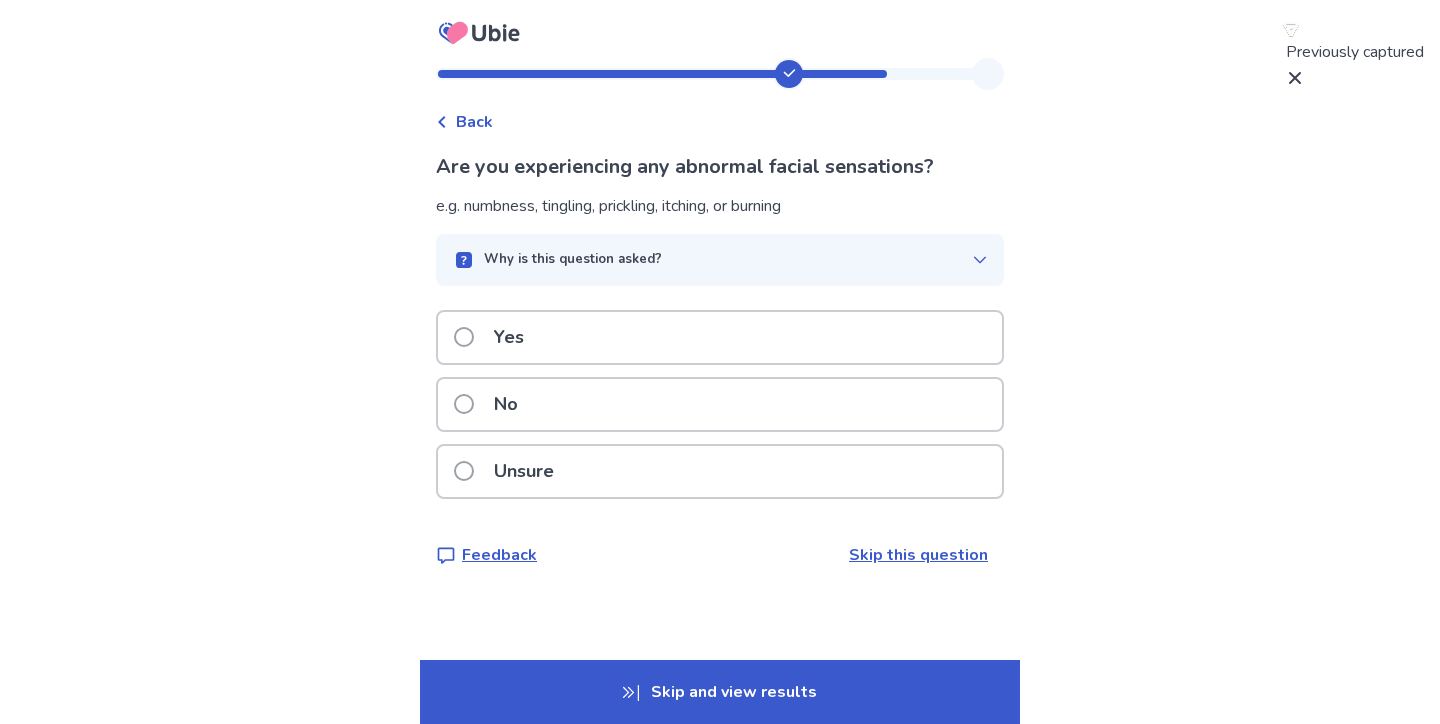 click on "No" at bounding box center (720, 404) 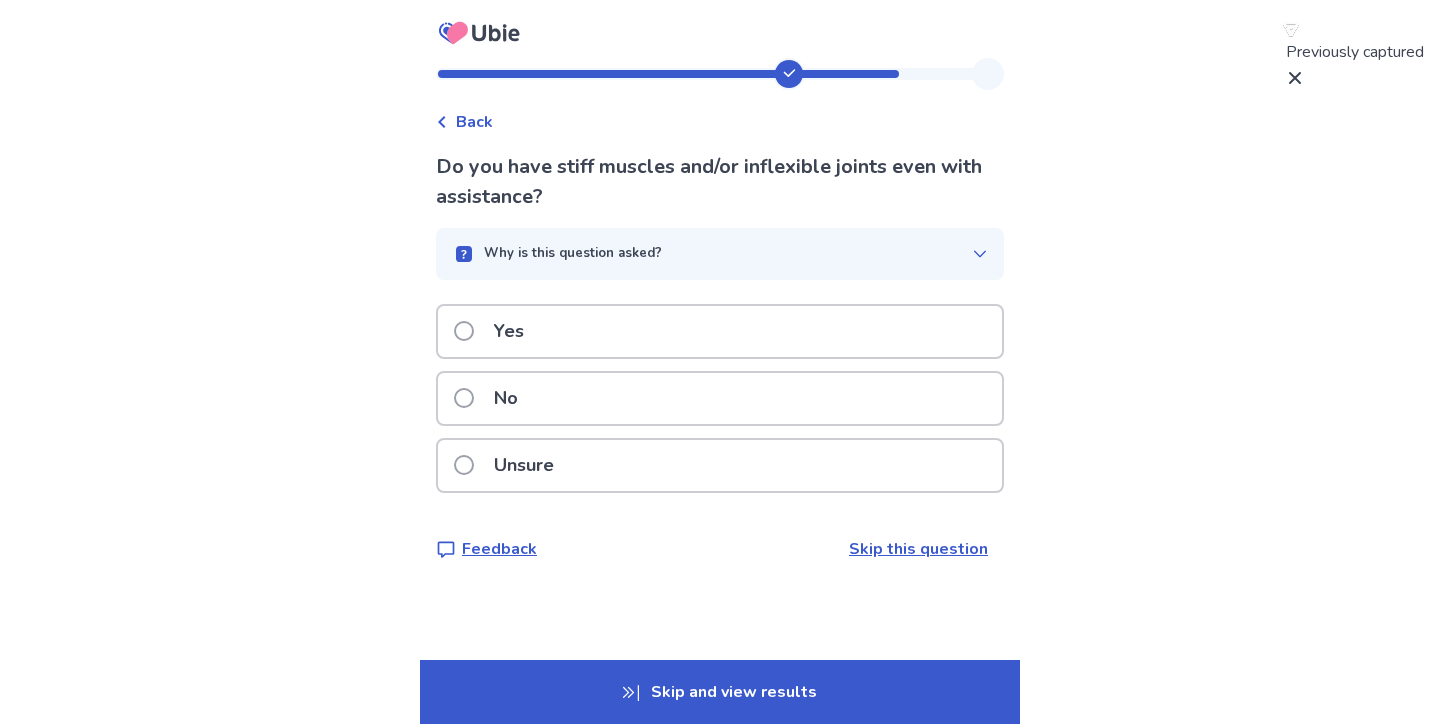 click on "No" at bounding box center [720, 398] 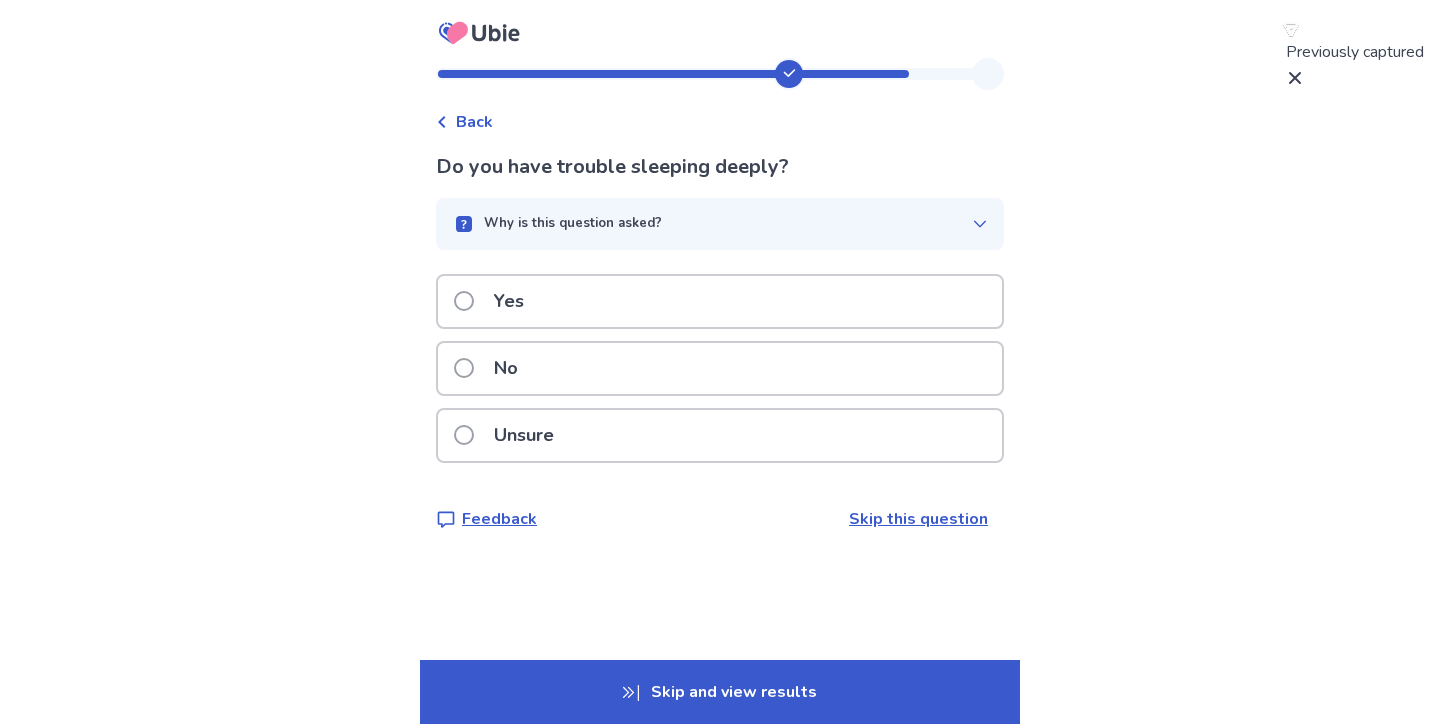 click on "No" at bounding box center (720, 368) 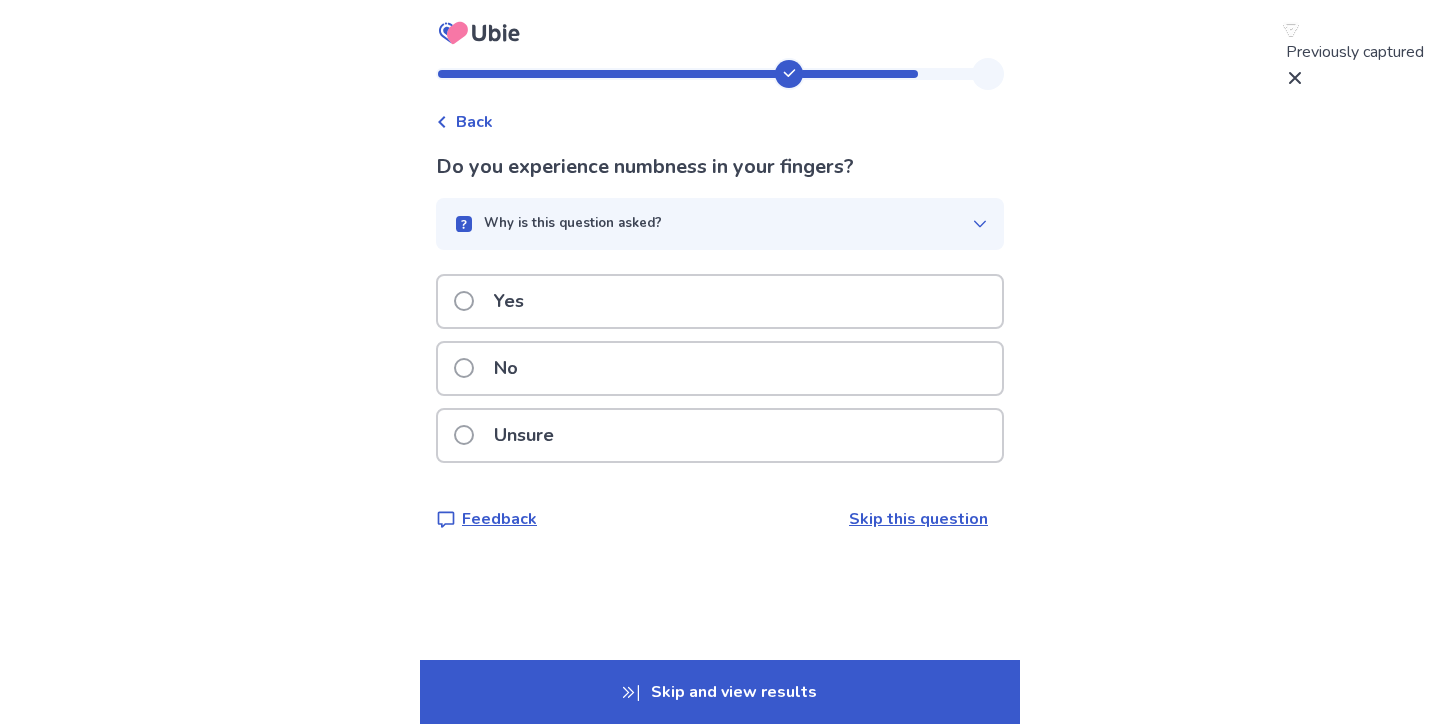click on "No" at bounding box center [720, 368] 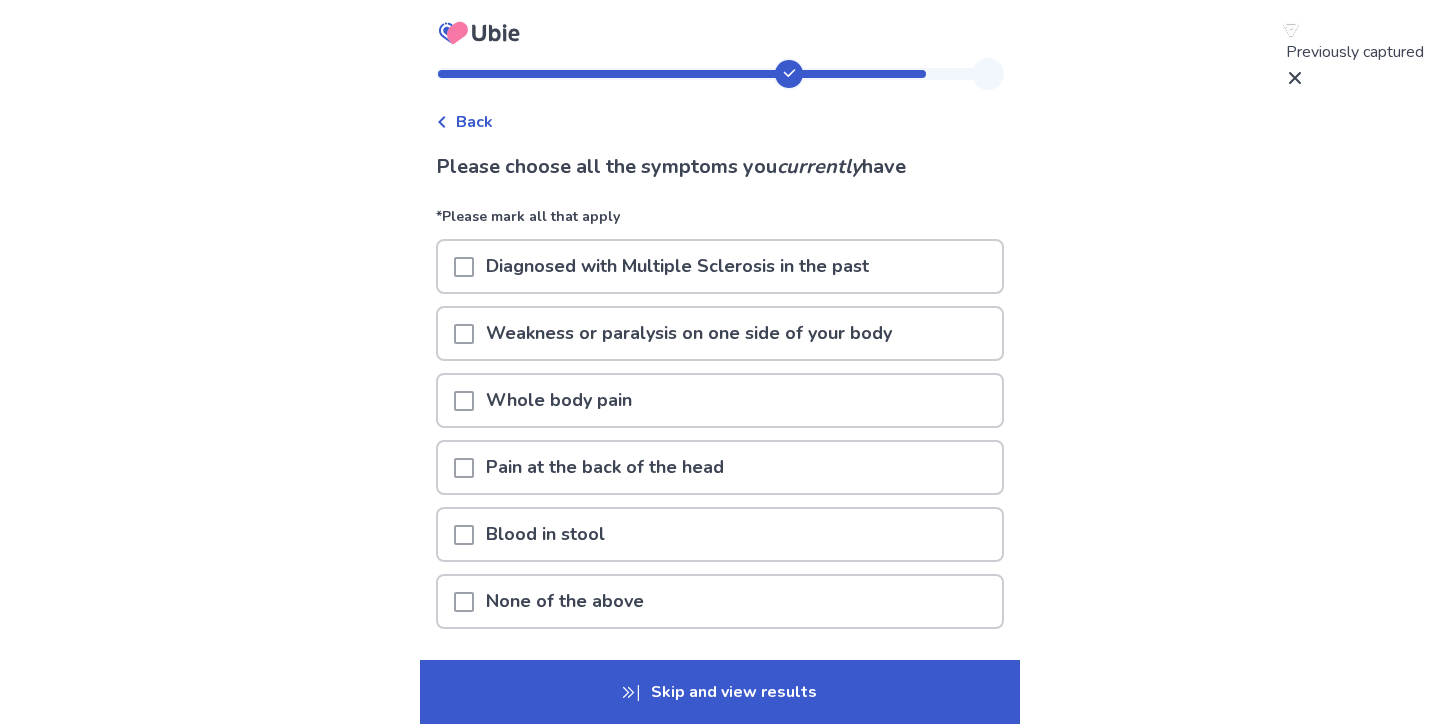 click on "None of the above" at bounding box center (720, 601) 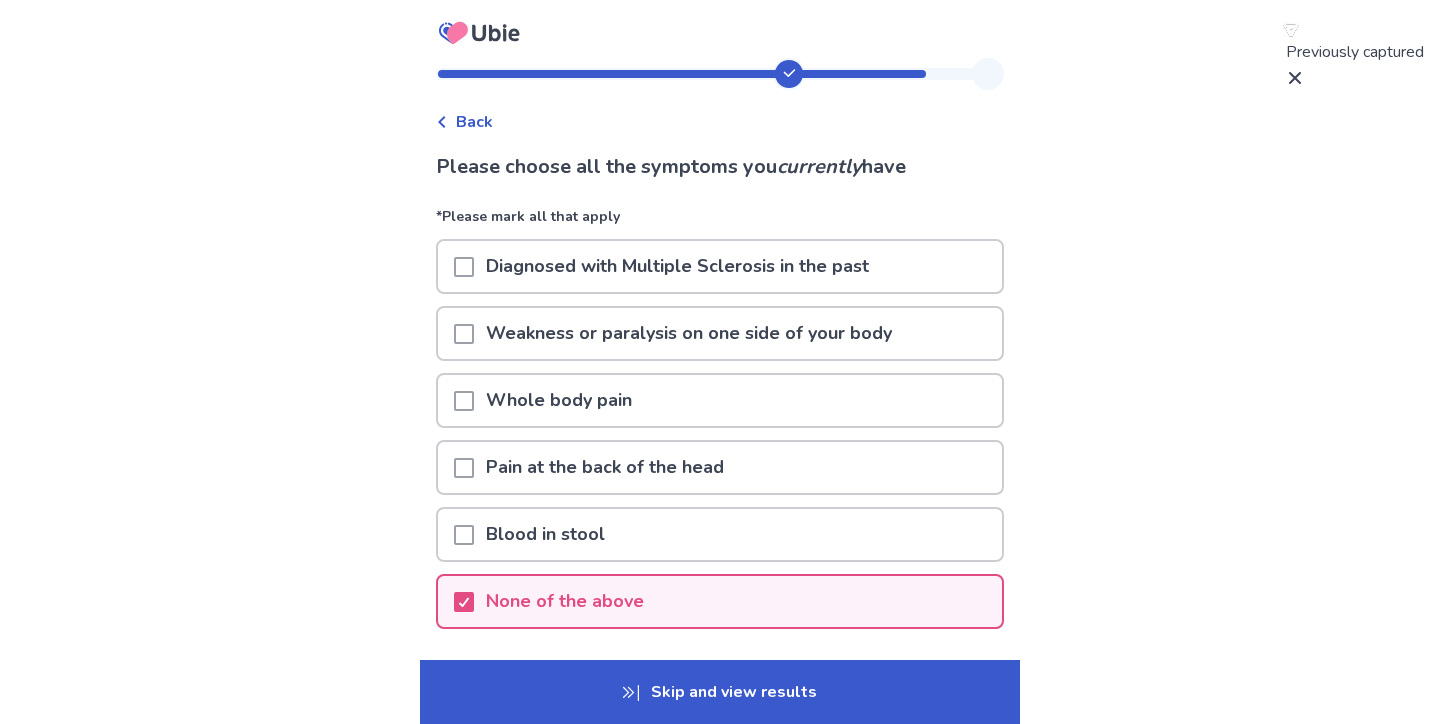 scroll, scrollTop: 147, scrollLeft: 0, axis: vertical 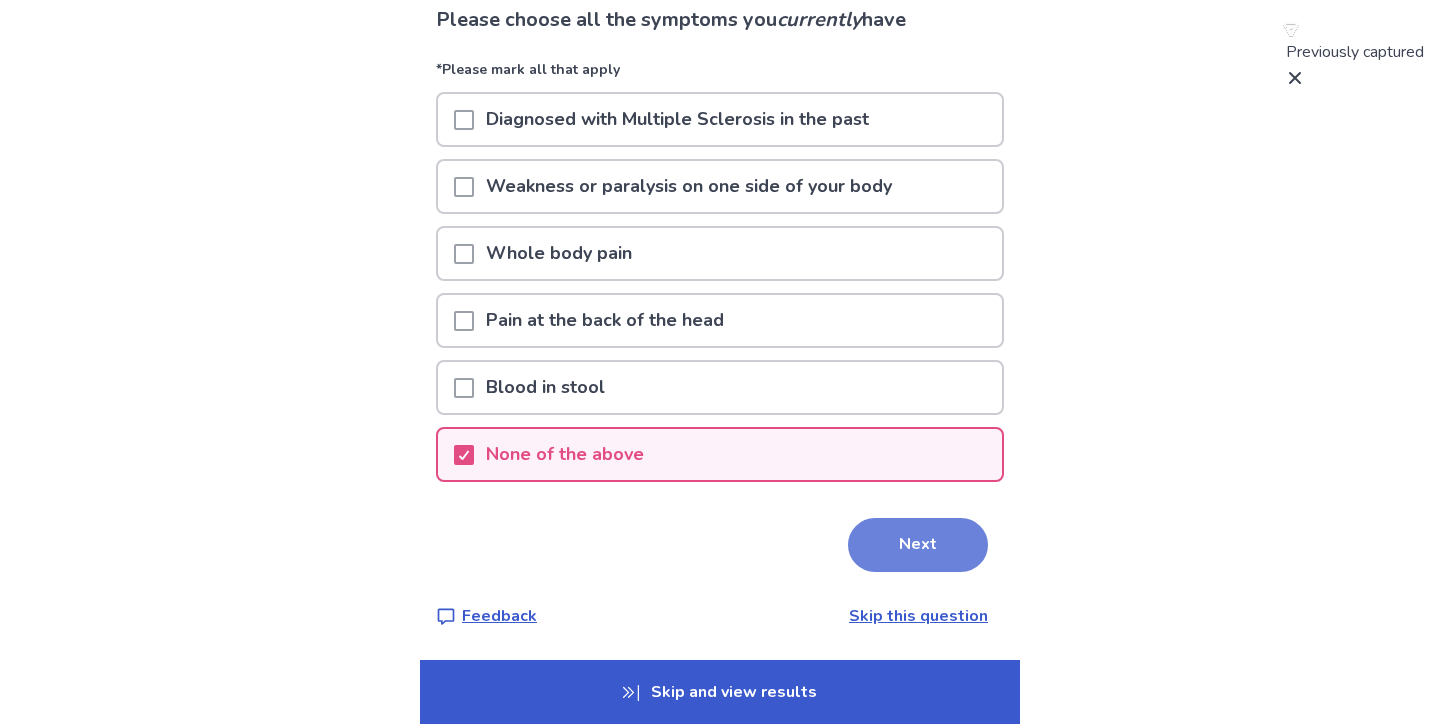 click on "Next" at bounding box center [918, 545] 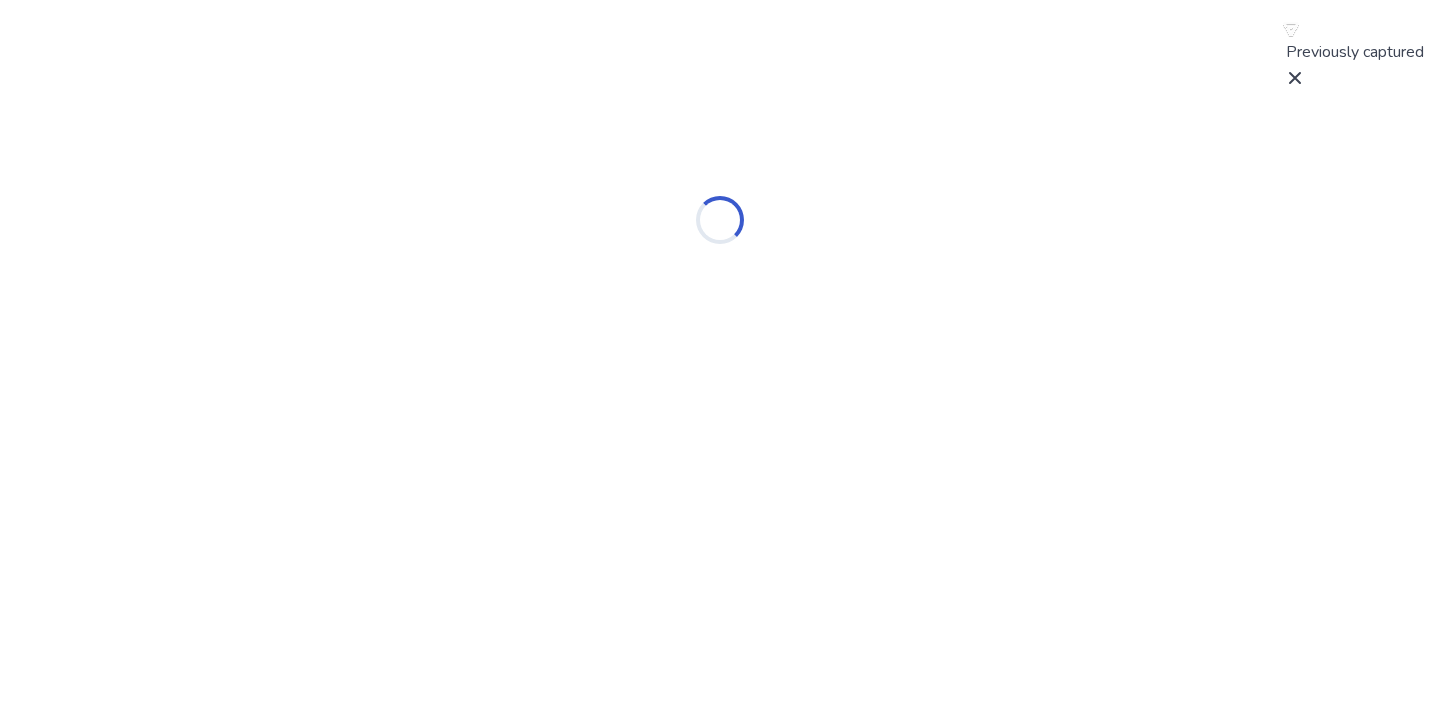 scroll, scrollTop: 0, scrollLeft: 0, axis: both 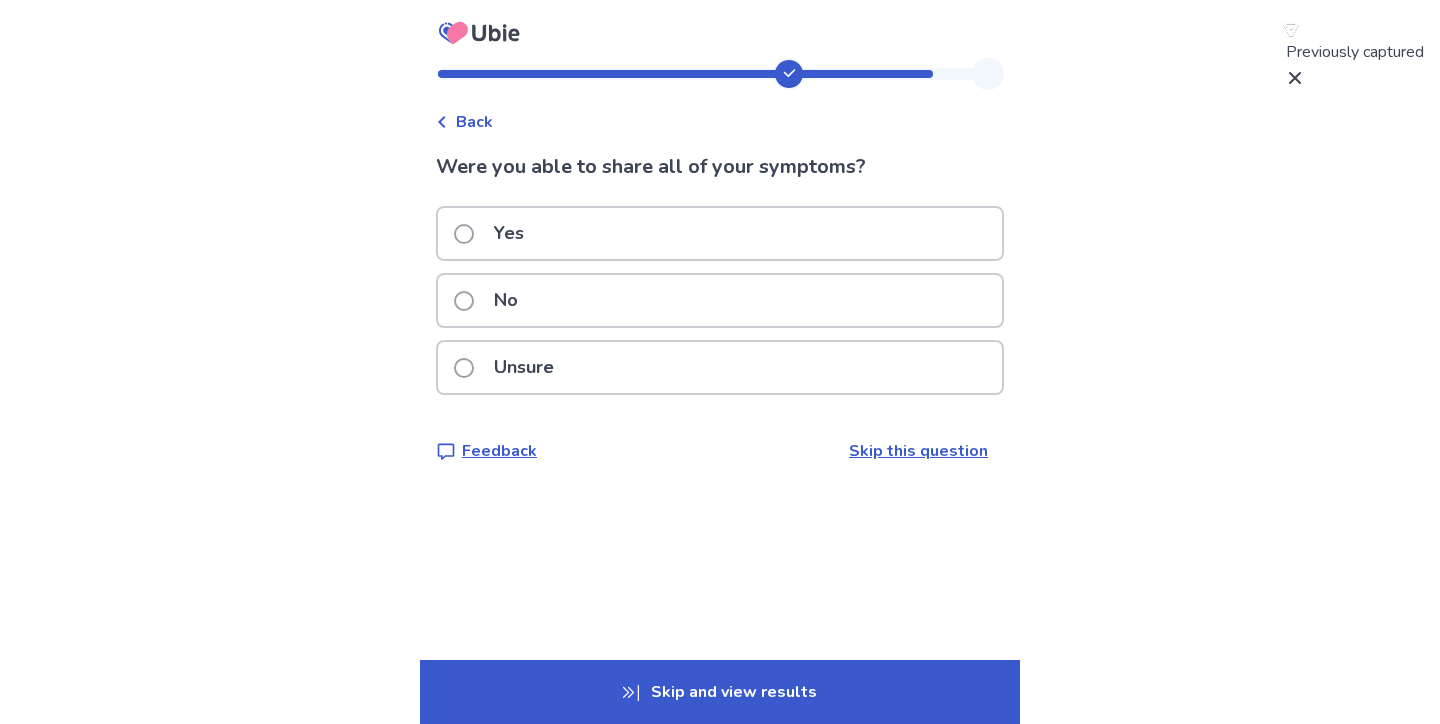 click on "Yes" at bounding box center (509, 233) 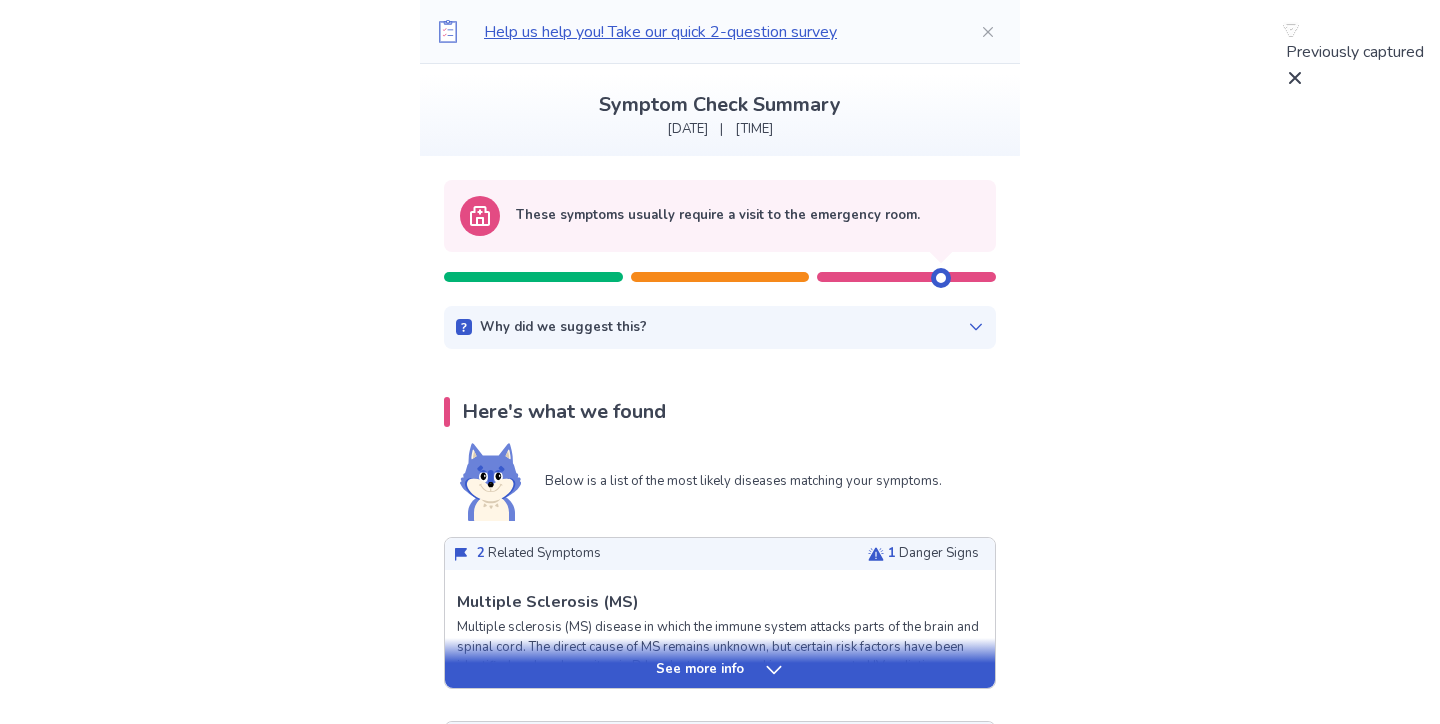 scroll, scrollTop: 155, scrollLeft: 0, axis: vertical 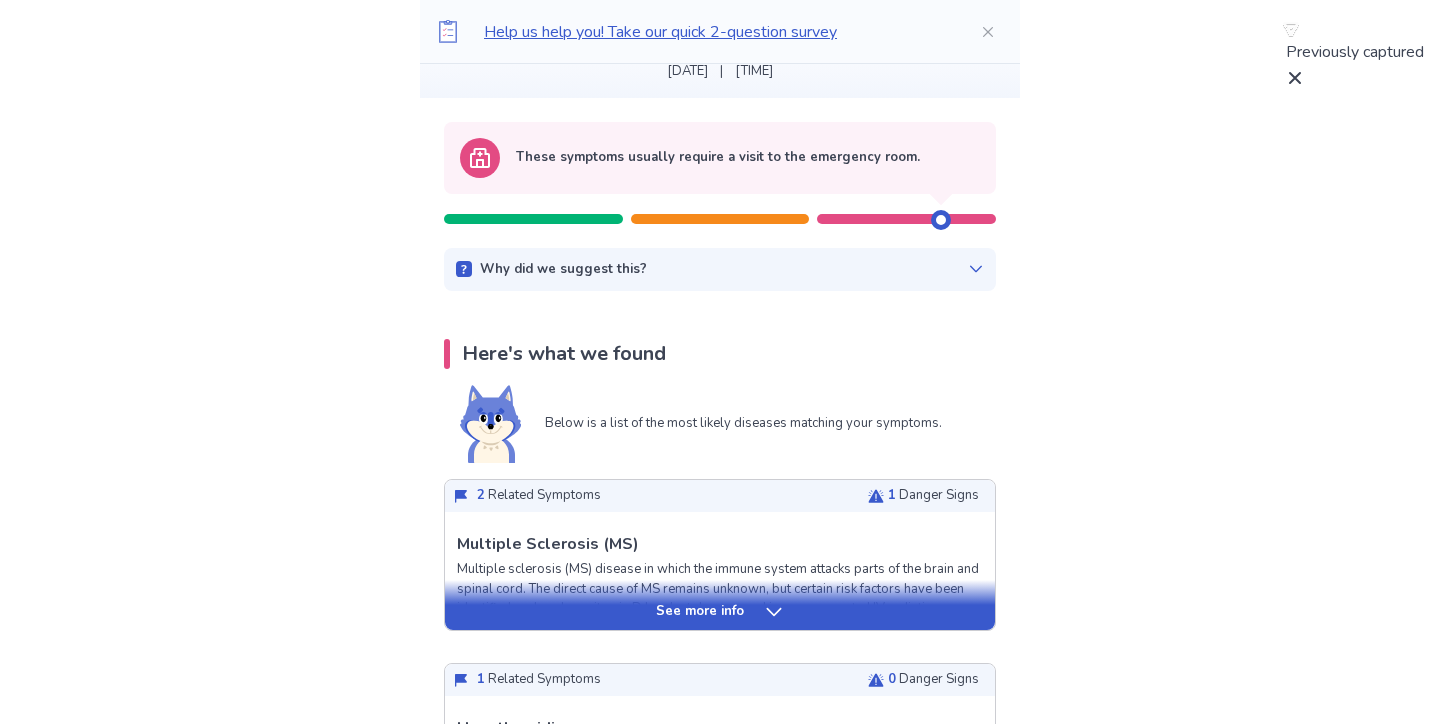 click on "See more info" at bounding box center [700, 612] 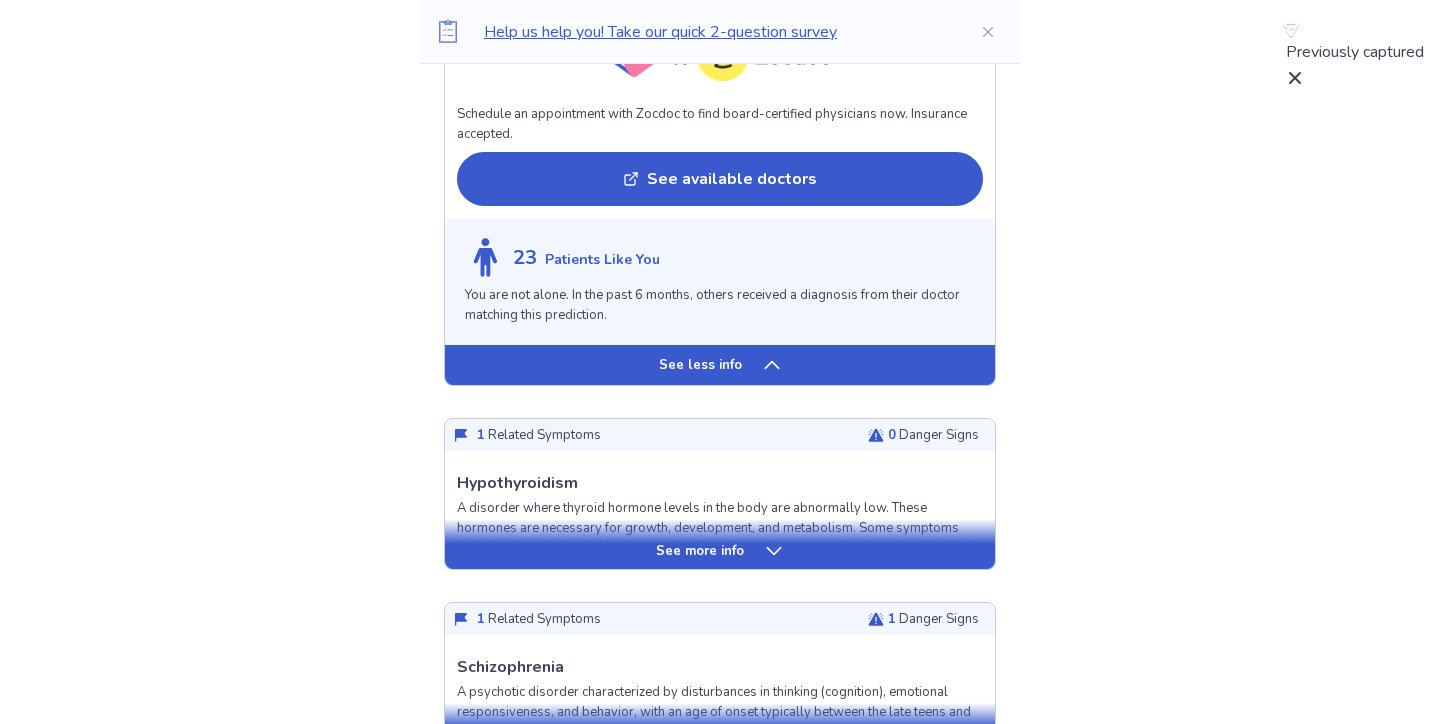 scroll, scrollTop: 2049, scrollLeft: 0, axis: vertical 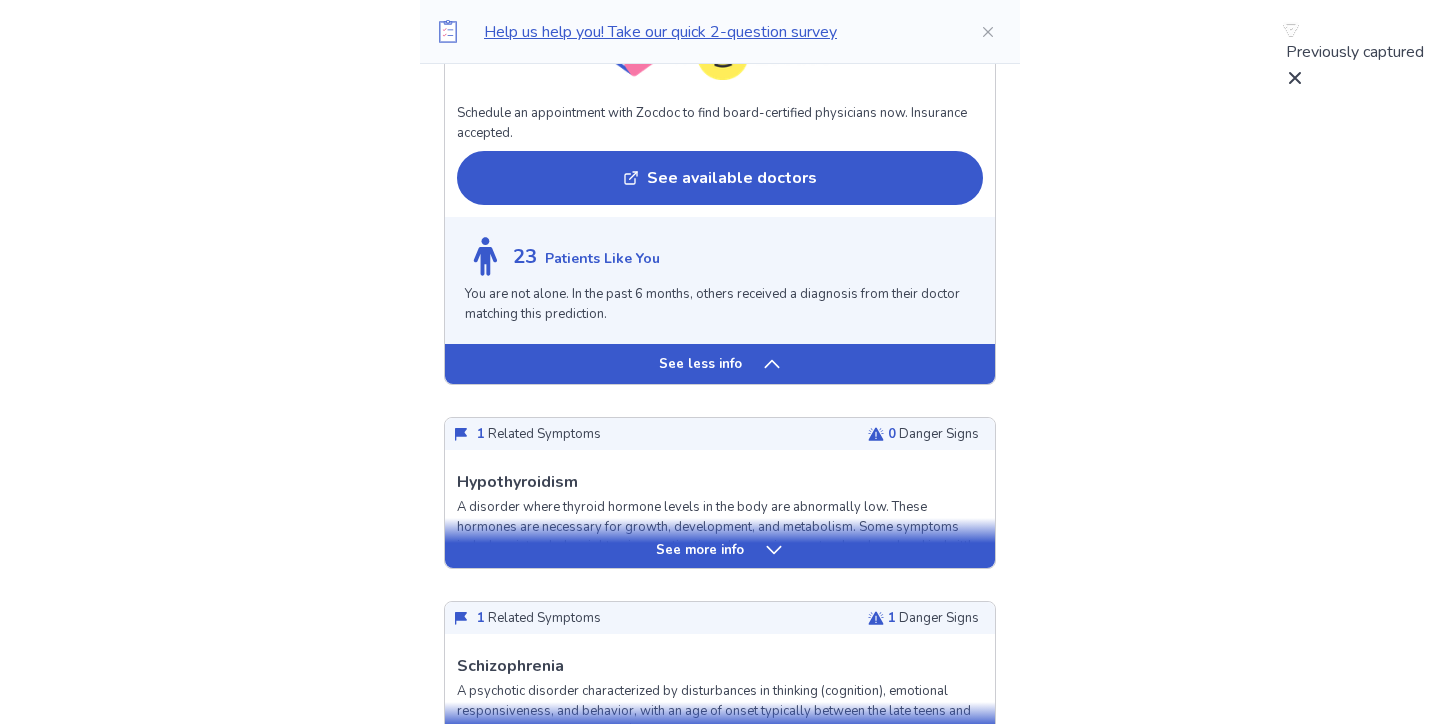 click on "See more info" at bounding box center [700, 551] 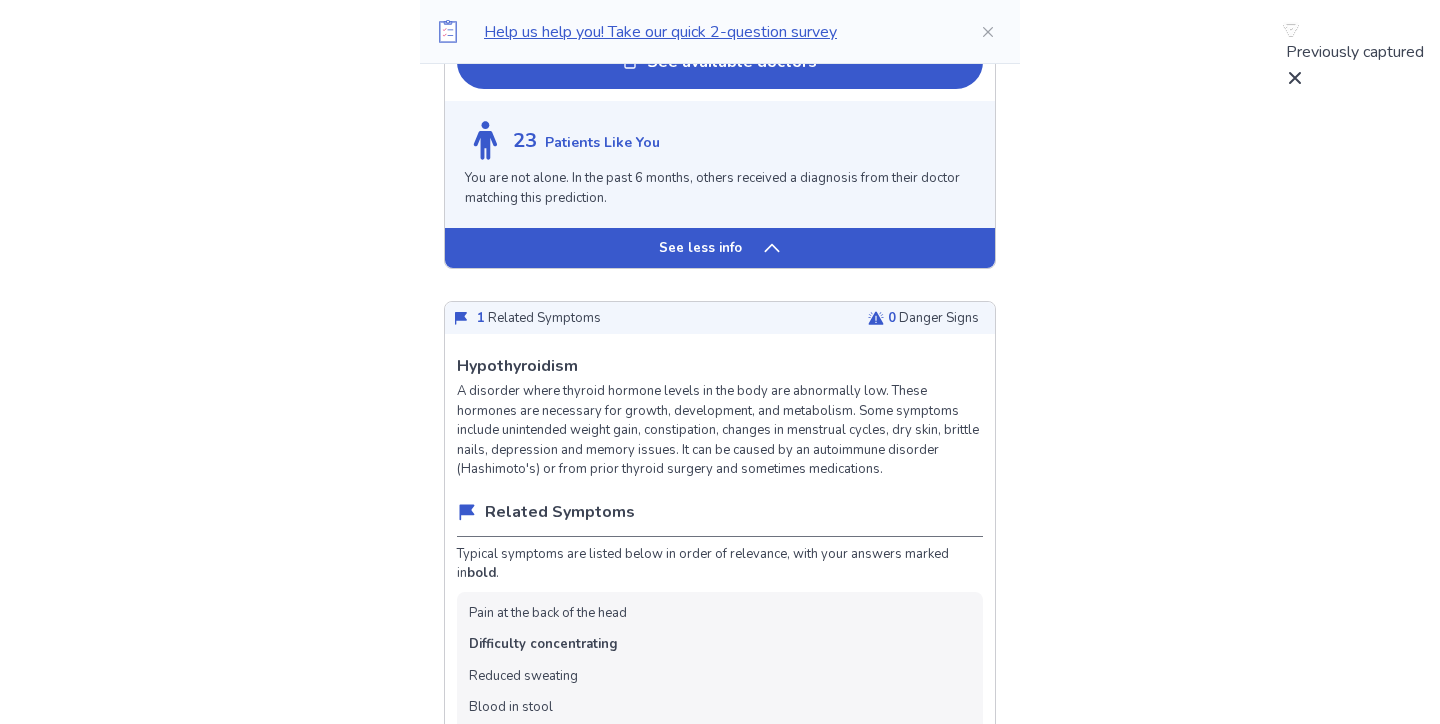 scroll, scrollTop: 2212, scrollLeft: 0, axis: vertical 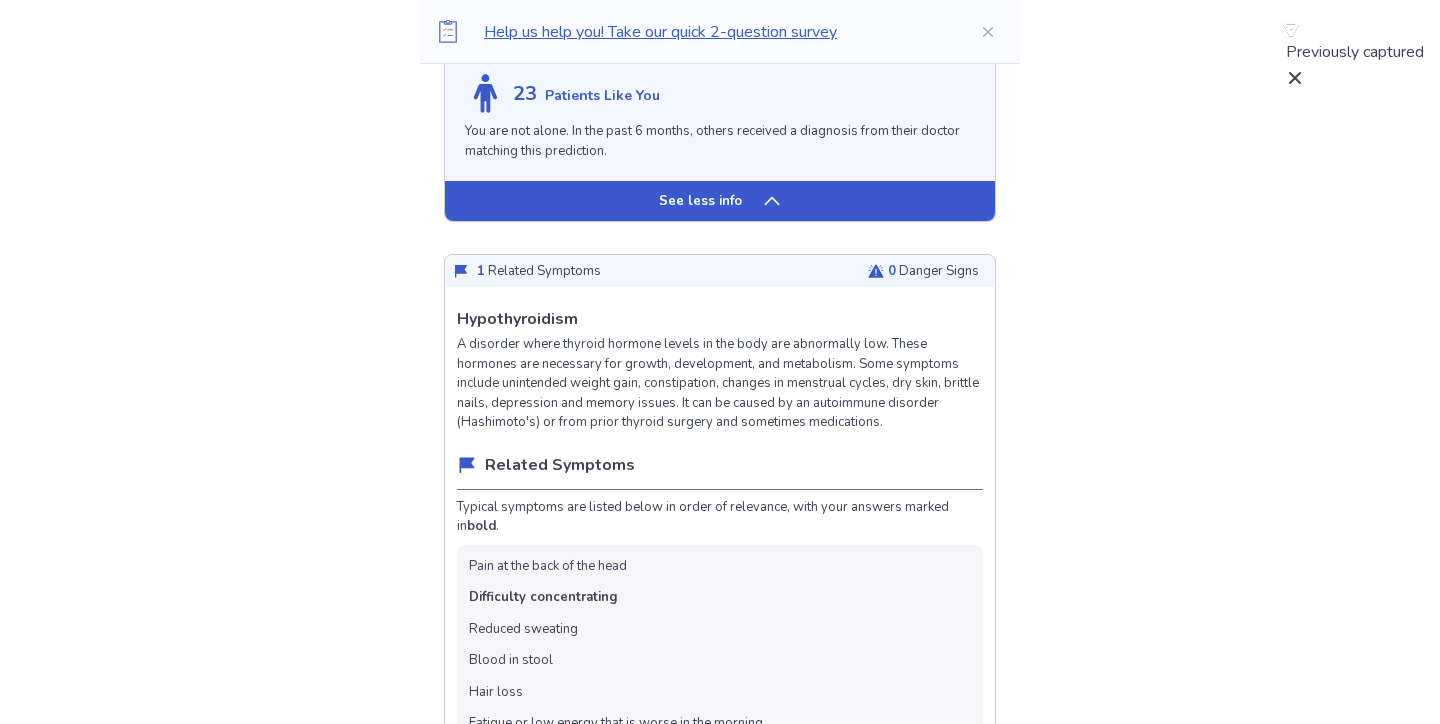 click on "A disorder where thyroid hormone levels in the body are abnormally low. These hormones are necessary for growth, development, and metabolism. Some symptoms include unintended weight gain, constipation, changes in menstrual cycles, dry skin, brittle nails, depression and memory issues. It can be caused by an autoimmune disorder (Hashimoto's) or from prior thyroid surgery and sometimes medications." at bounding box center [720, 384] 